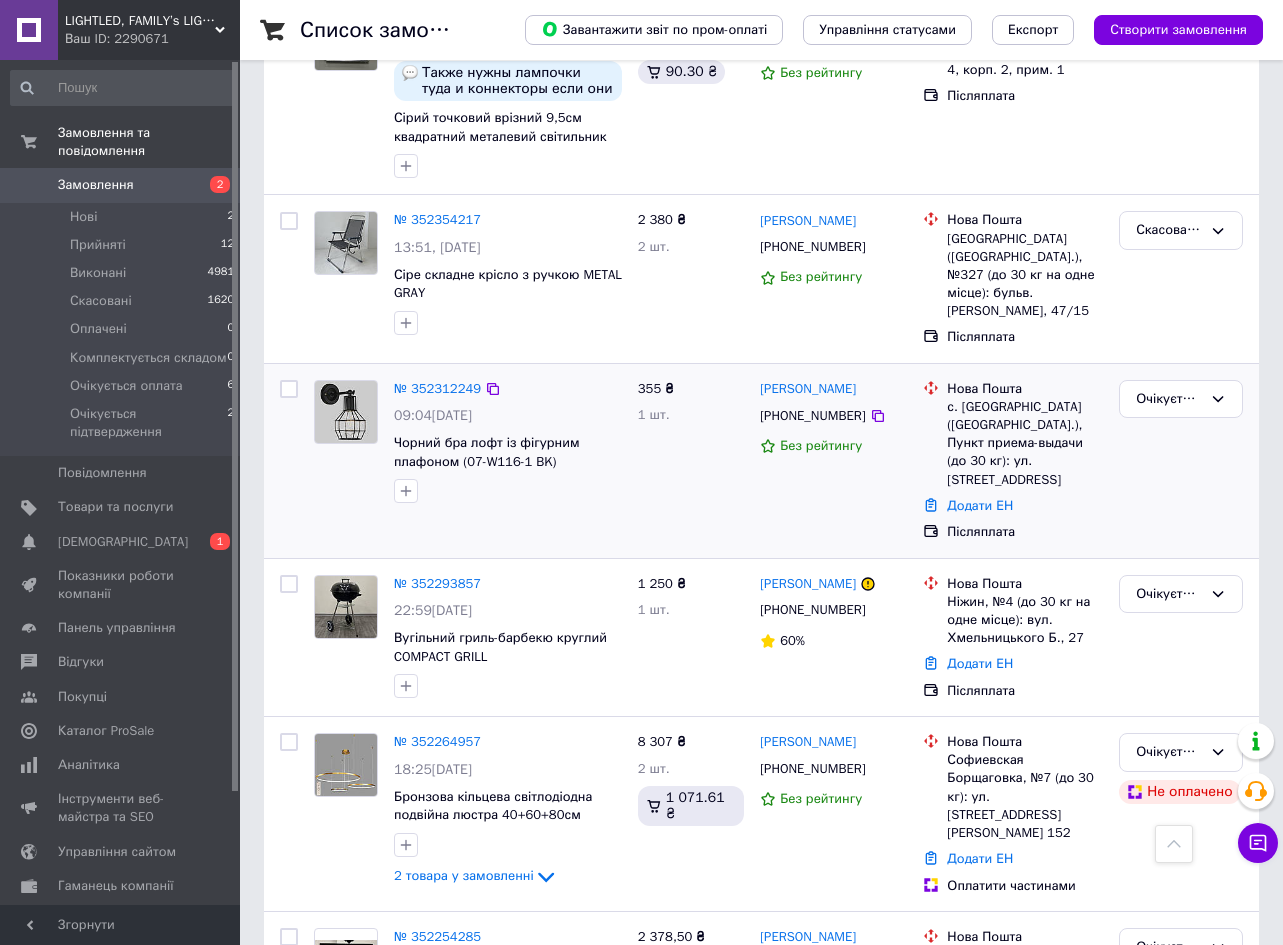 scroll, scrollTop: 1821, scrollLeft: 0, axis: vertical 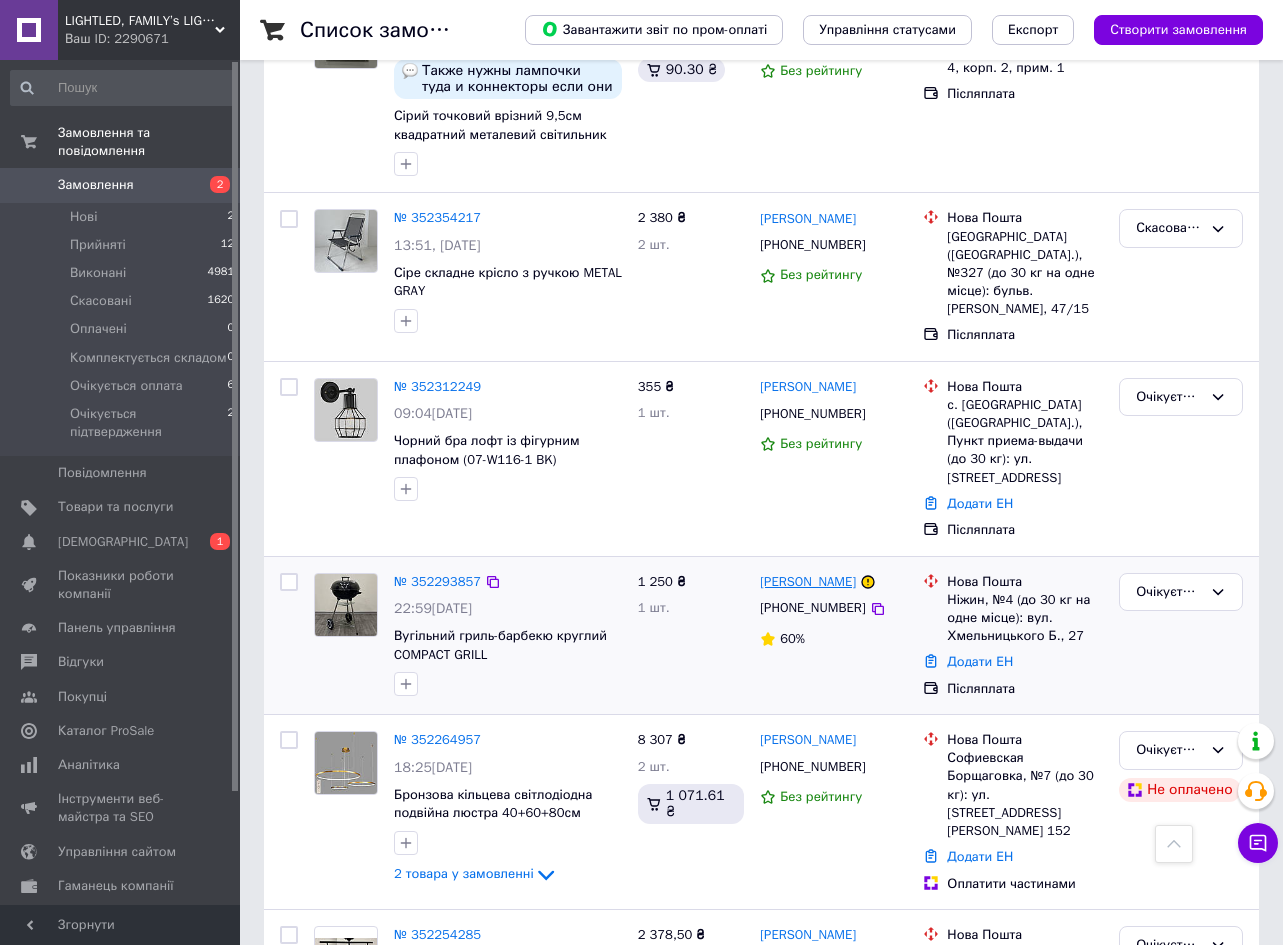 click on "[PERSON_NAME]" at bounding box center [808, 582] 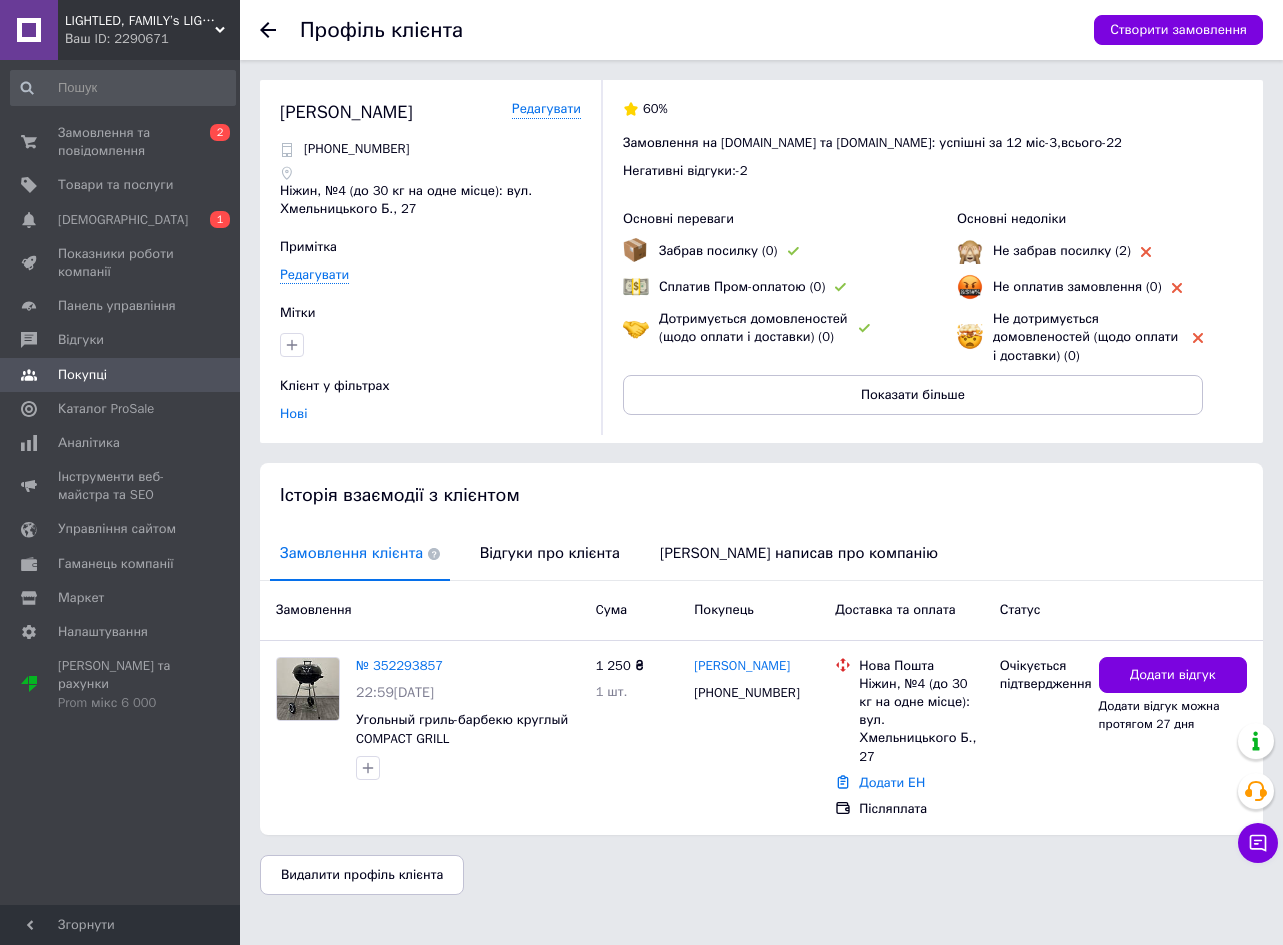 scroll, scrollTop: 0, scrollLeft: 0, axis: both 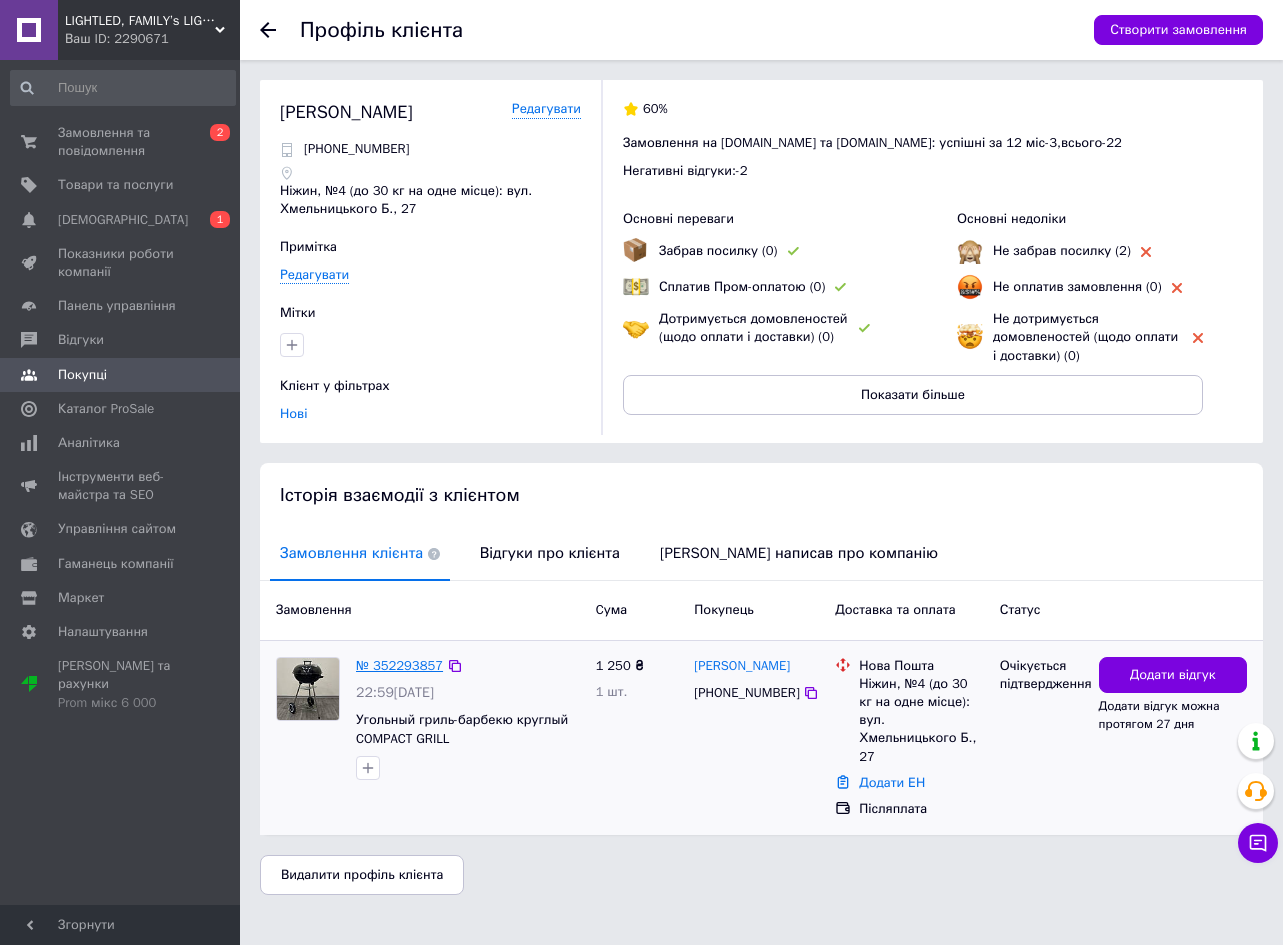 click on "№ 352293857" at bounding box center [399, 665] 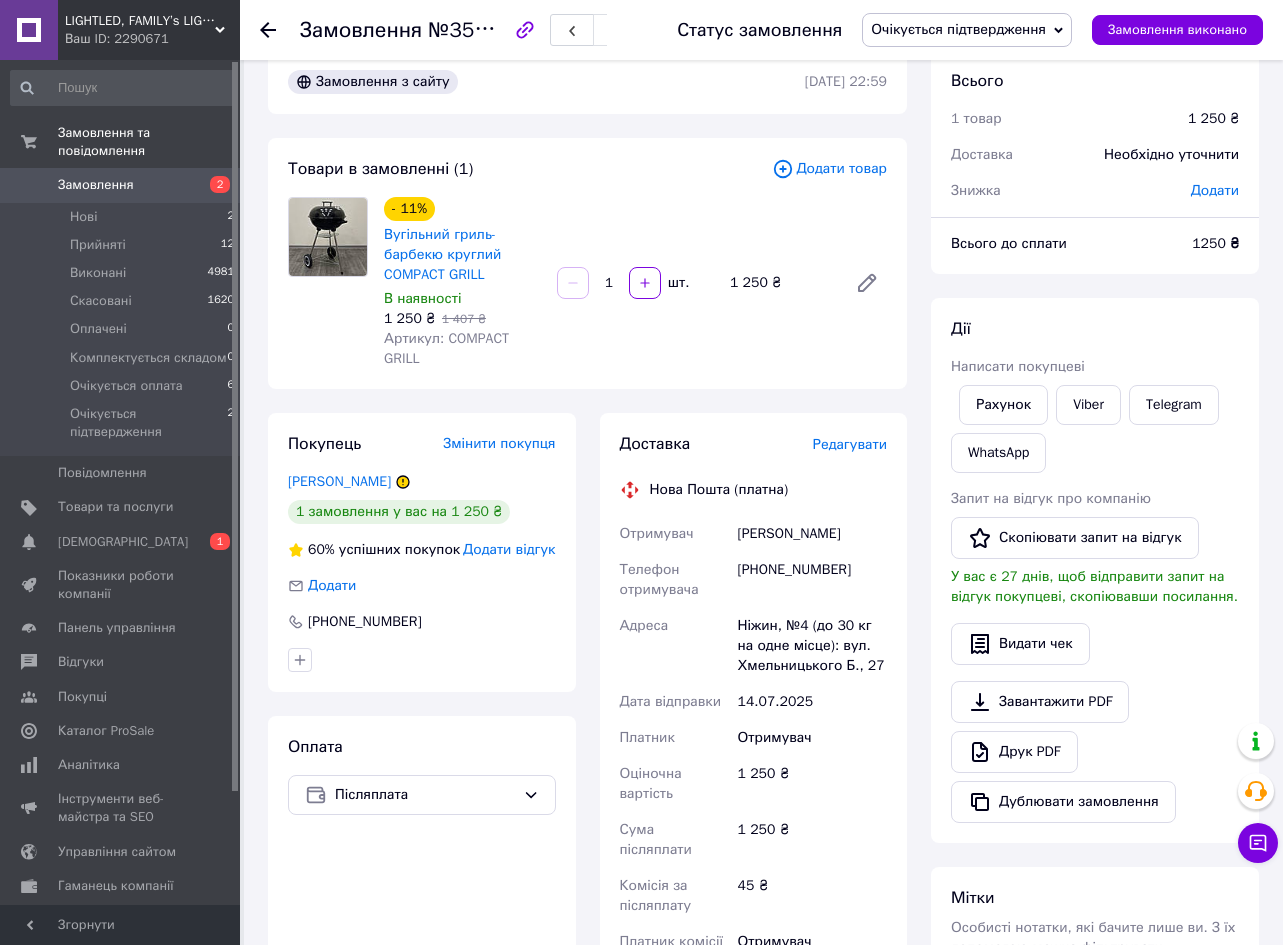 scroll, scrollTop: 32, scrollLeft: 0, axis: vertical 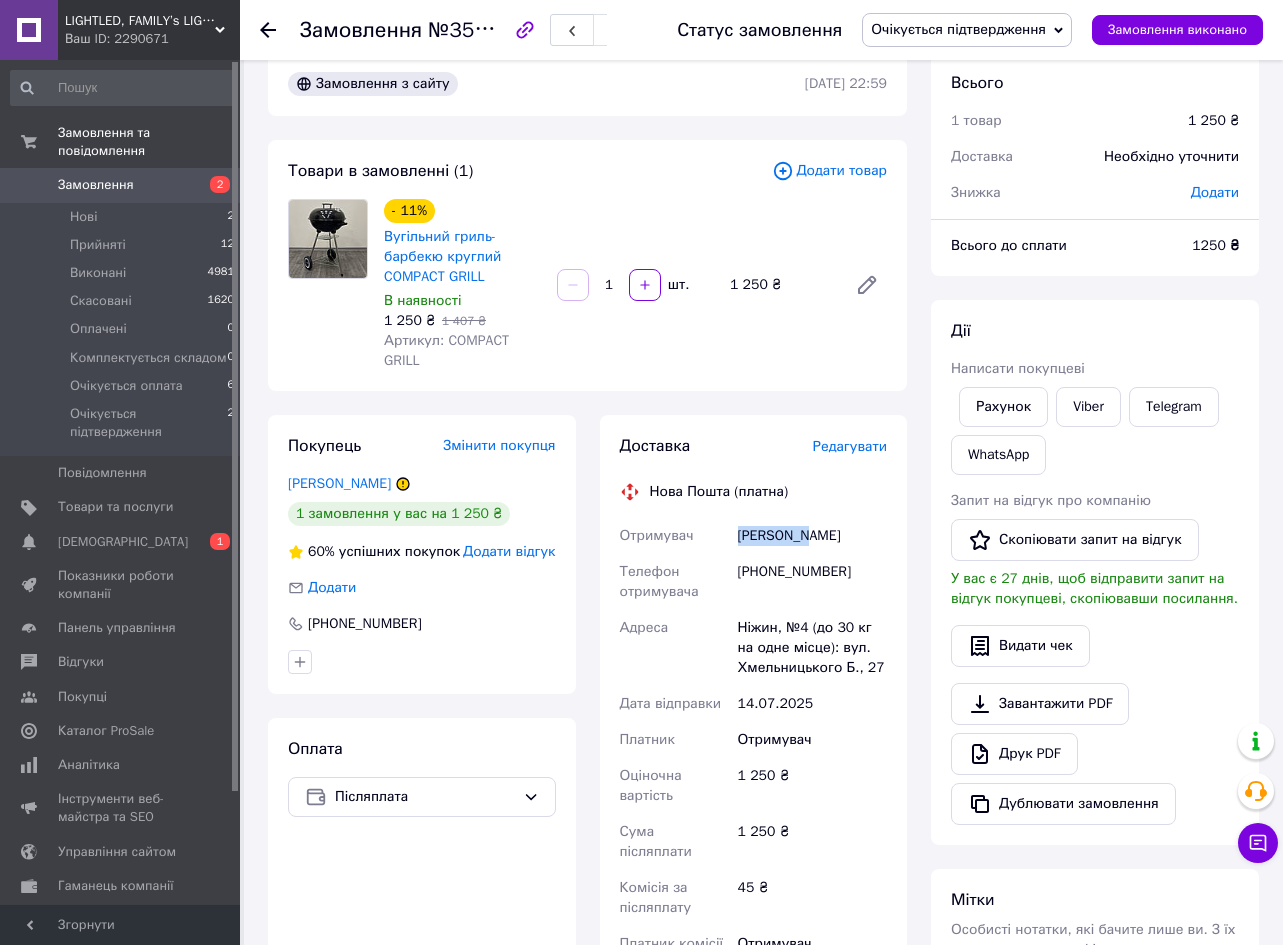 drag, startPoint x: 737, startPoint y: 536, endPoint x: 815, endPoint y: 537, distance: 78.00641 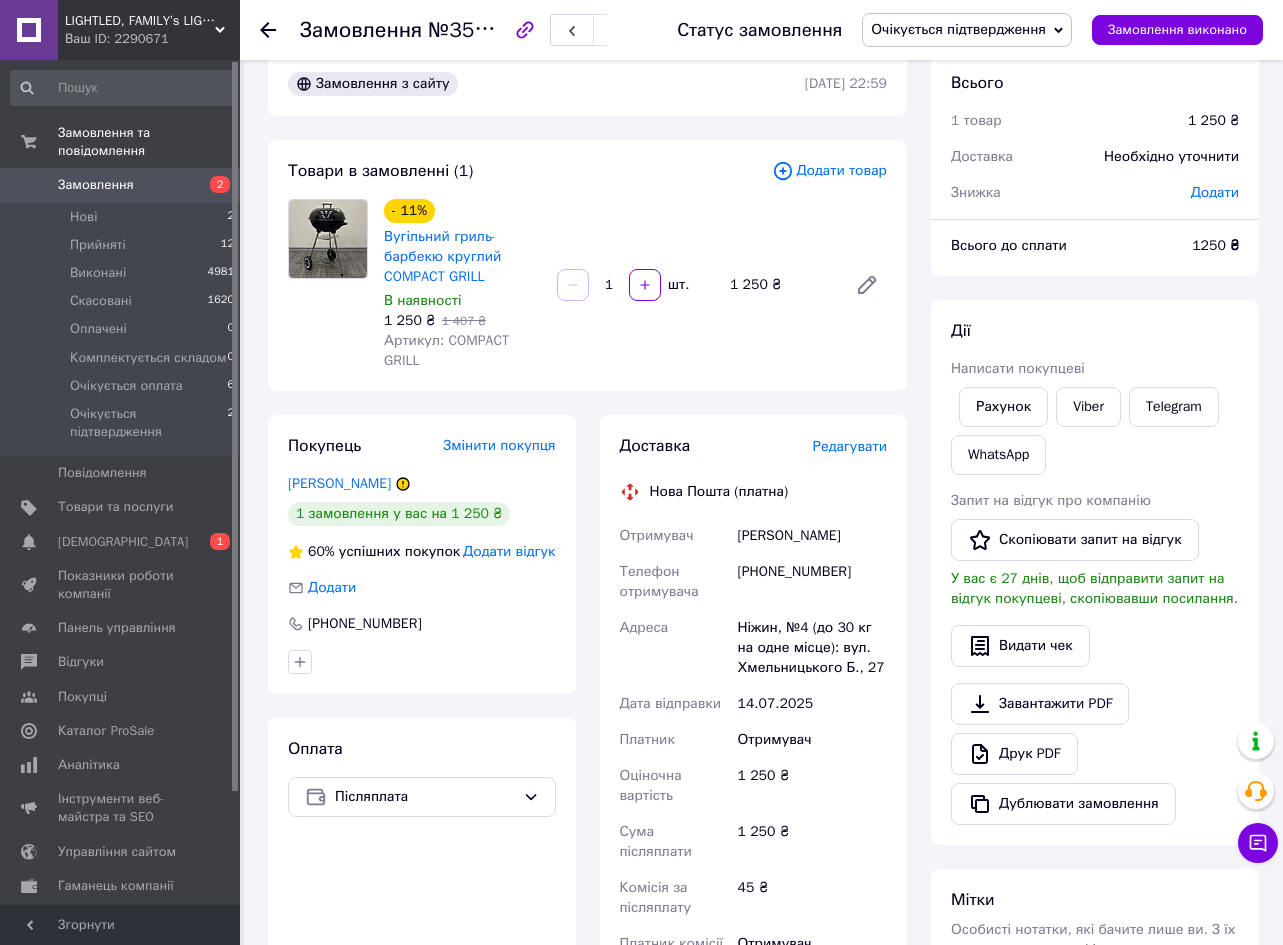 click on "[PHONE_NUMBER]" at bounding box center (812, 582) 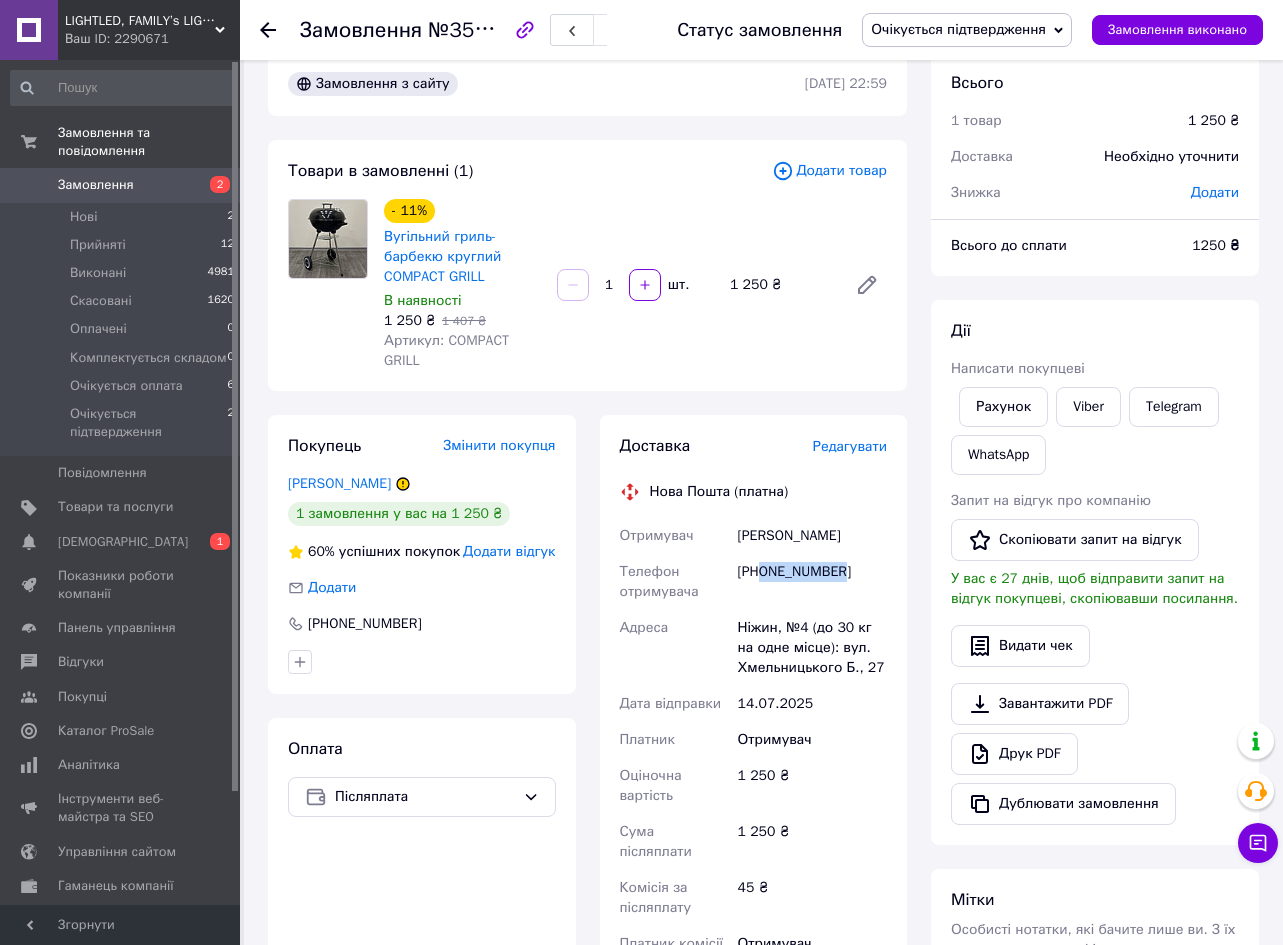 drag, startPoint x: 763, startPoint y: 570, endPoint x: 876, endPoint y: 570, distance: 113 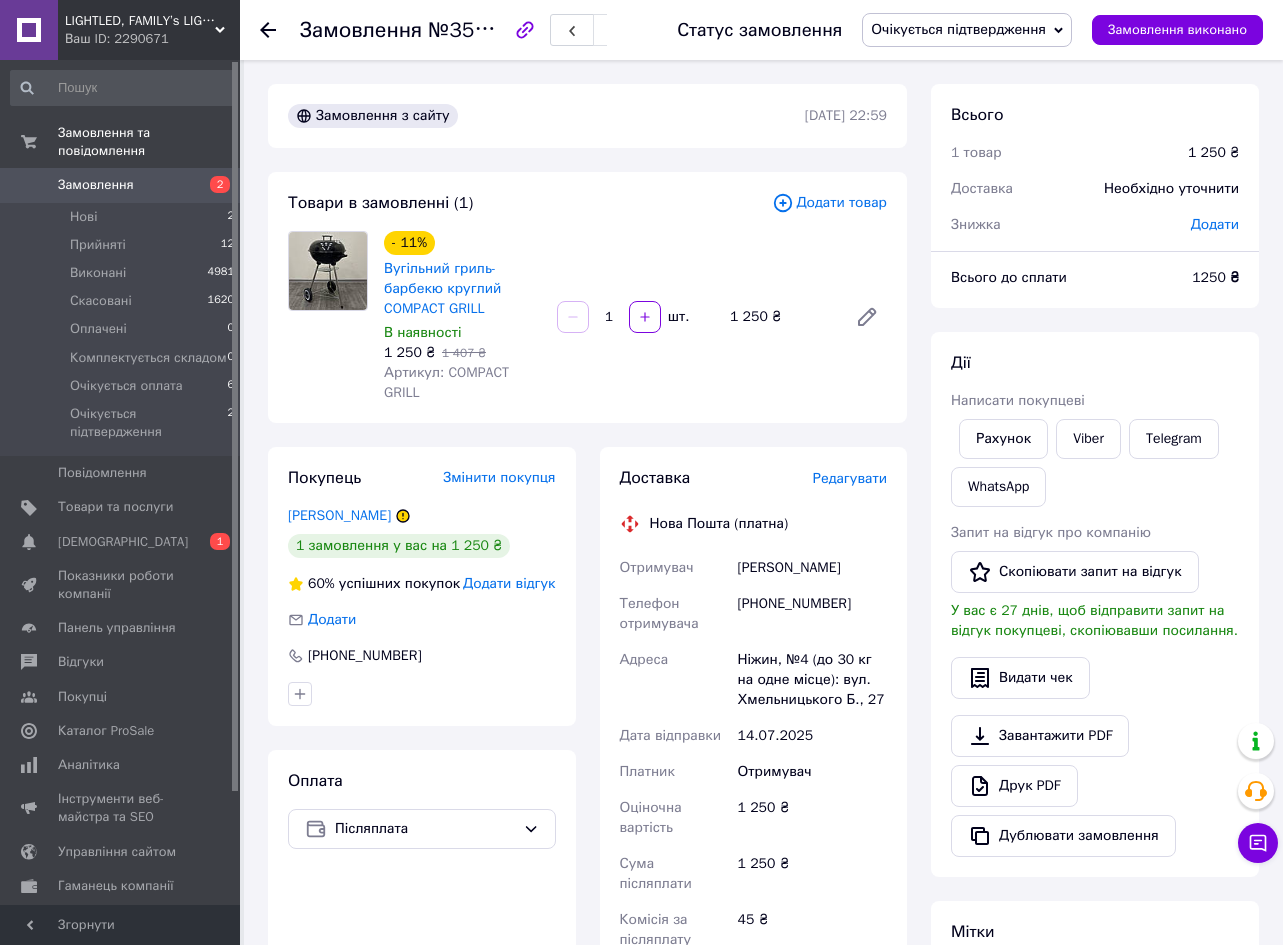 scroll, scrollTop: 0, scrollLeft: 0, axis: both 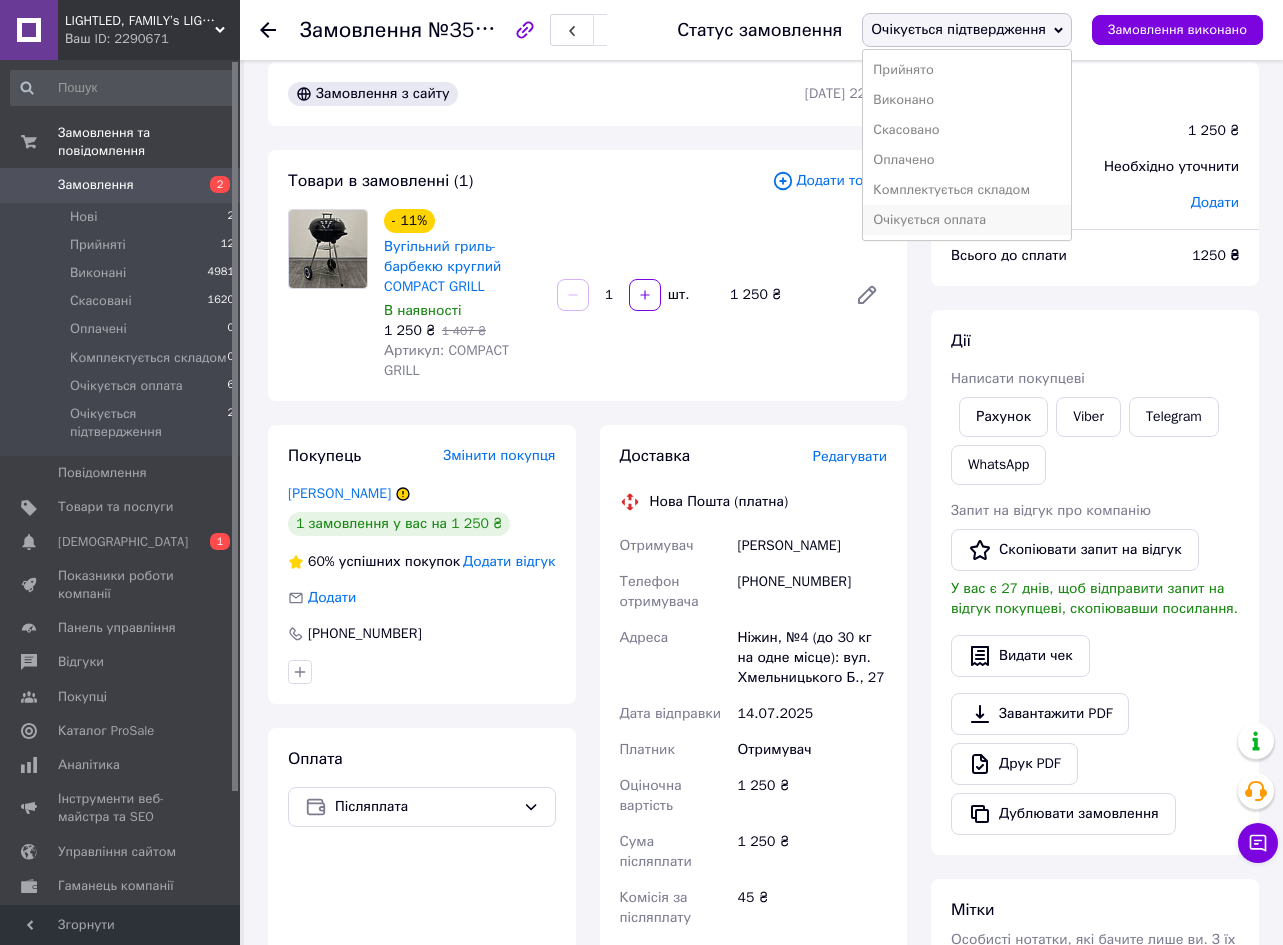 click on "Очікується оплата" at bounding box center (967, 220) 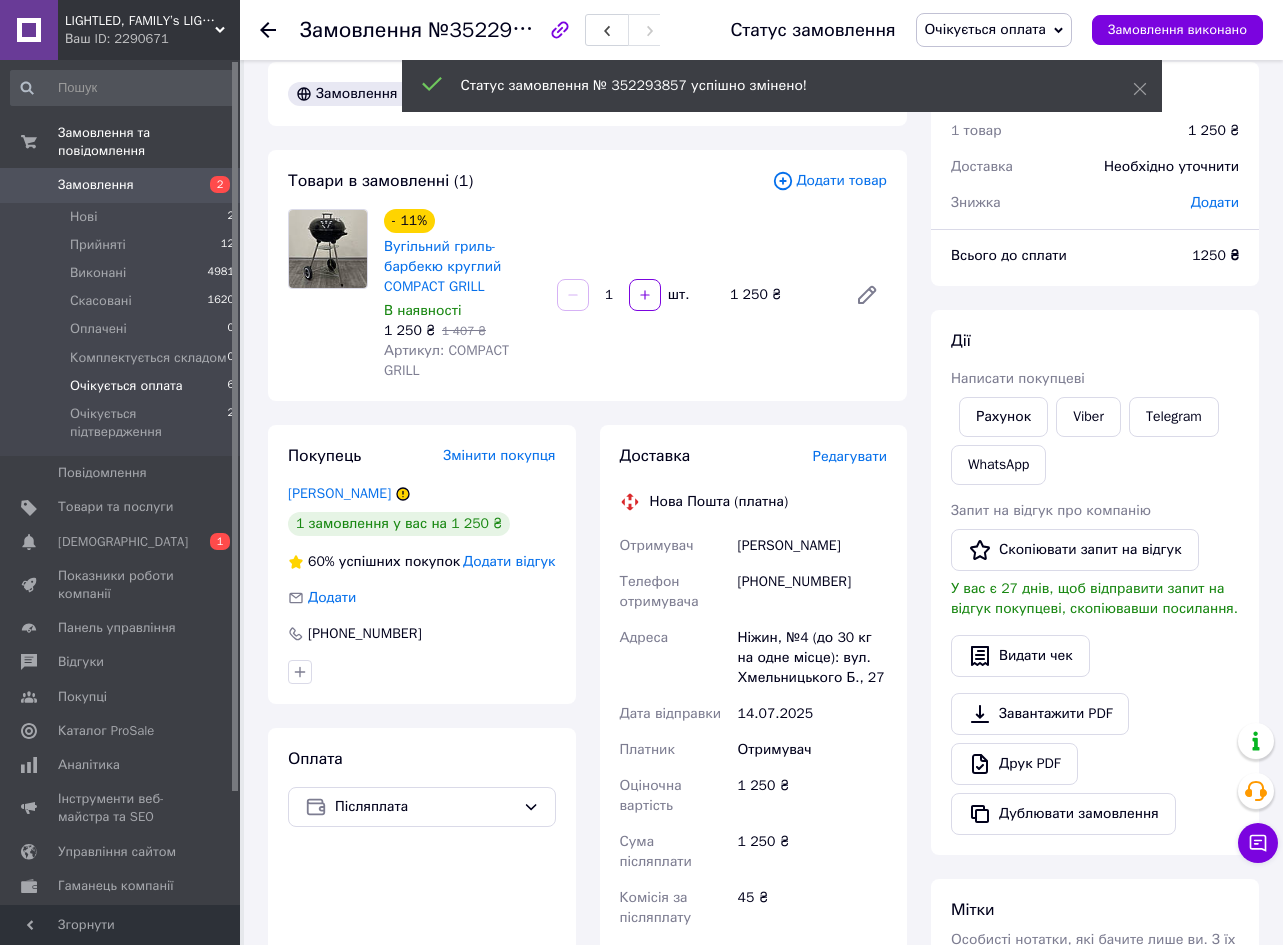 click on "Очікується оплата" at bounding box center [126, 386] 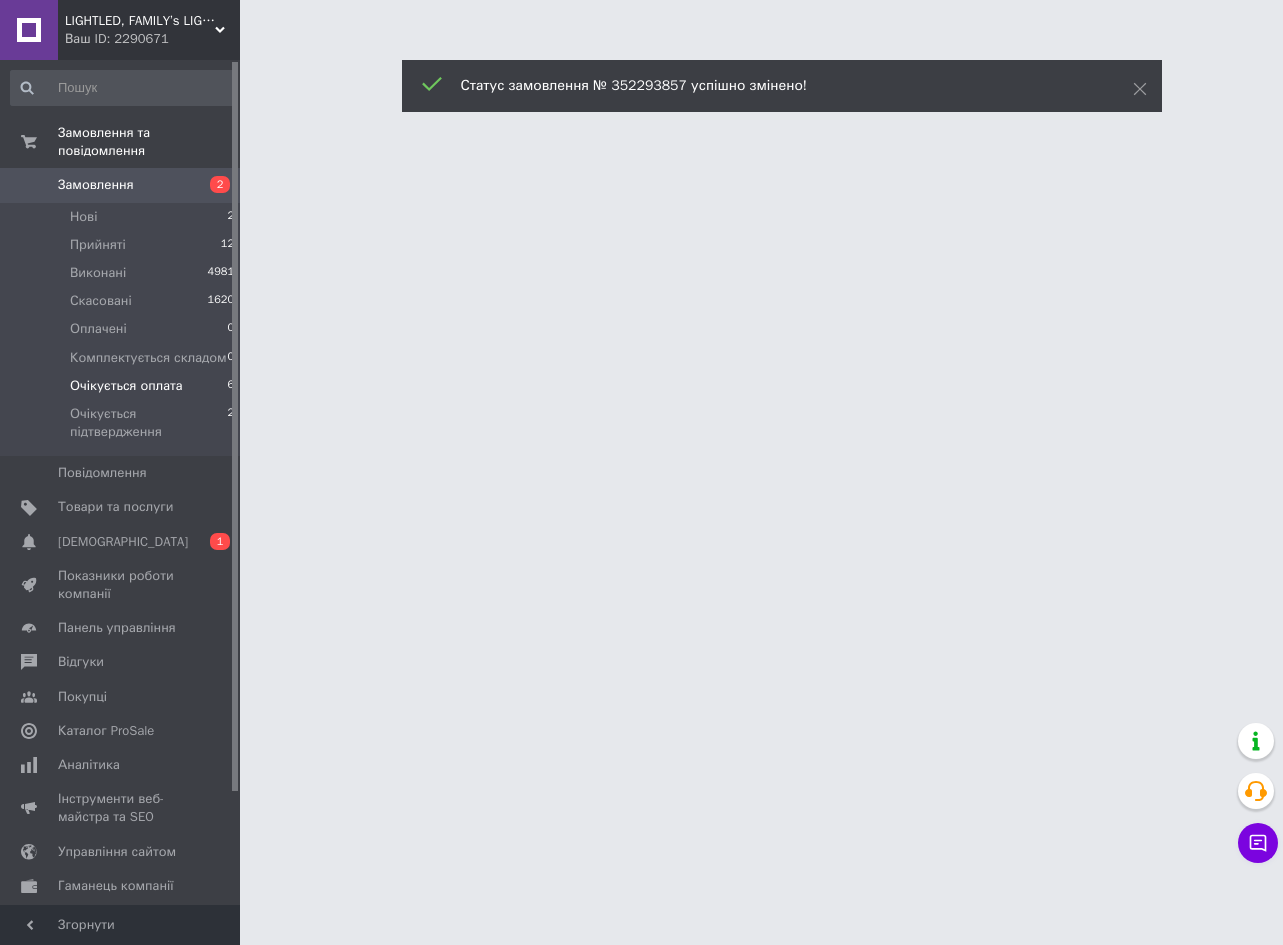 scroll, scrollTop: 0, scrollLeft: 0, axis: both 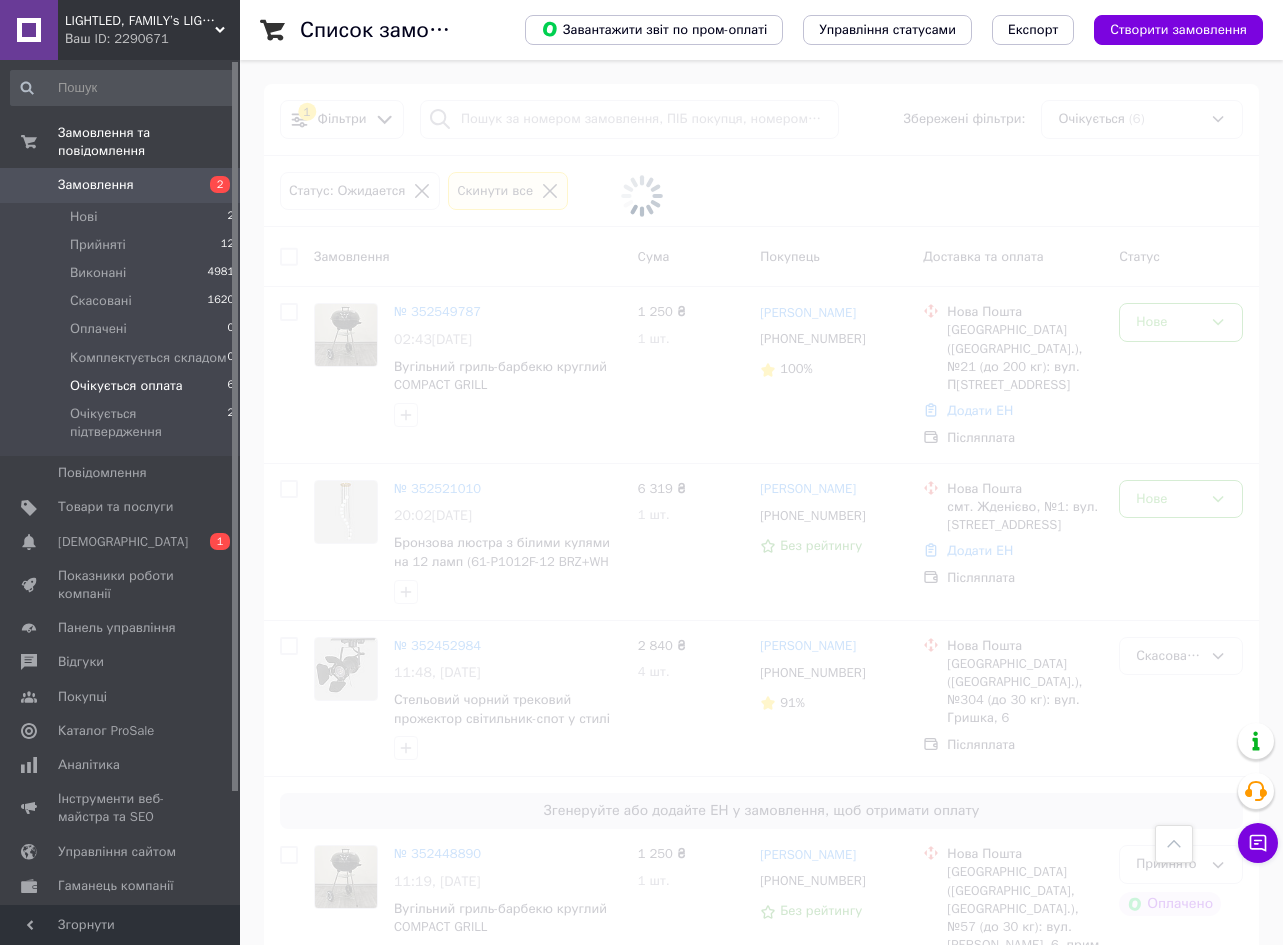 click on "Очікується оплата" at bounding box center [126, 386] 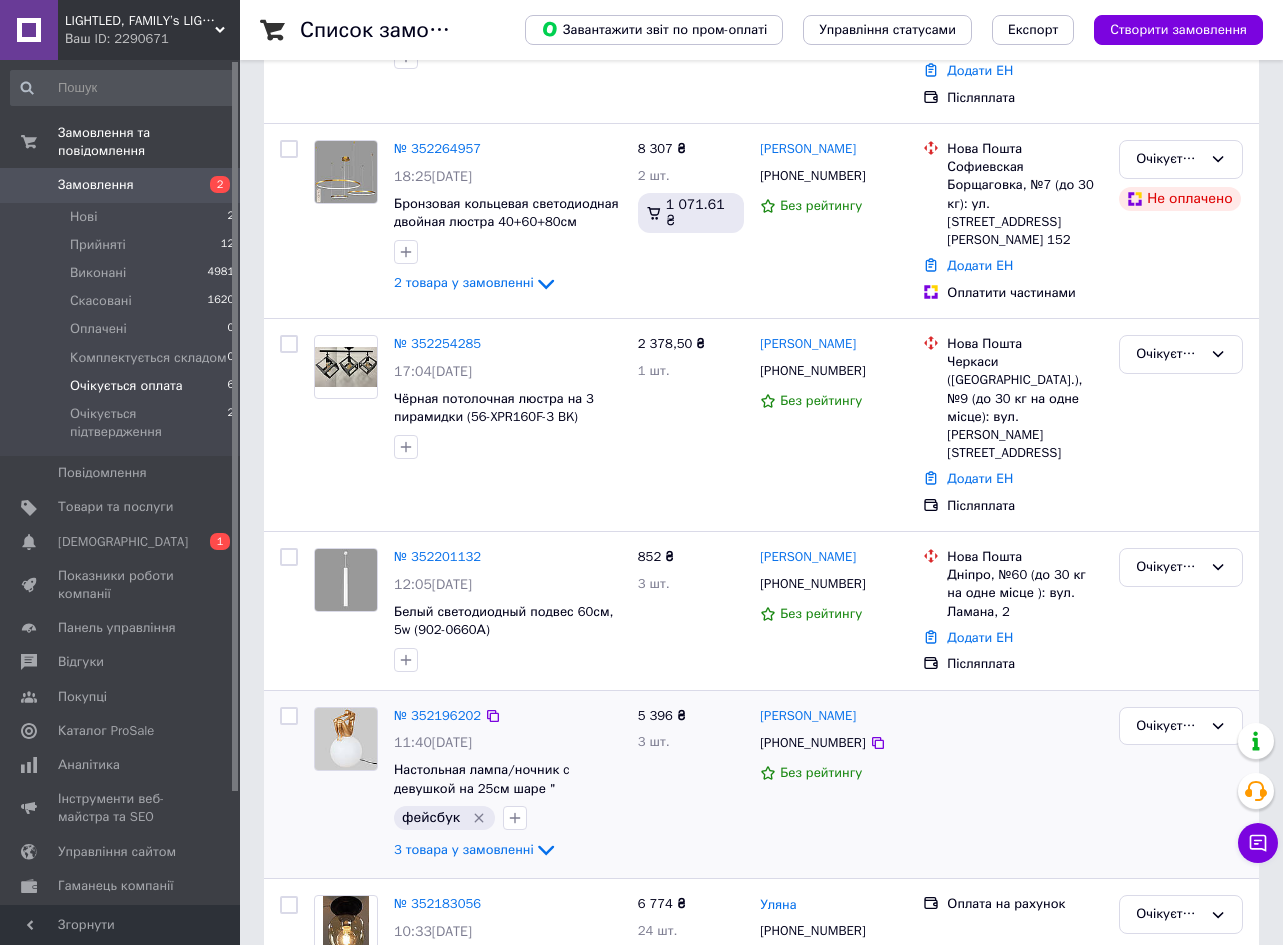 scroll, scrollTop: 348, scrollLeft: 0, axis: vertical 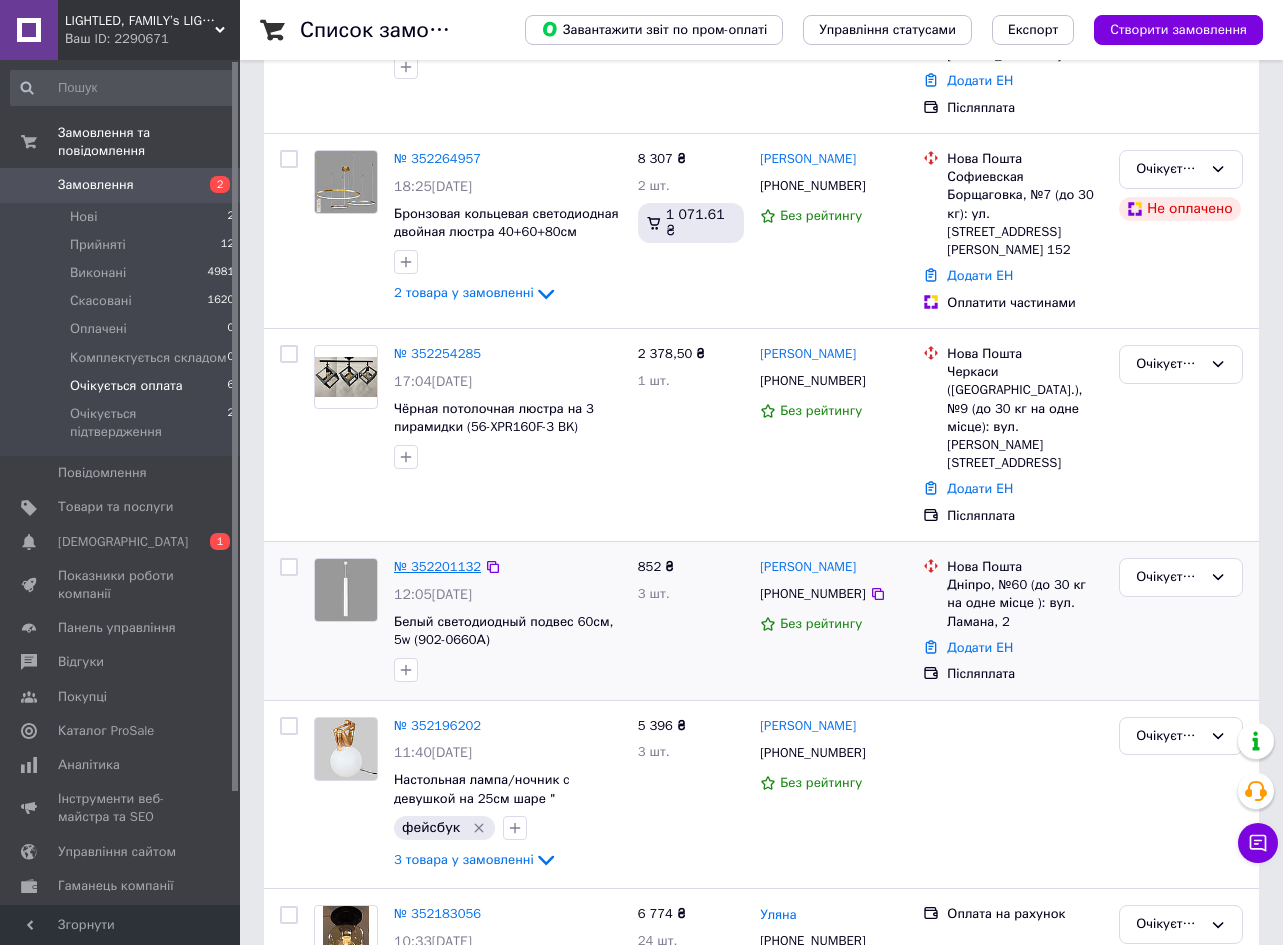click on "№ 352201132" at bounding box center (437, 566) 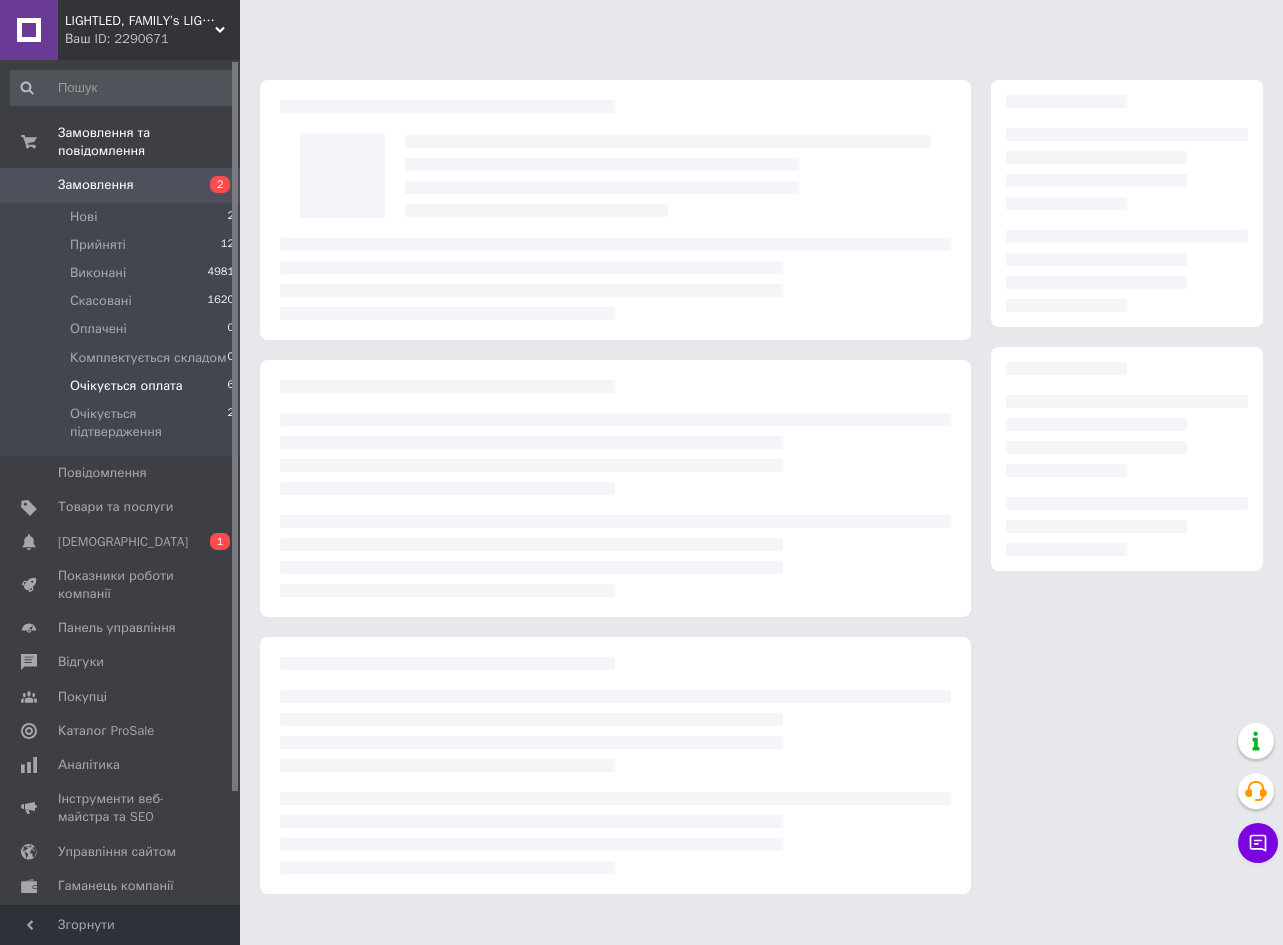 scroll, scrollTop: 0, scrollLeft: 0, axis: both 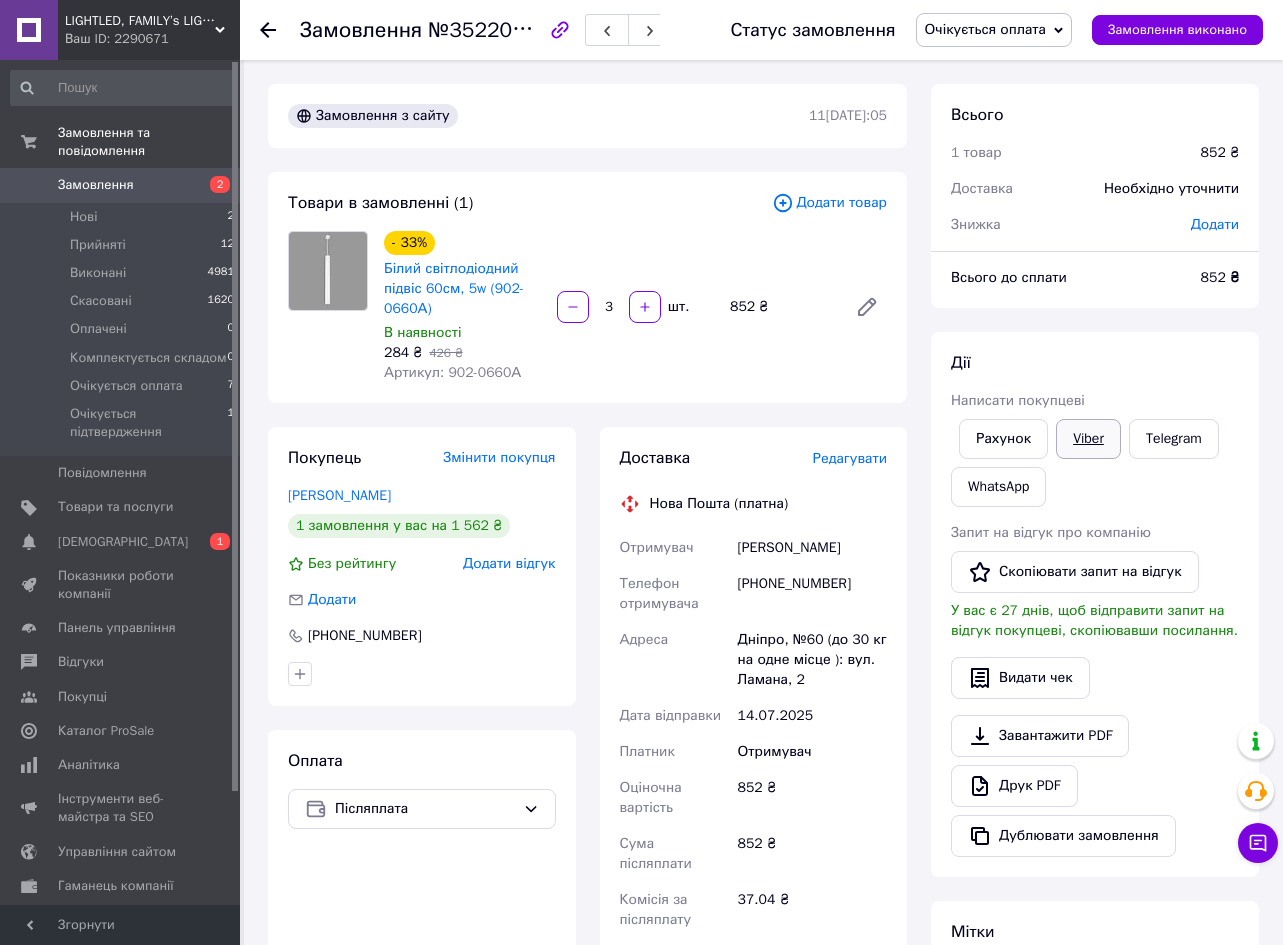 click on "Viber" at bounding box center [1088, 439] 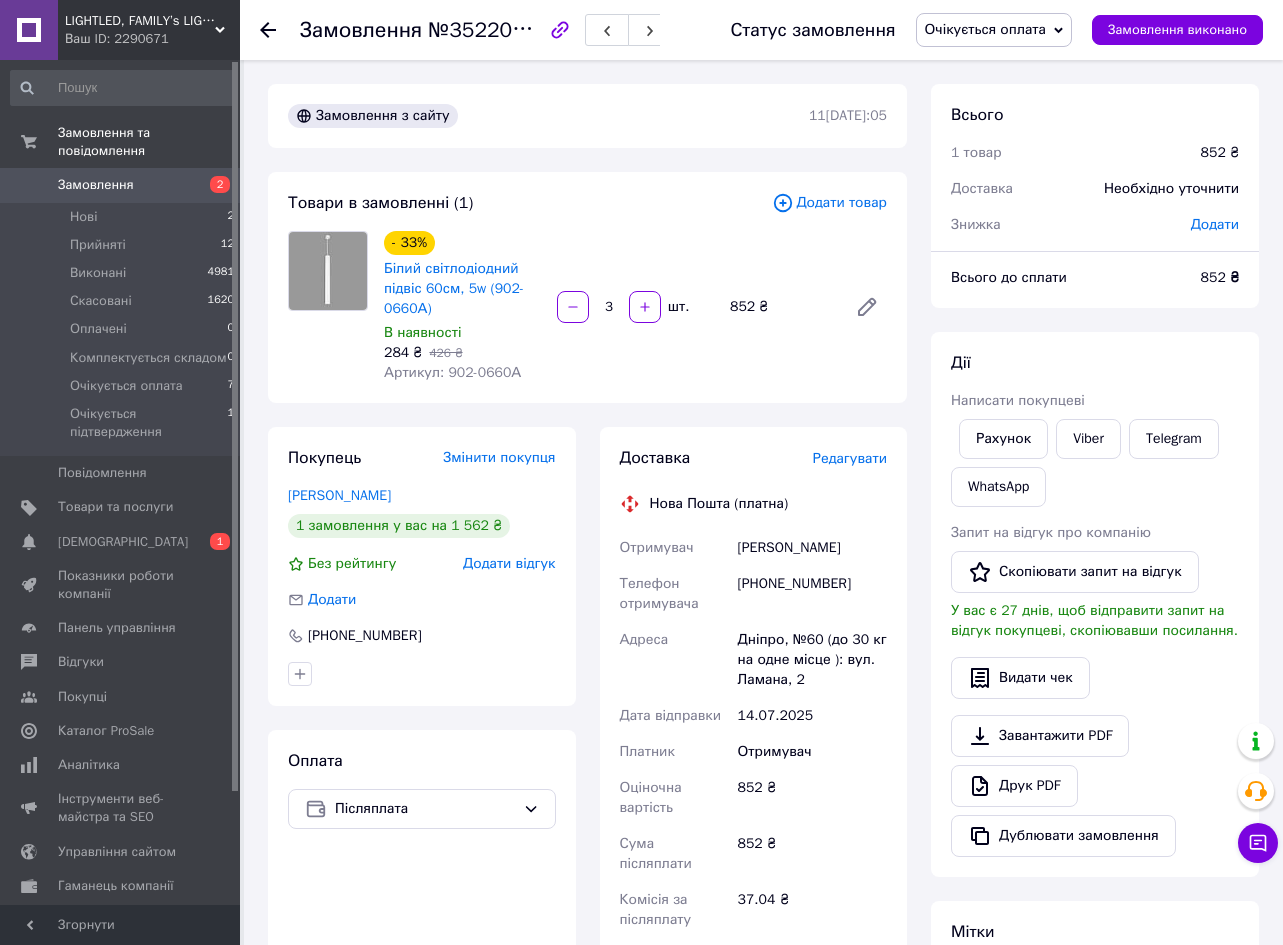 click 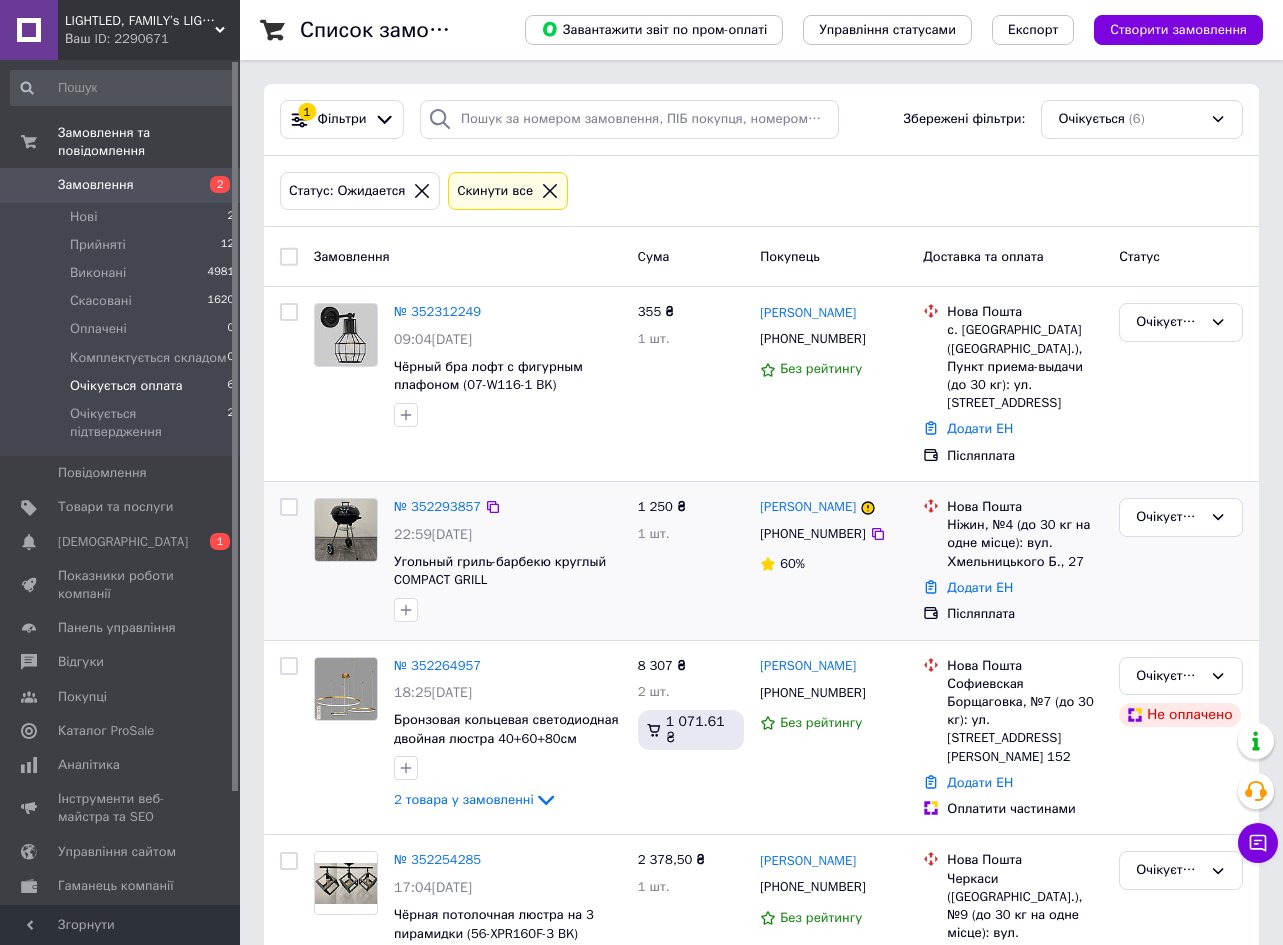 scroll, scrollTop: 0, scrollLeft: 0, axis: both 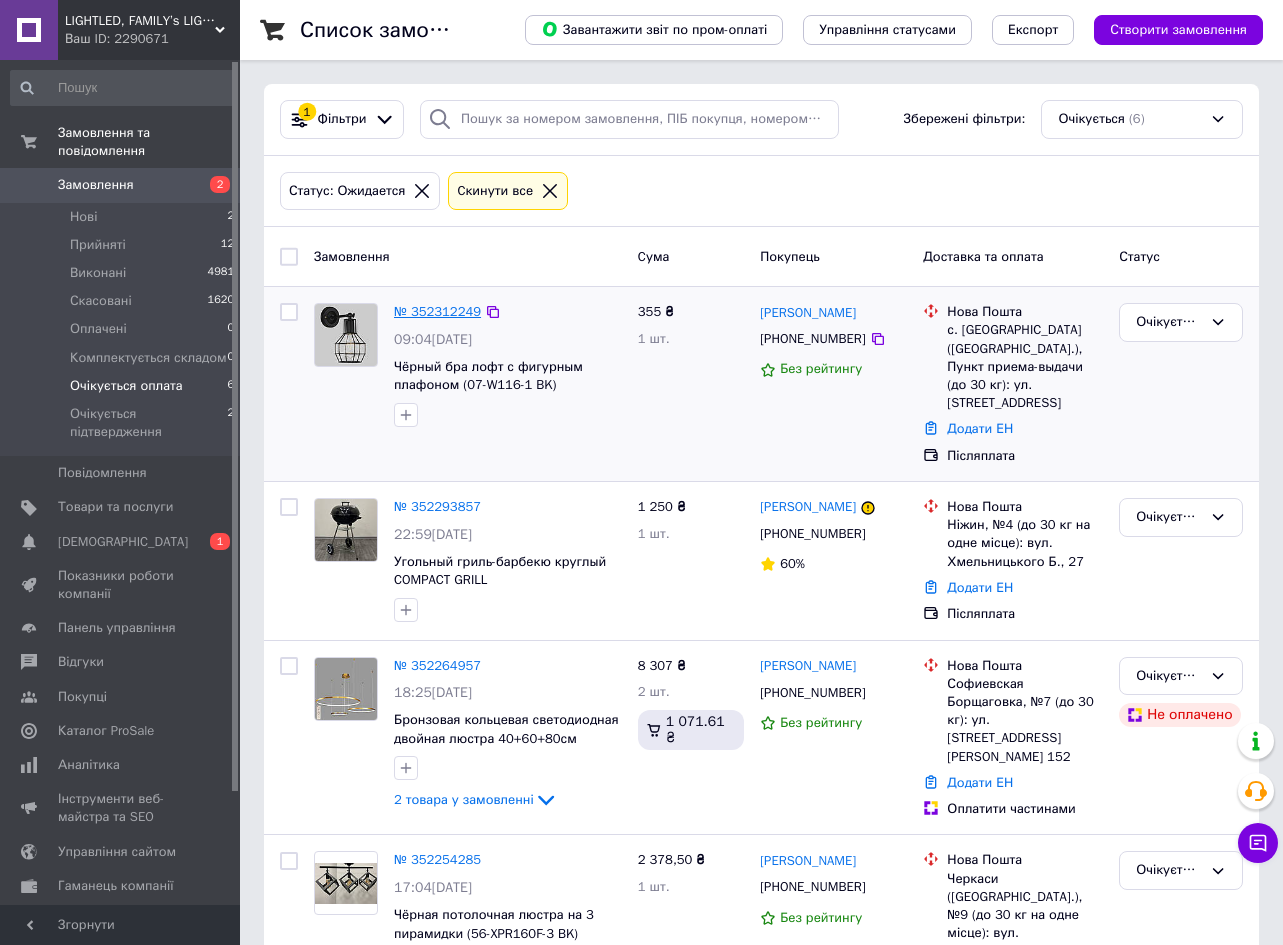click on "№ 352312249" at bounding box center [437, 311] 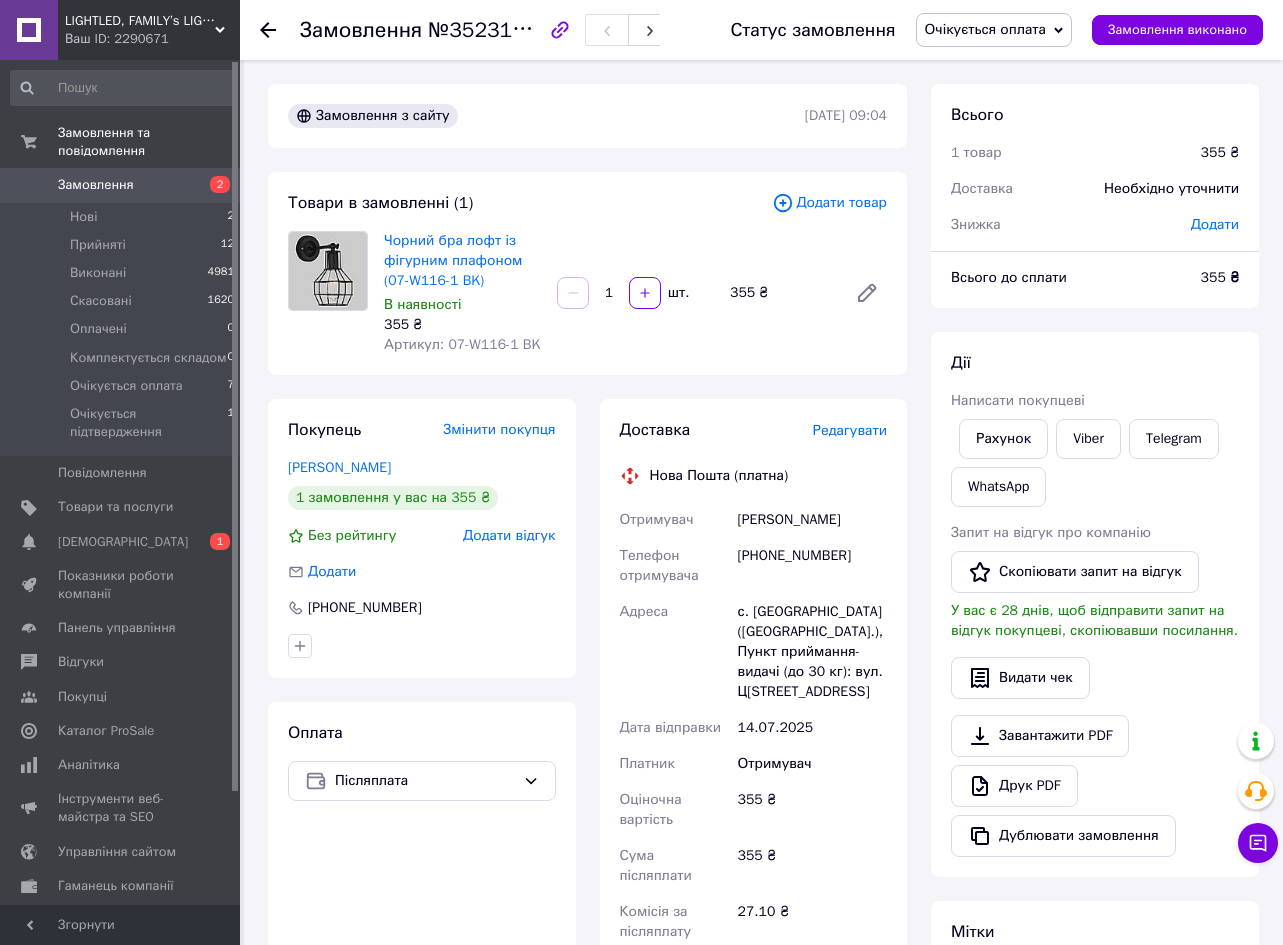click on "Рахунок Viber Telegram WhatsApp" at bounding box center [1095, 463] 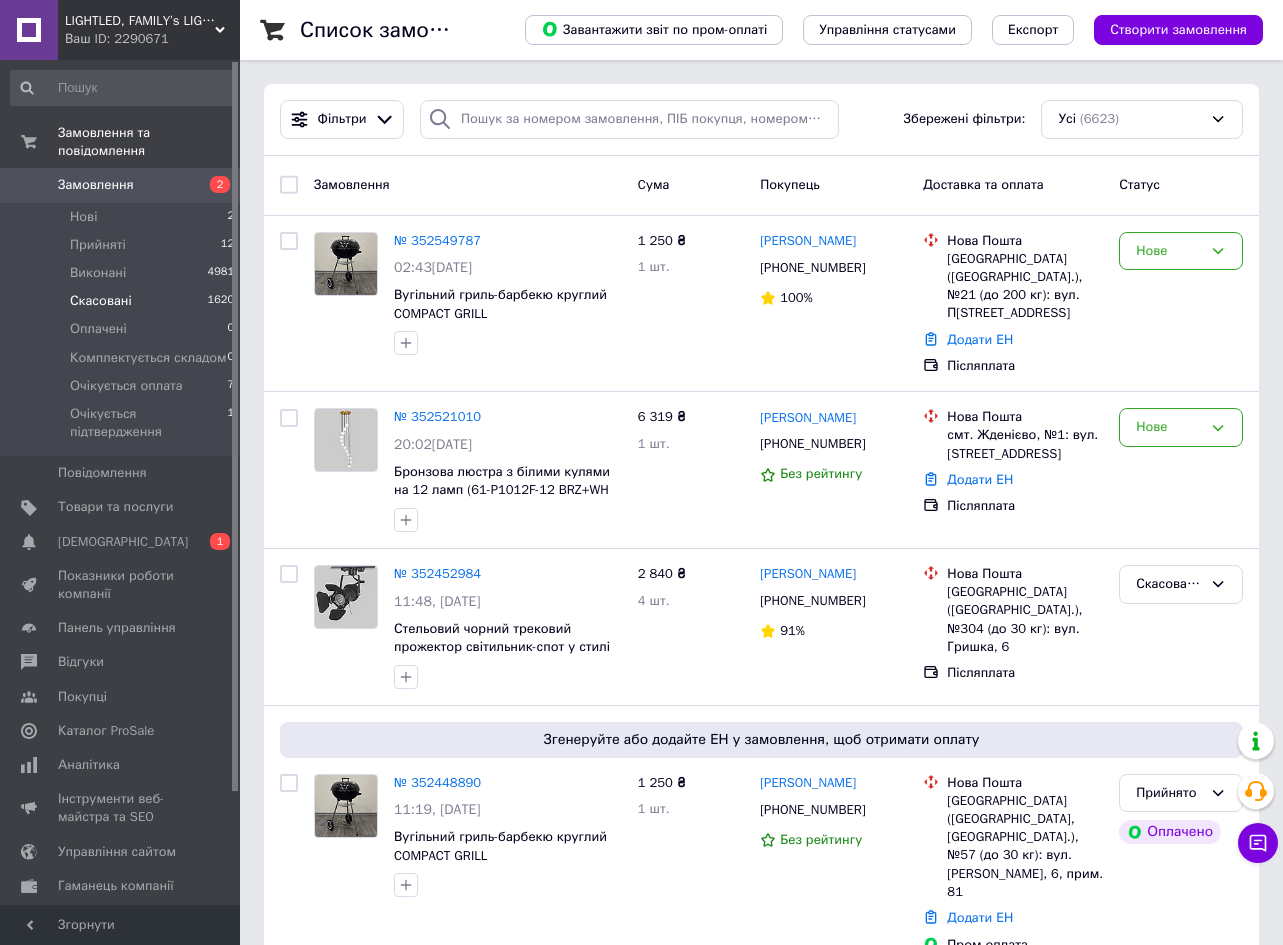 click on "Скасовані" at bounding box center (101, 301) 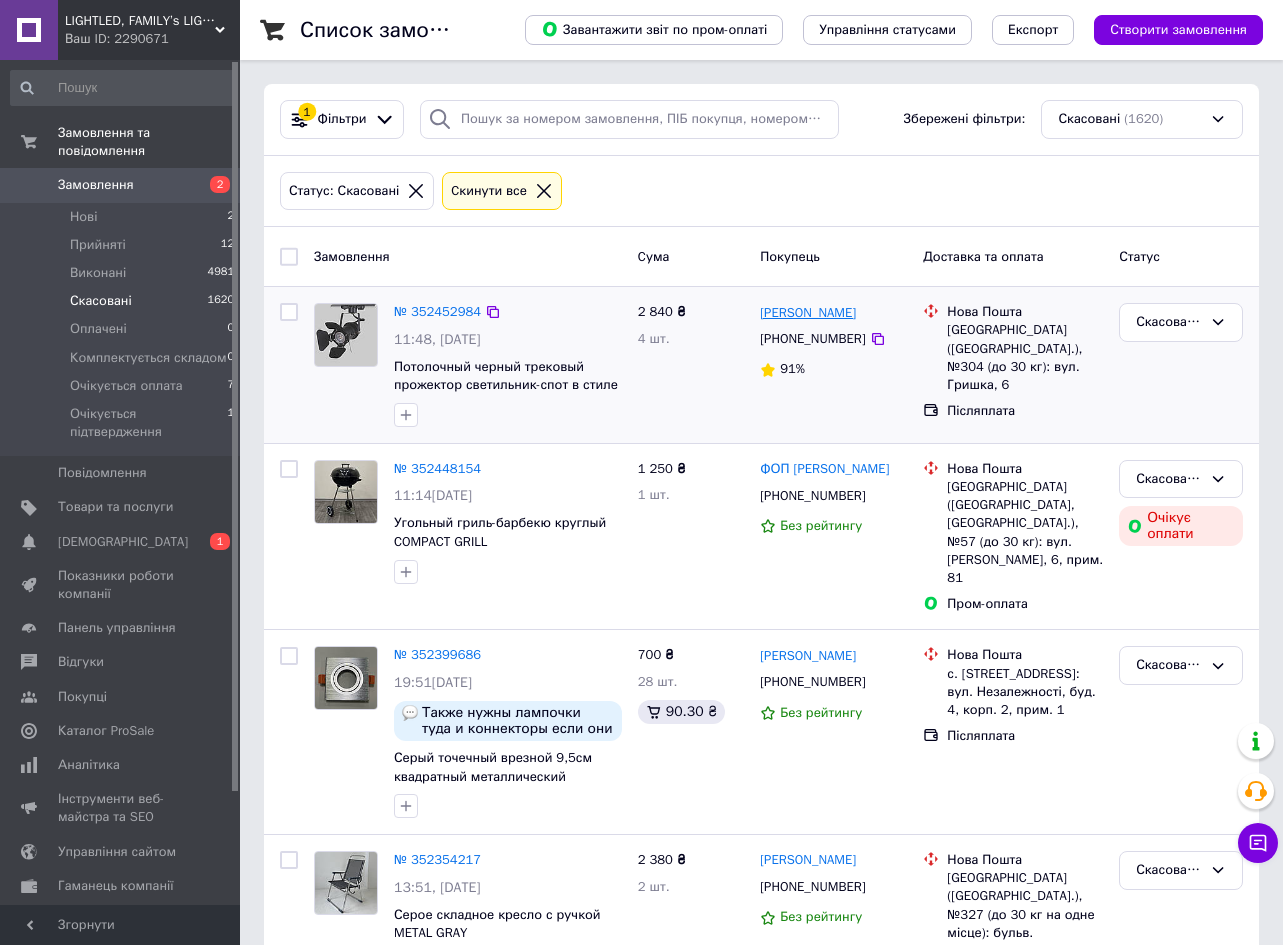 click on "[PERSON_NAME]" at bounding box center [808, 313] 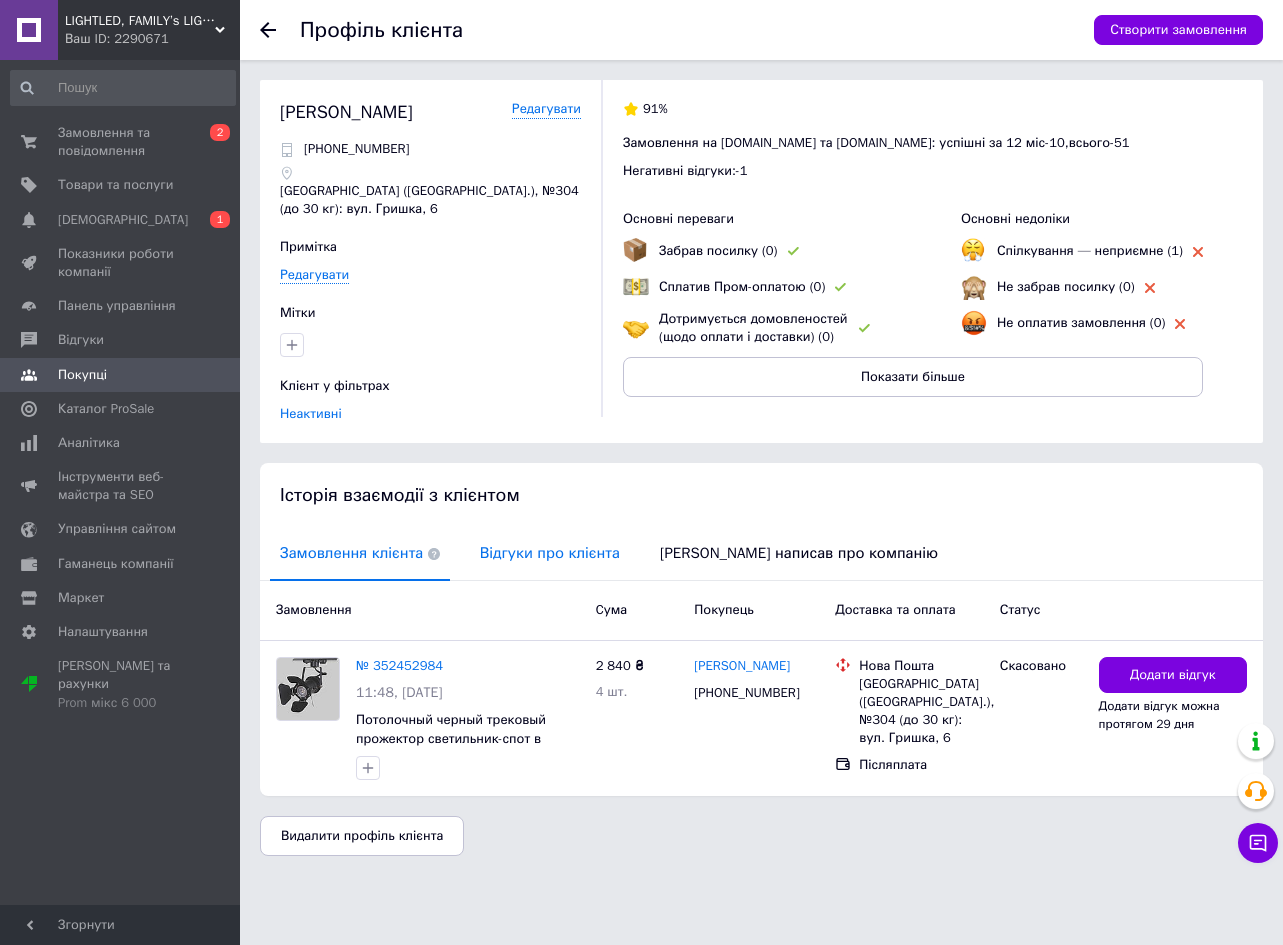 click on "Відгуки про клієнта" at bounding box center (550, 553) 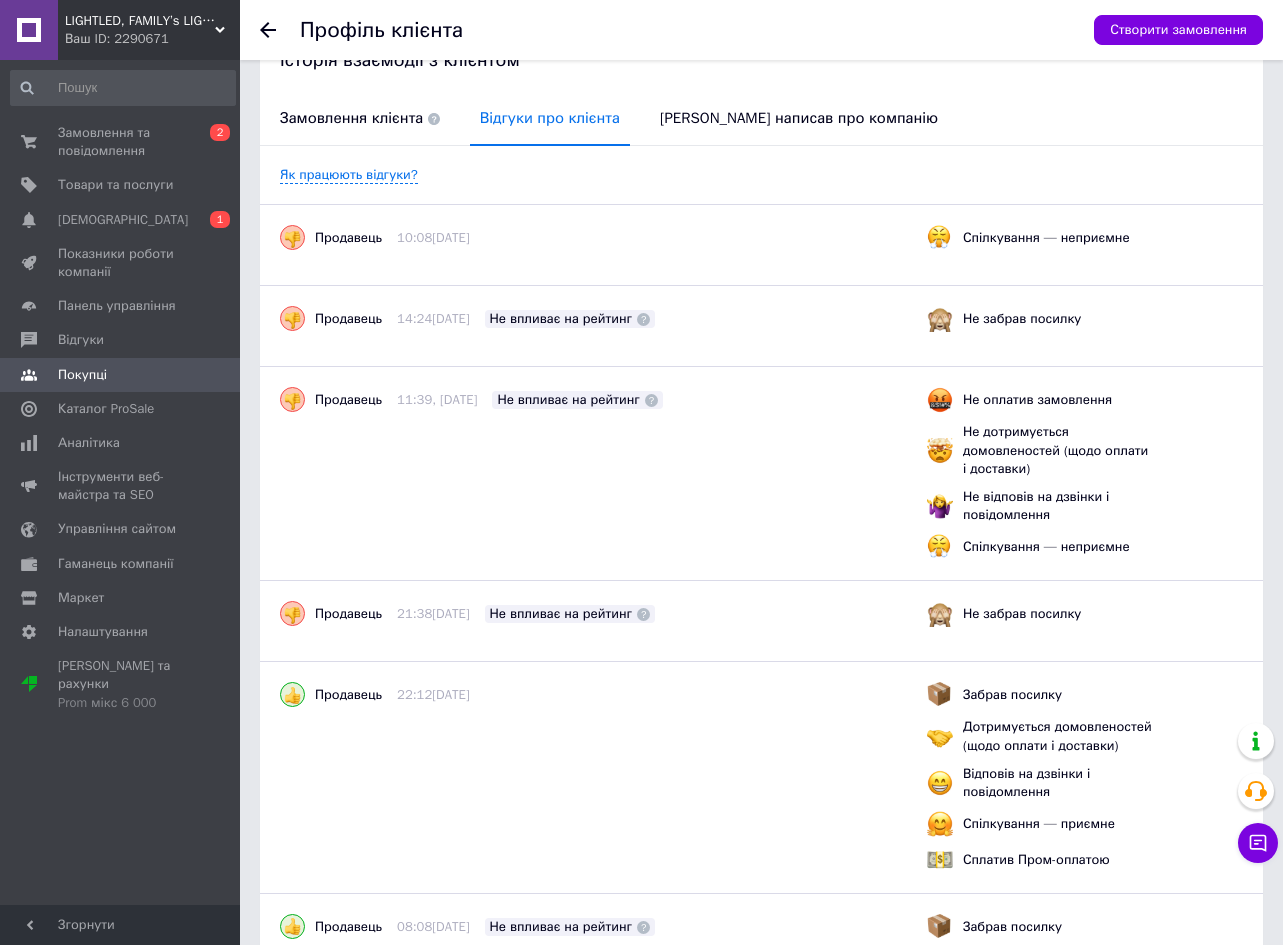 scroll, scrollTop: 415, scrollLeft: 0, axis: vertical 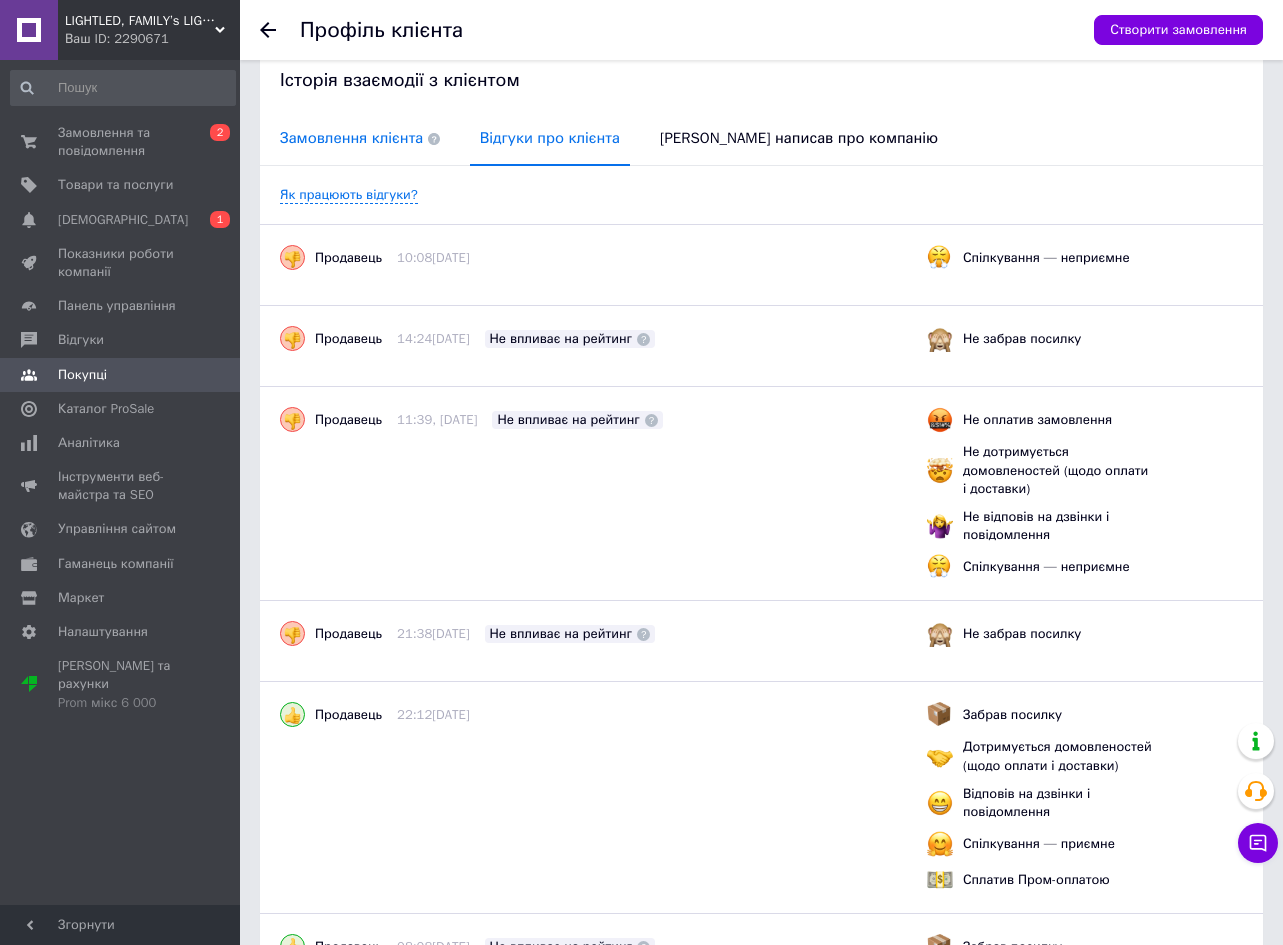 click at bounding box center (434, 138) 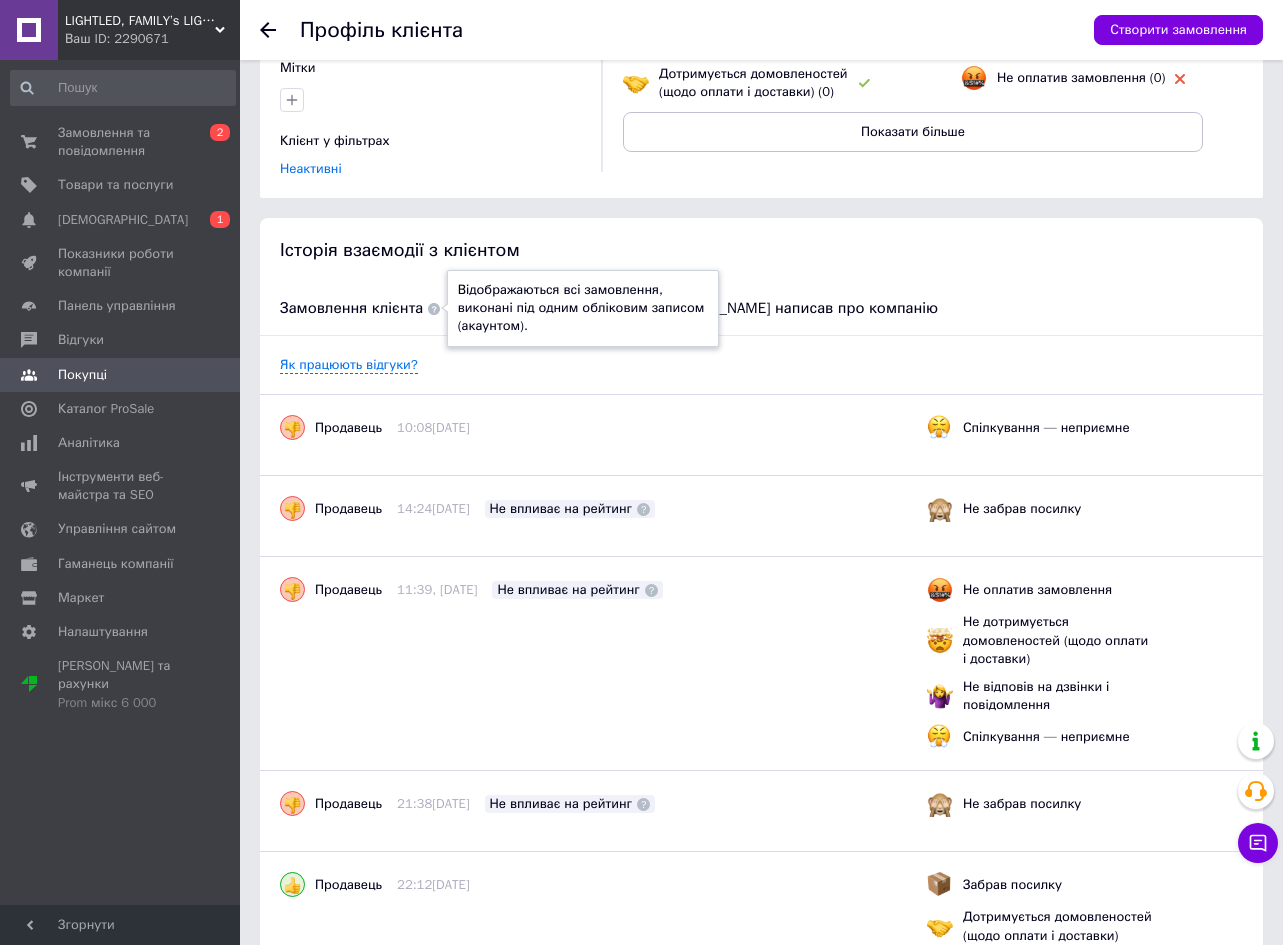 scroll, scrollTop: 239, scrollLeft: 0, axis: vertical 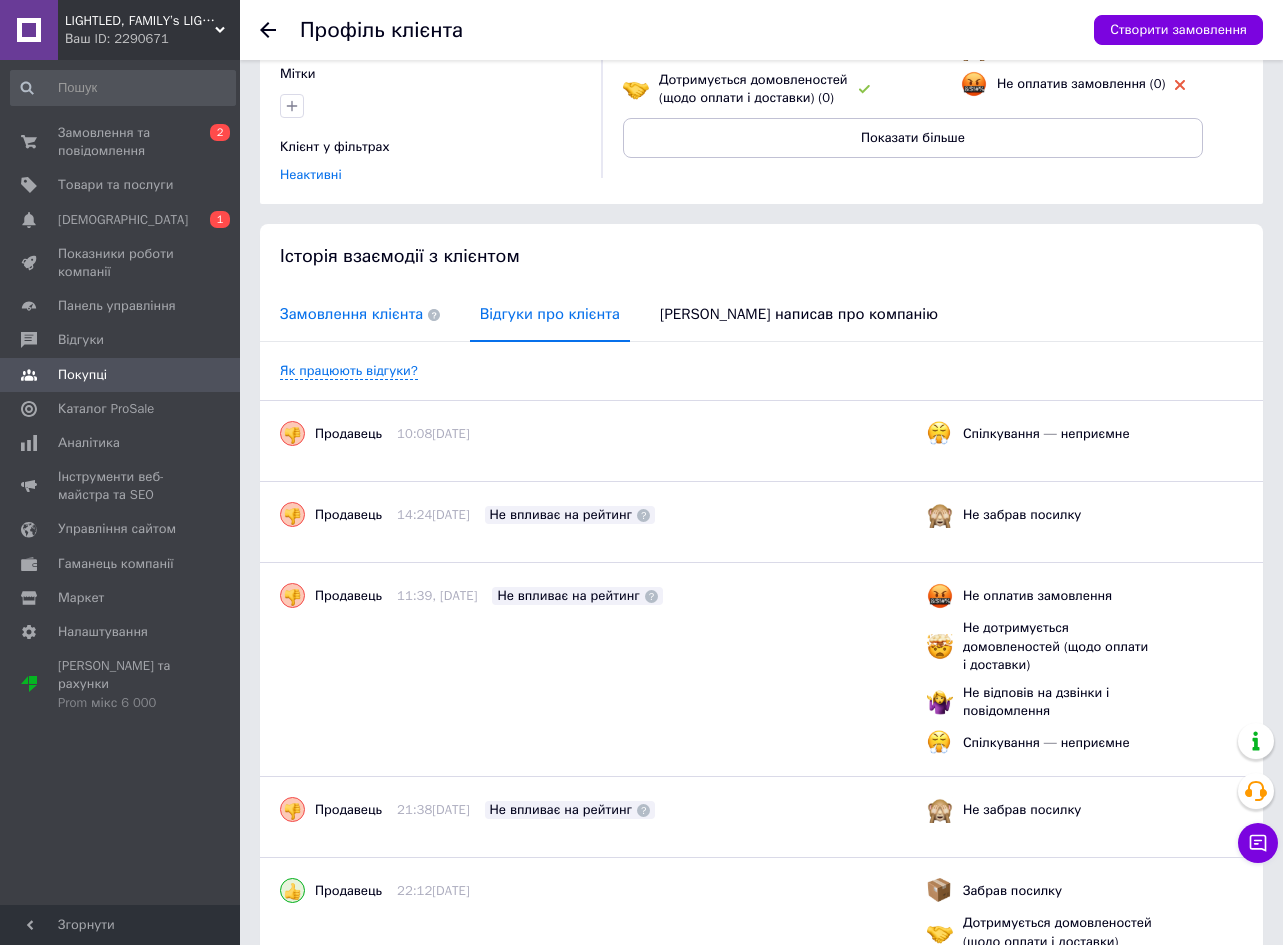 click on "Замовлення клієнта" at bounding box center [360, 314] 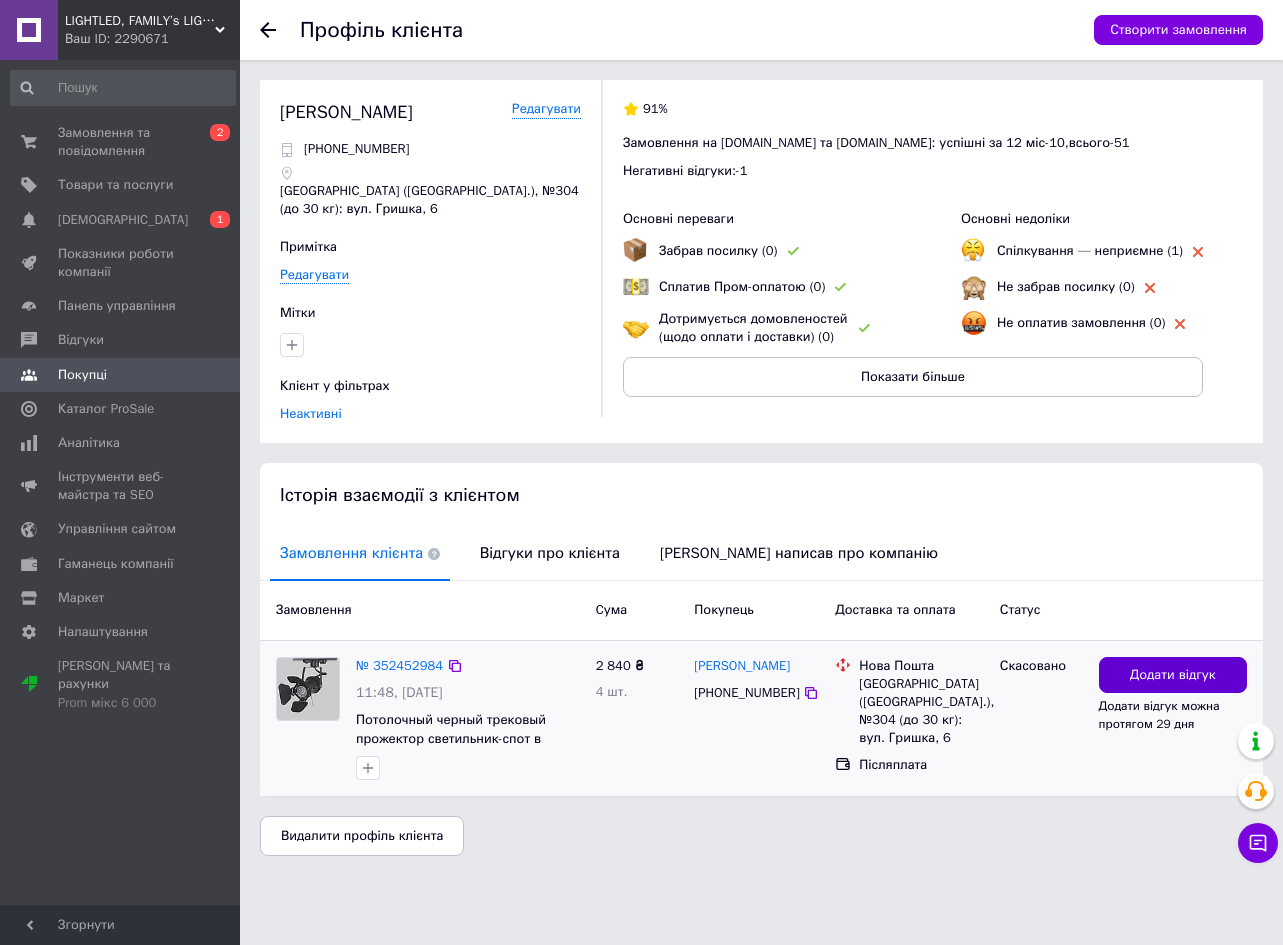 click on "Додати відгук" at bounding box center (1173, 675) 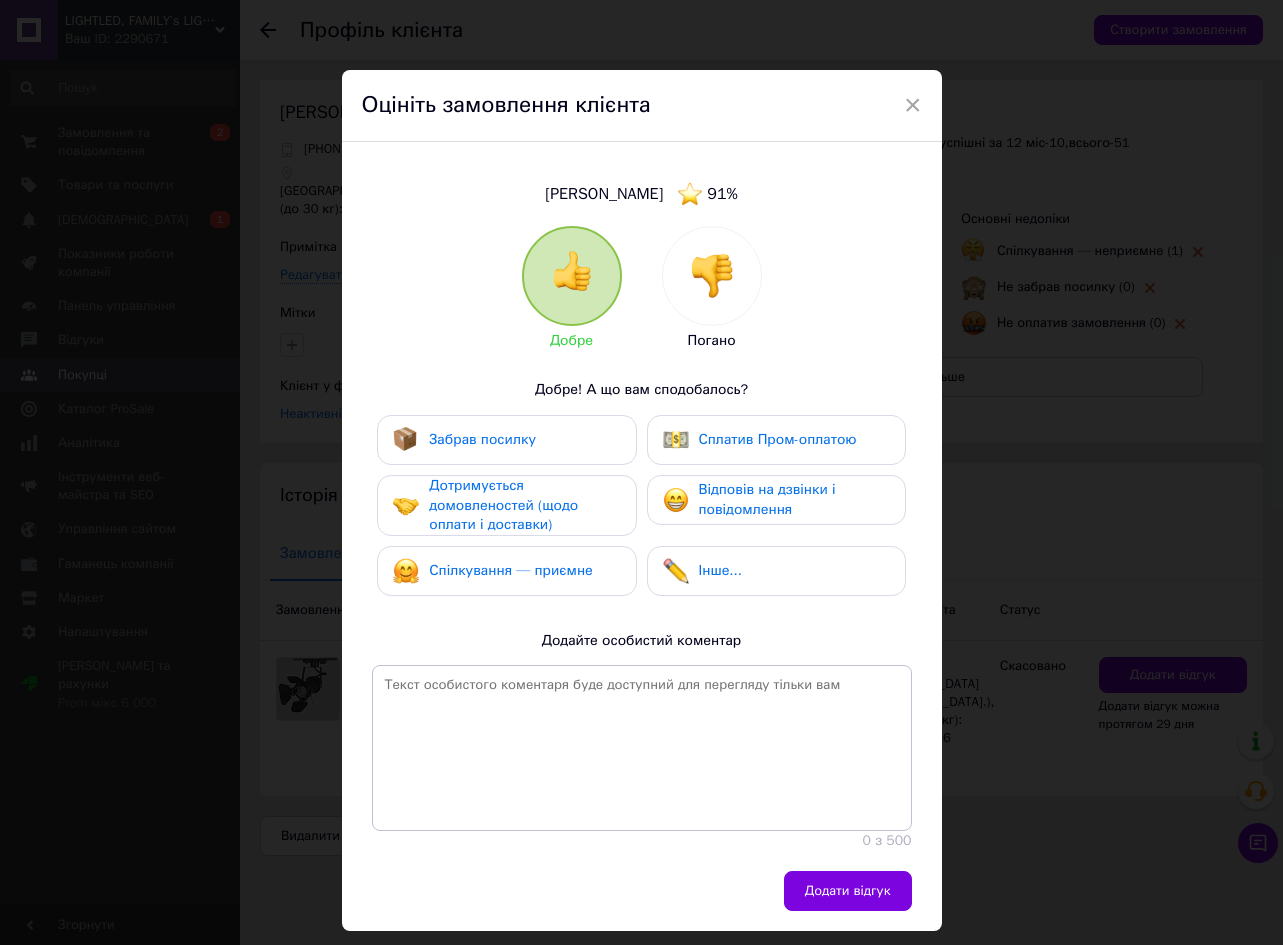 click at bounding box center (712, 276) 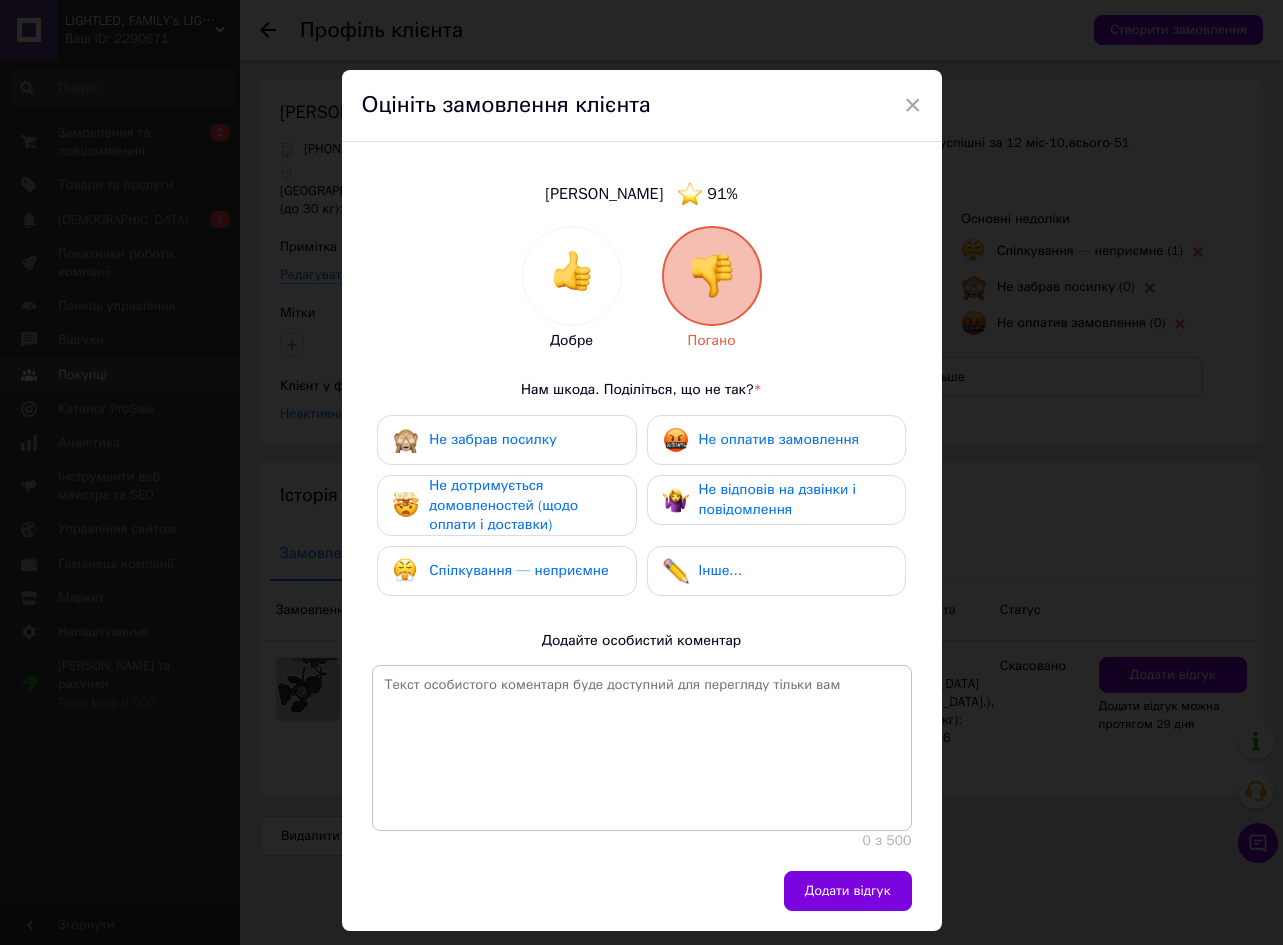 click at bounding box center [676, 440] 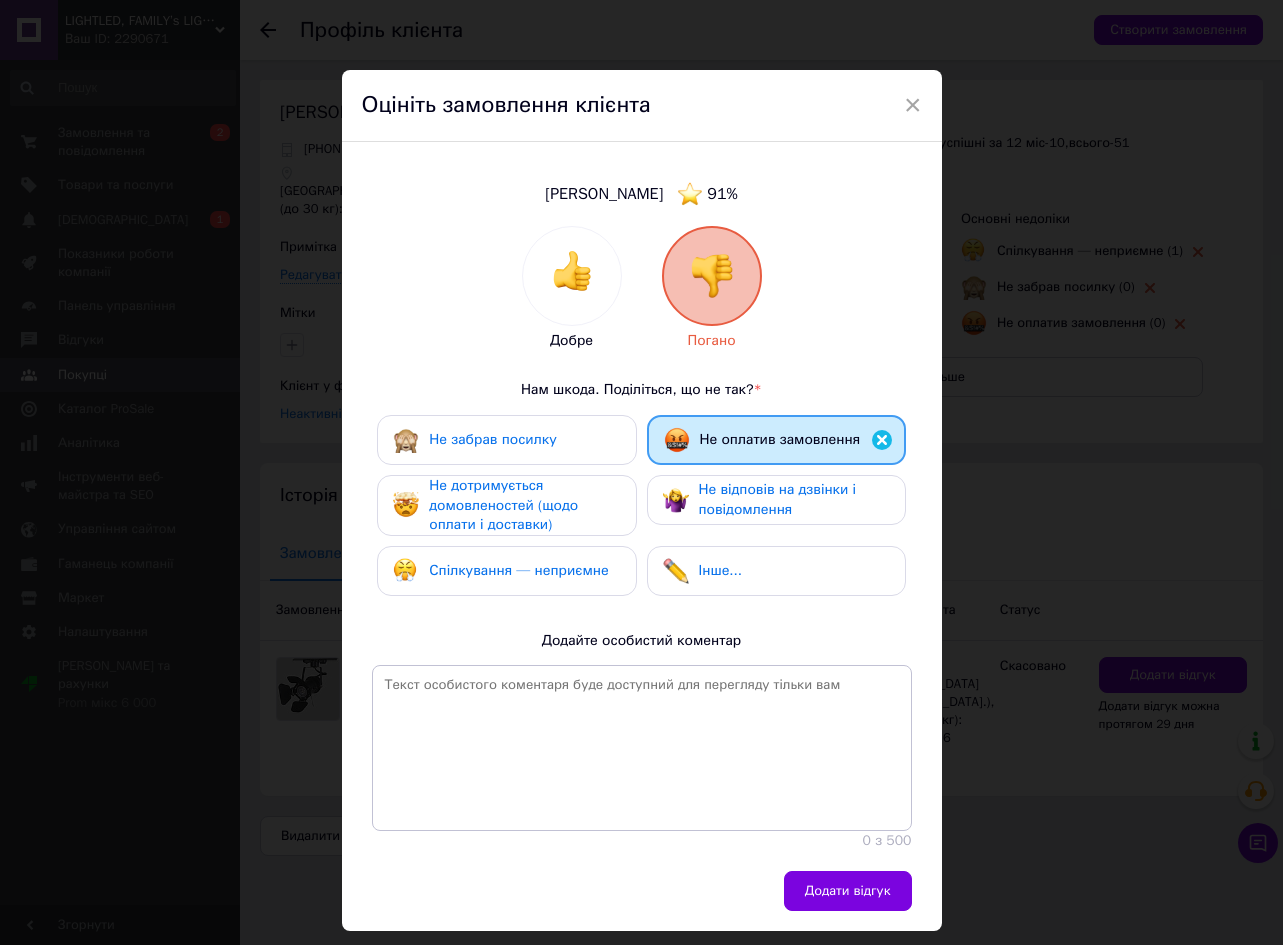 click on "Спілкування — неприємне" at bounding box center [518, 570] 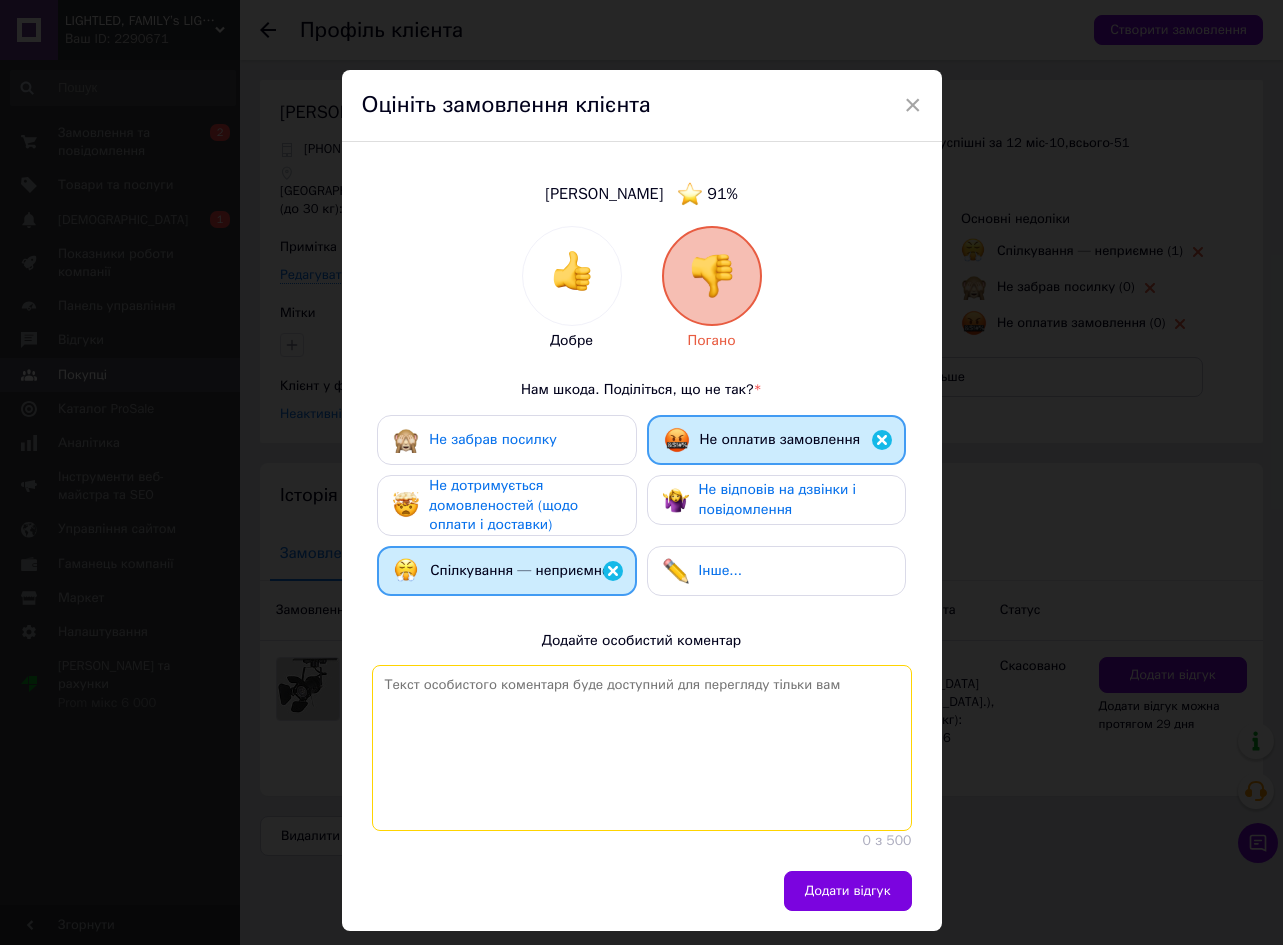 click at bounding box center [642, 748] 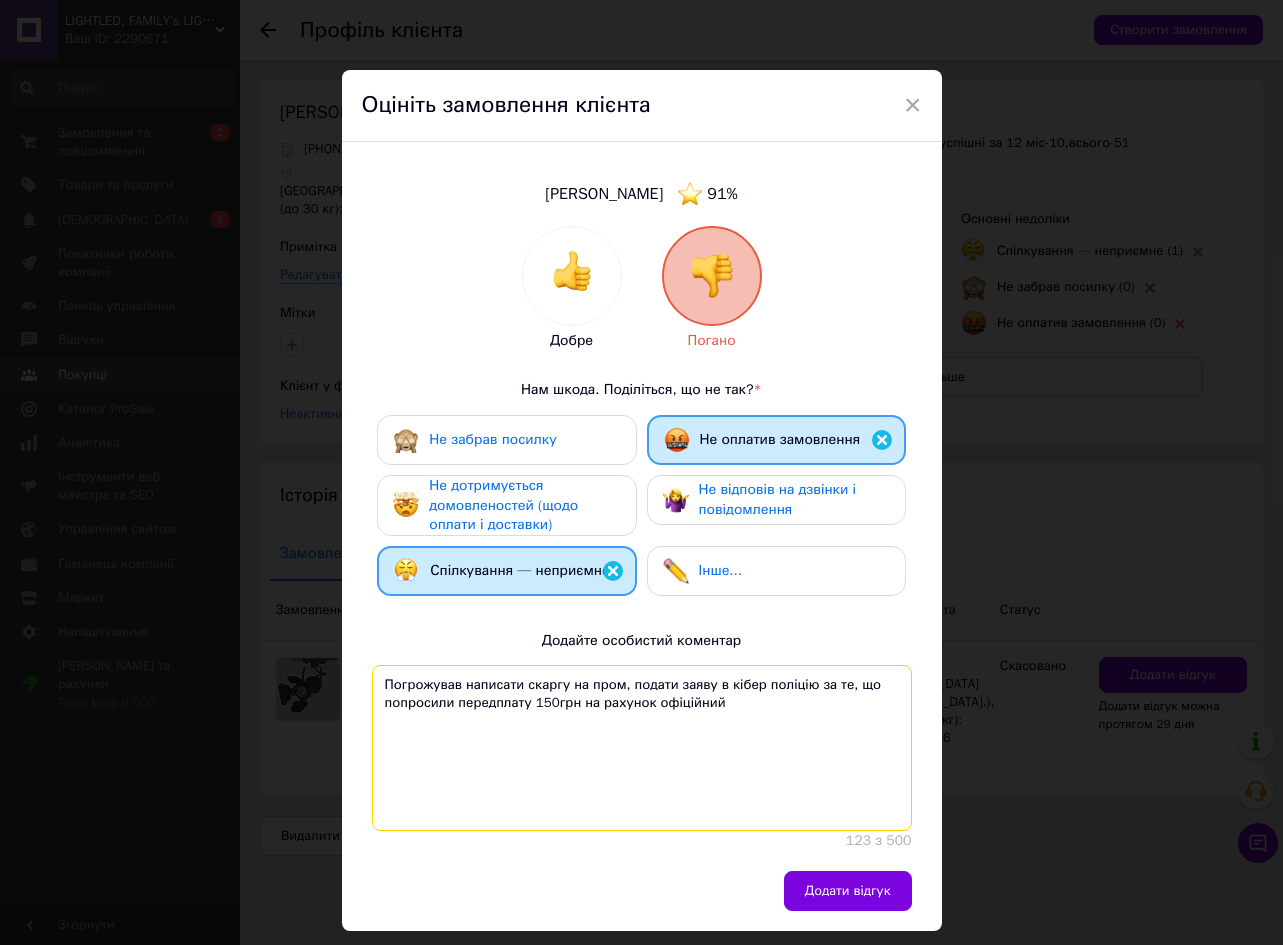 click on "Погрожував написати скаргу на пром, подати заяву в кібер поліцію за те, що попросили передплату 150грн на рахунок офіційний" at bounding box center (642, 748) 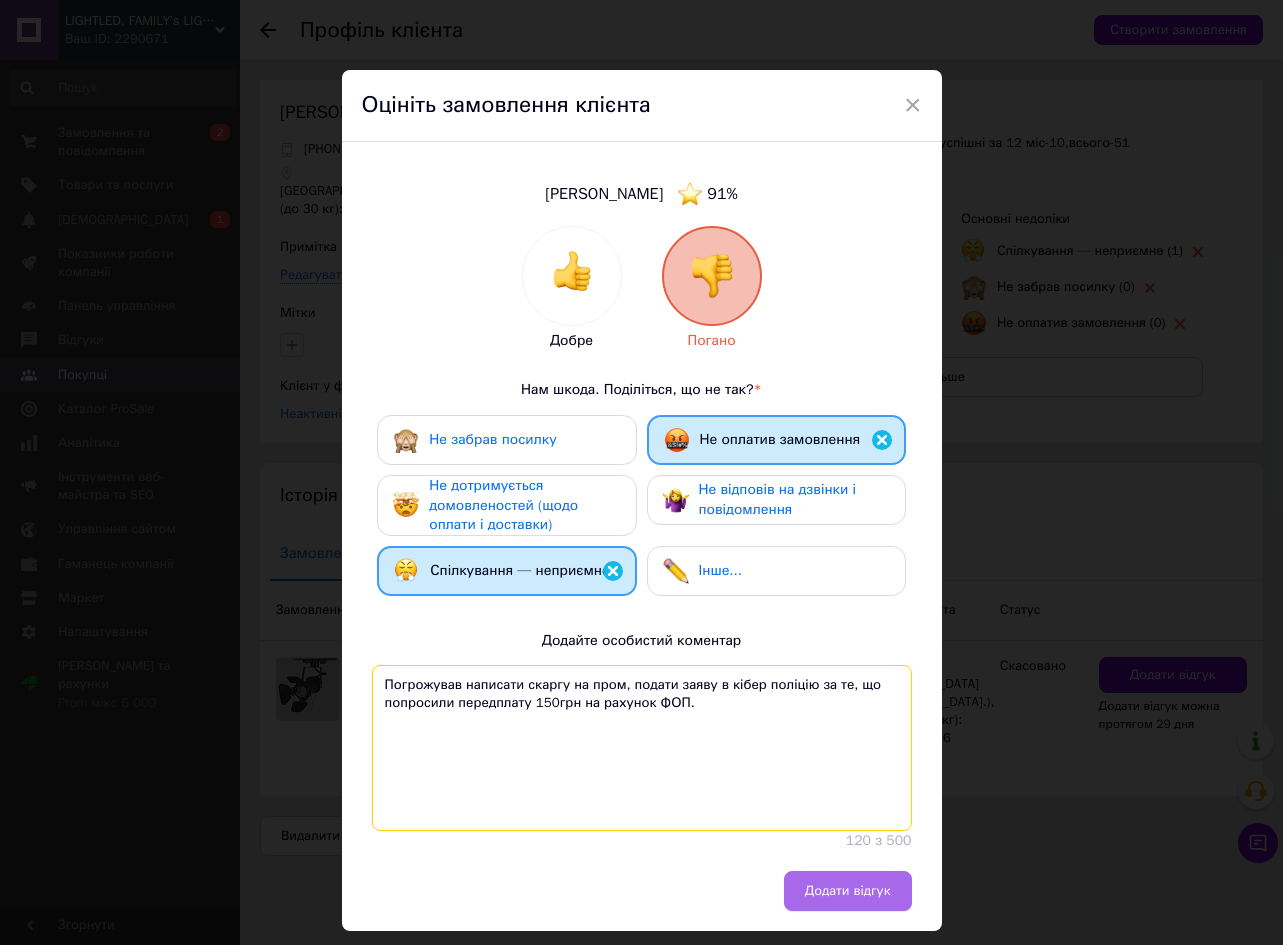 type on "Погрожував написати скаргу на пром, подати заяву в кібер поліцію за те, що попросили передплату 150грн на рахунок ФОП." 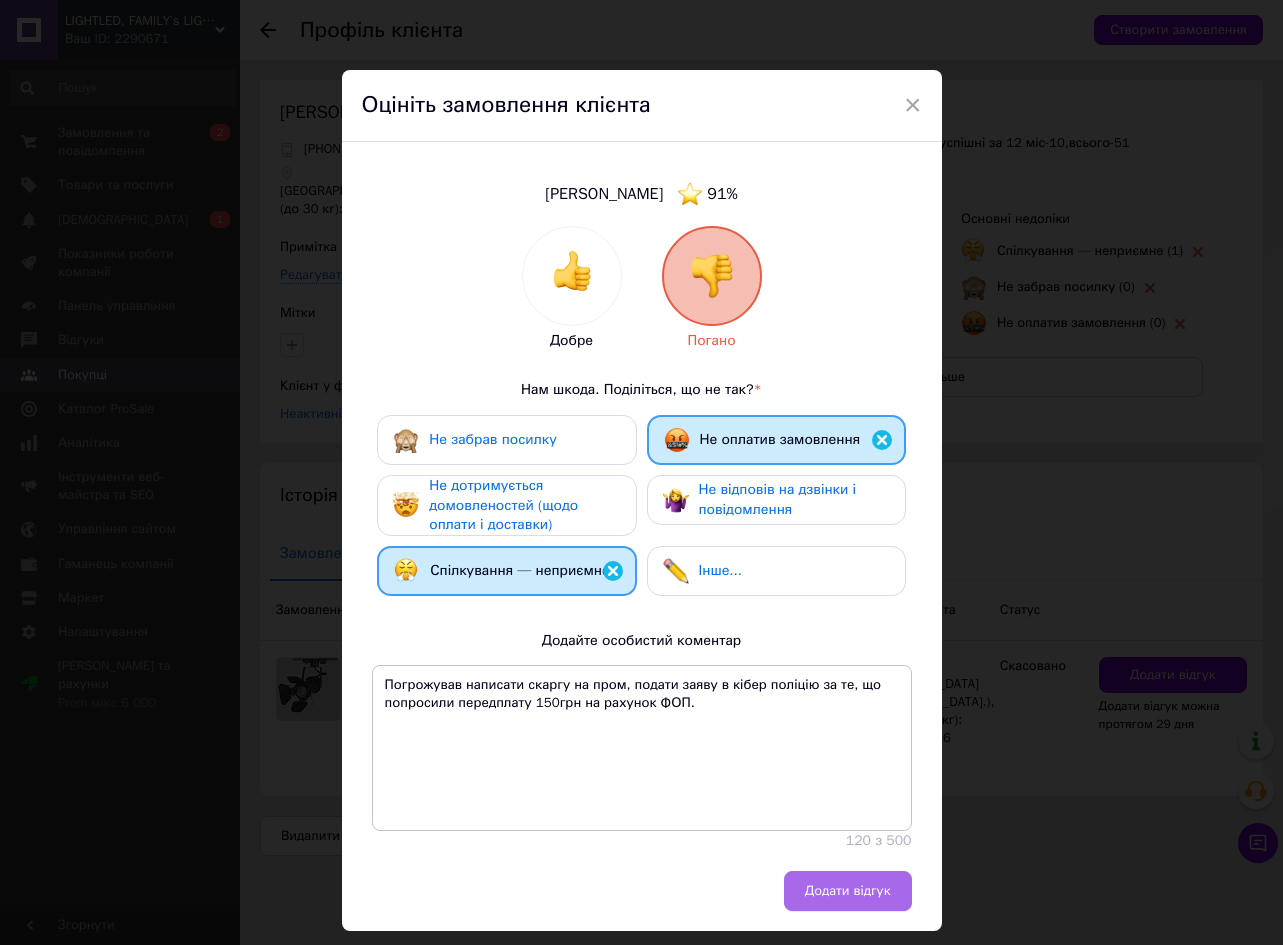 click on "Додати відгук" at bounding box center (848, 891) 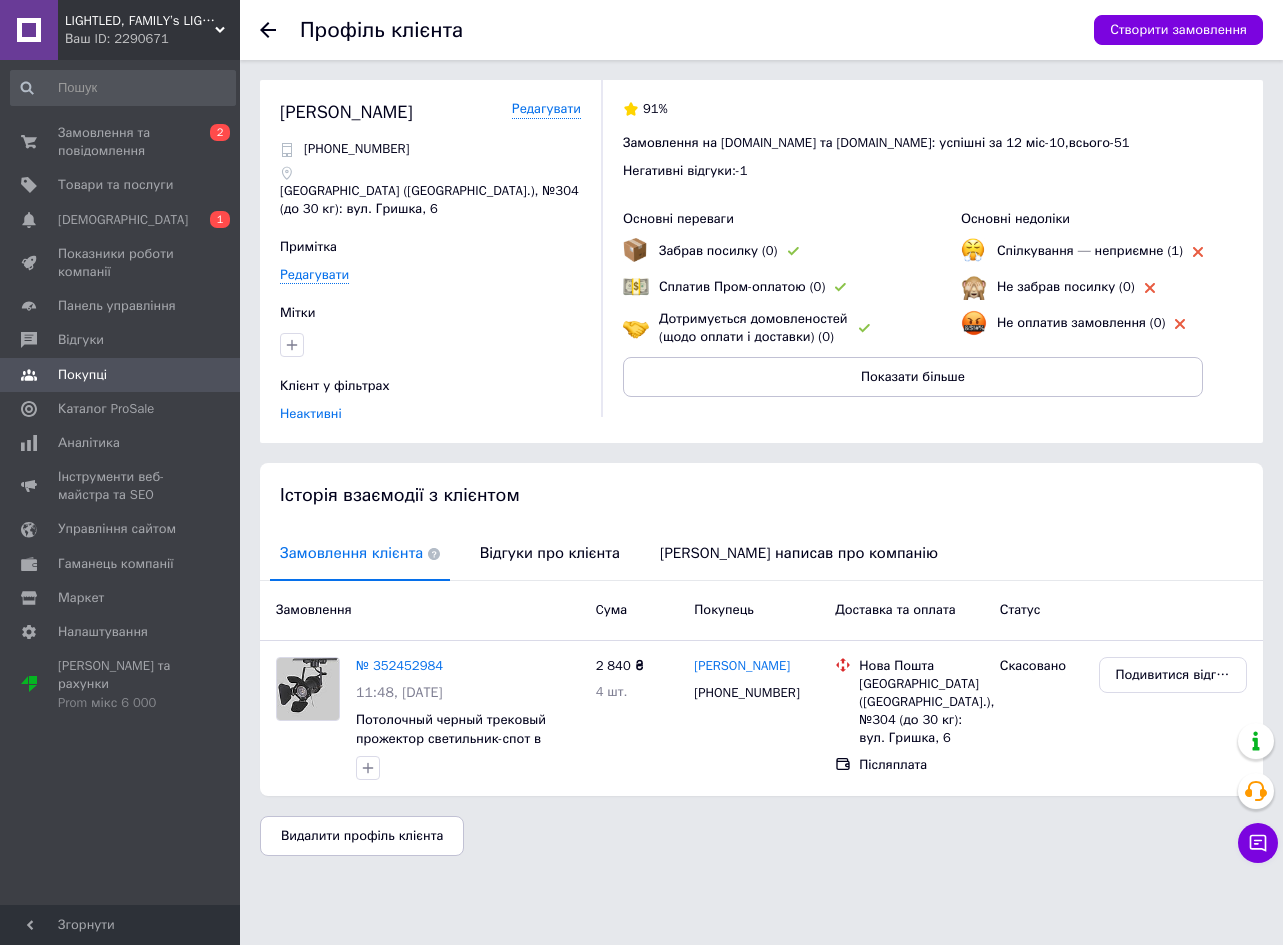 scroll, scrollTop: 0, scrollLeft: 0, axis: both 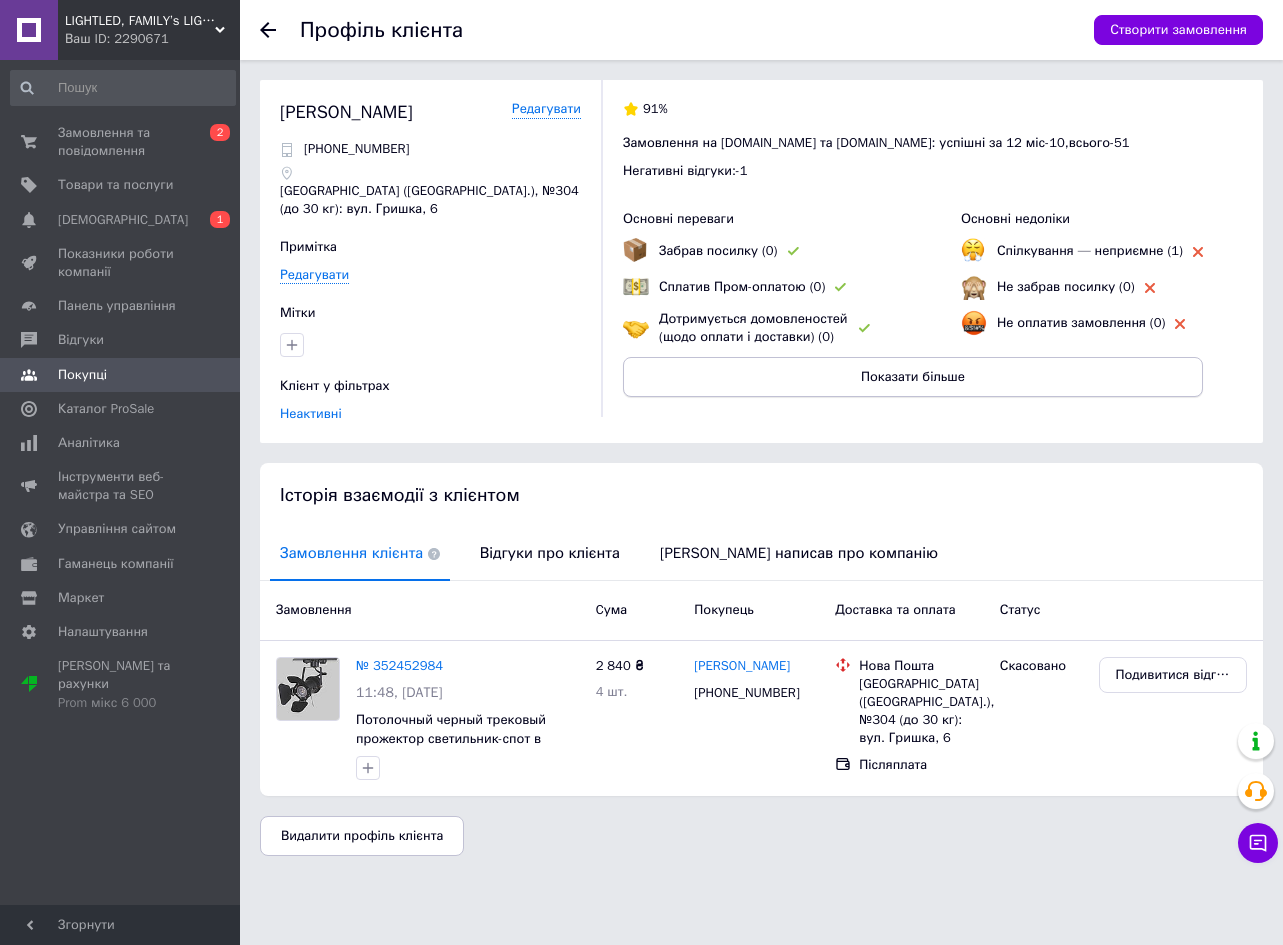 click on "Показати більше" at bounding box center (913, 377) 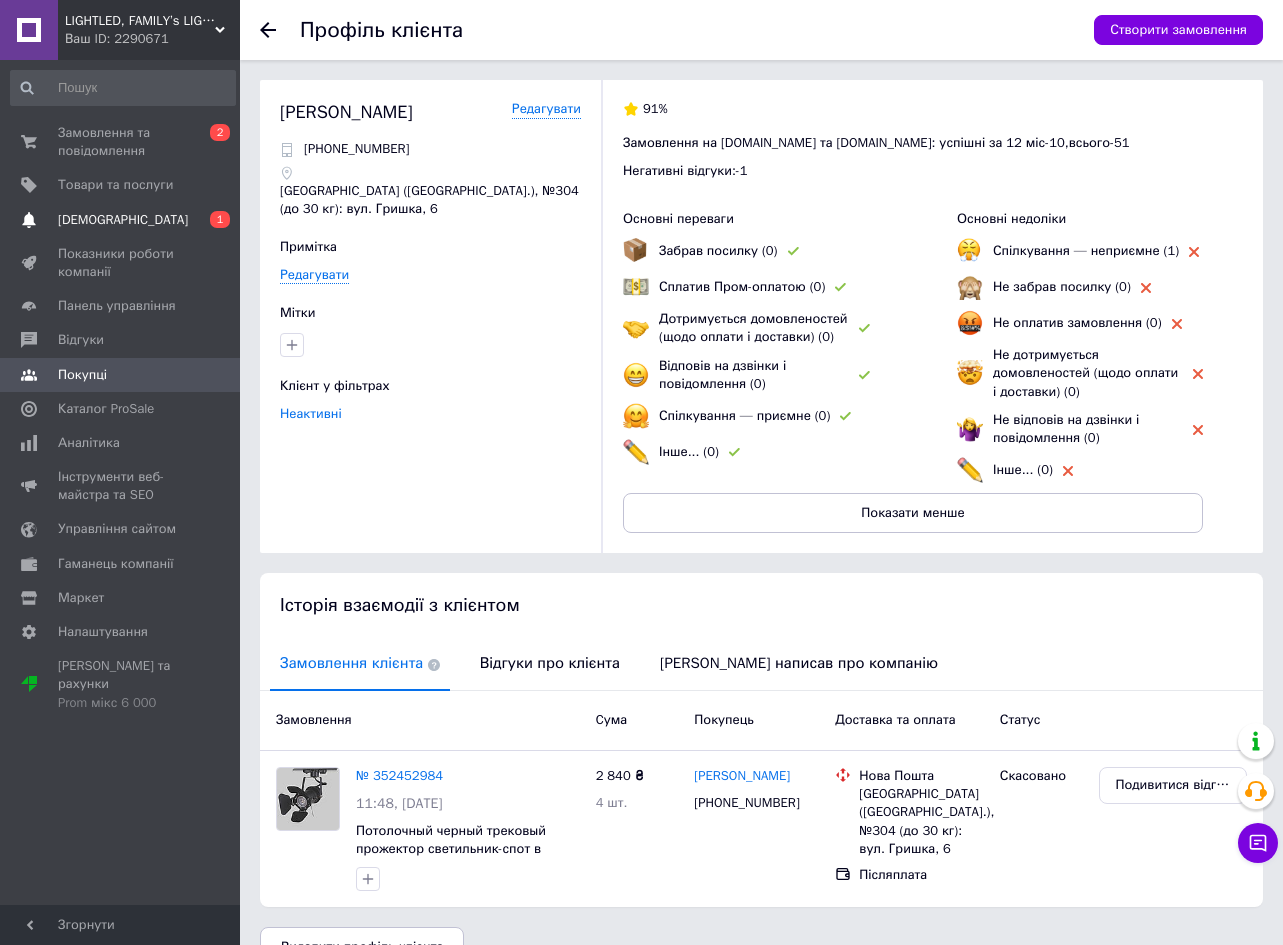 click on "[DEMOGRAPHIC_DATA]" at bounding box center [123, 220] 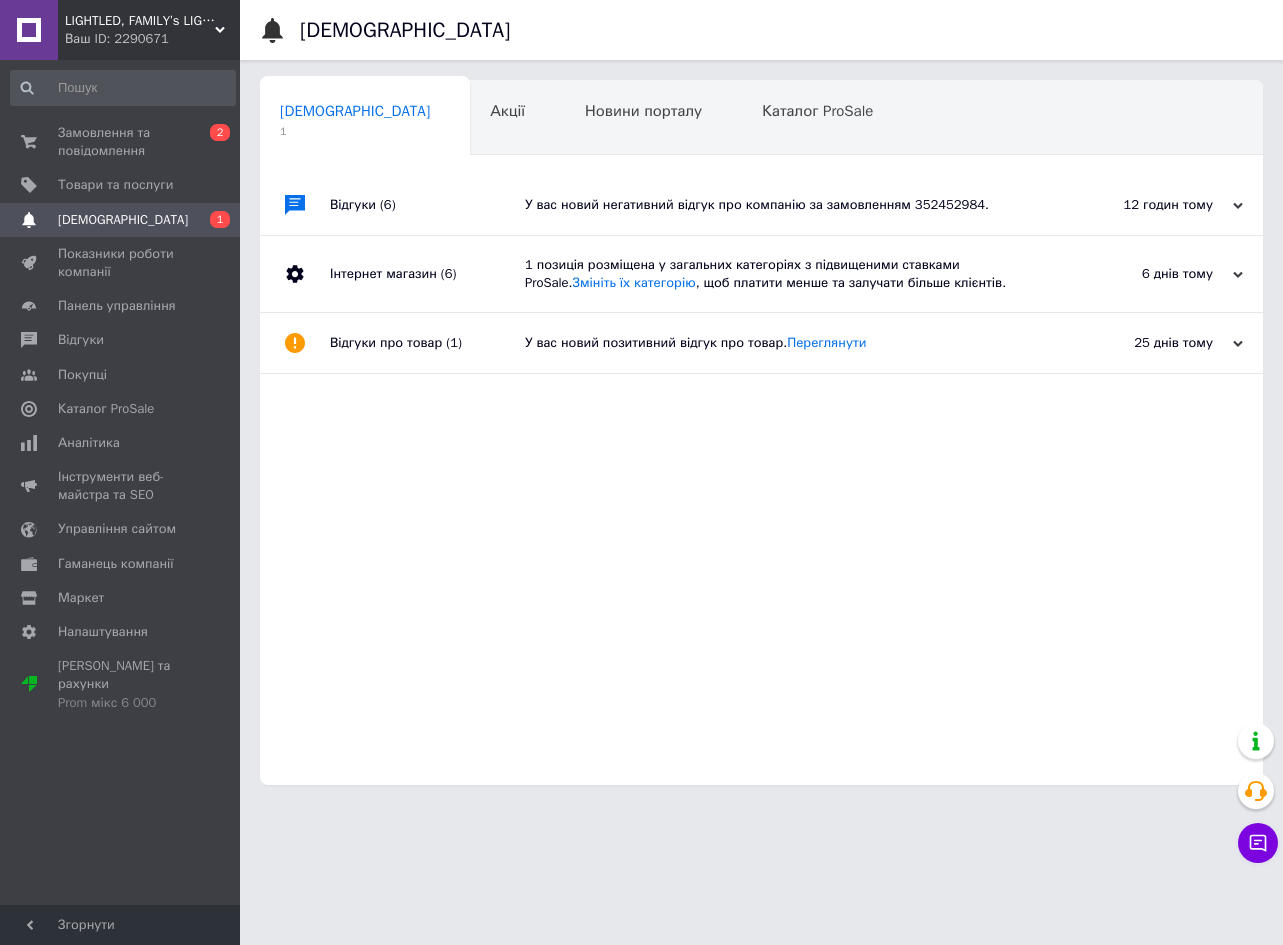 click on "У вас новий негативний відгук про компанію  за замовленням 352452984." at bounding box center [784, 205] 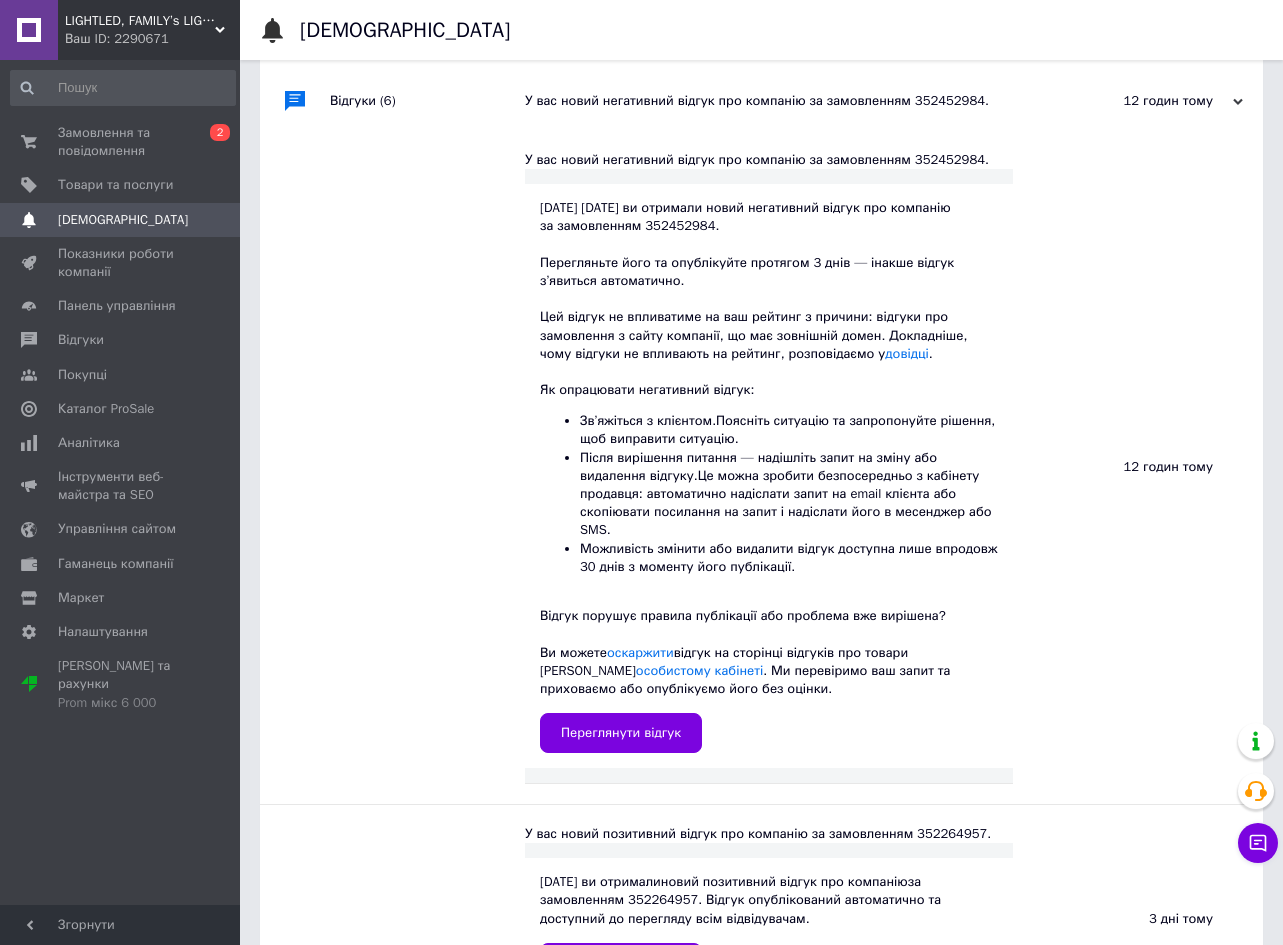 scroll, scrollTop: 116, scrollLeft: 0, axis: vertical 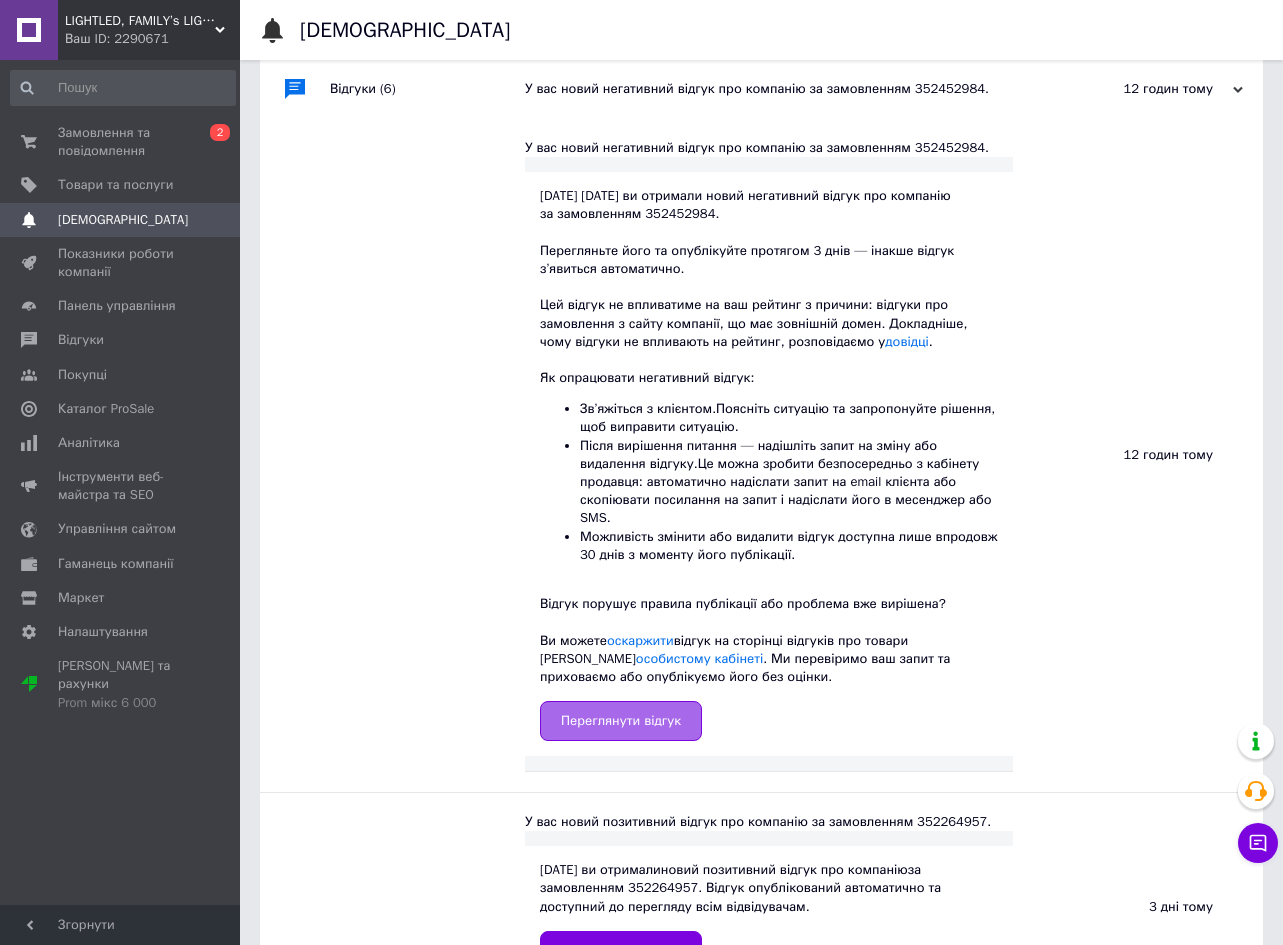 click on "Переглянути відгук" at bounding box center [621, 721] 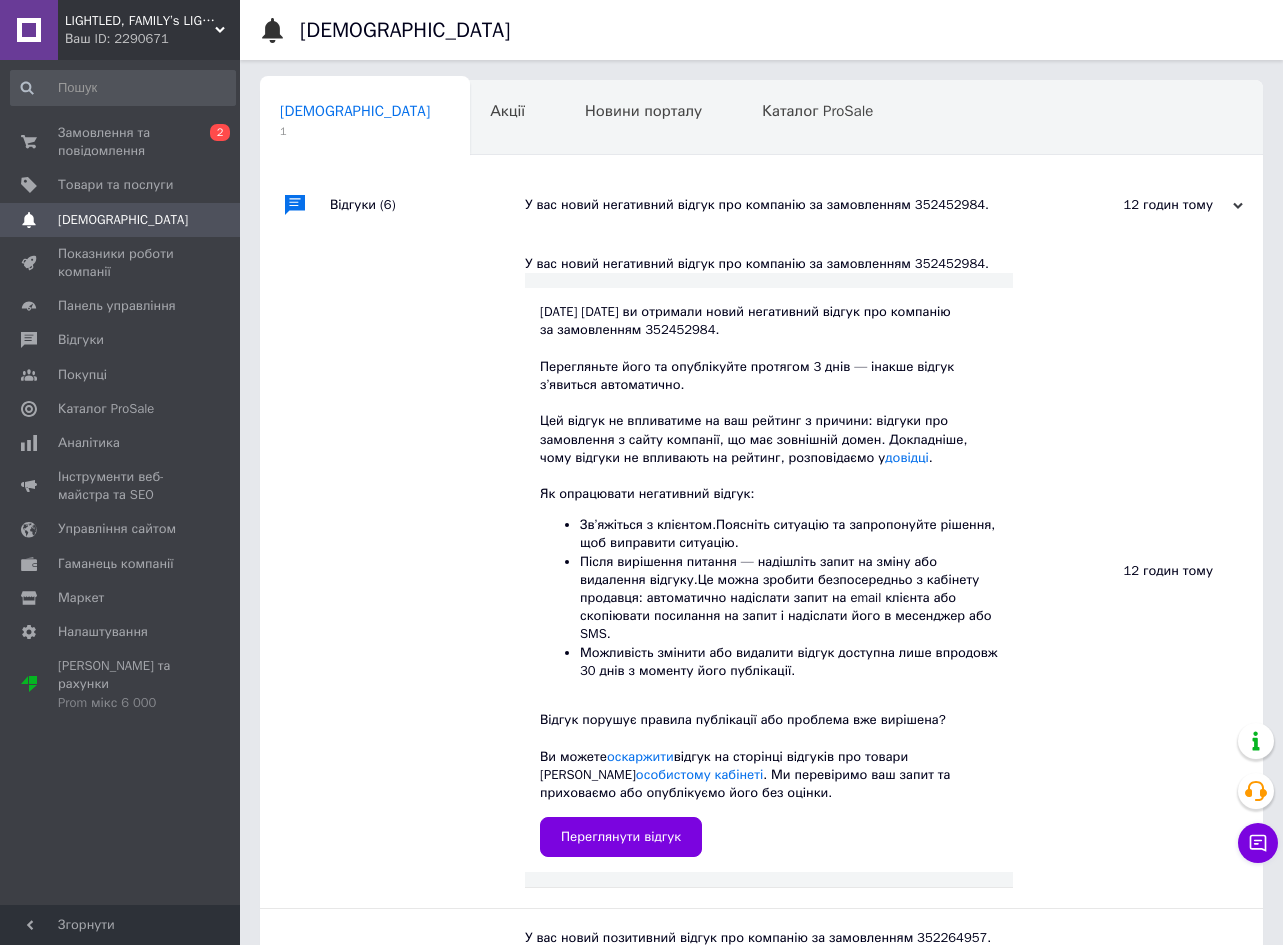 scroll, scrollTop: 0, scrollLeft: 0, axis: both 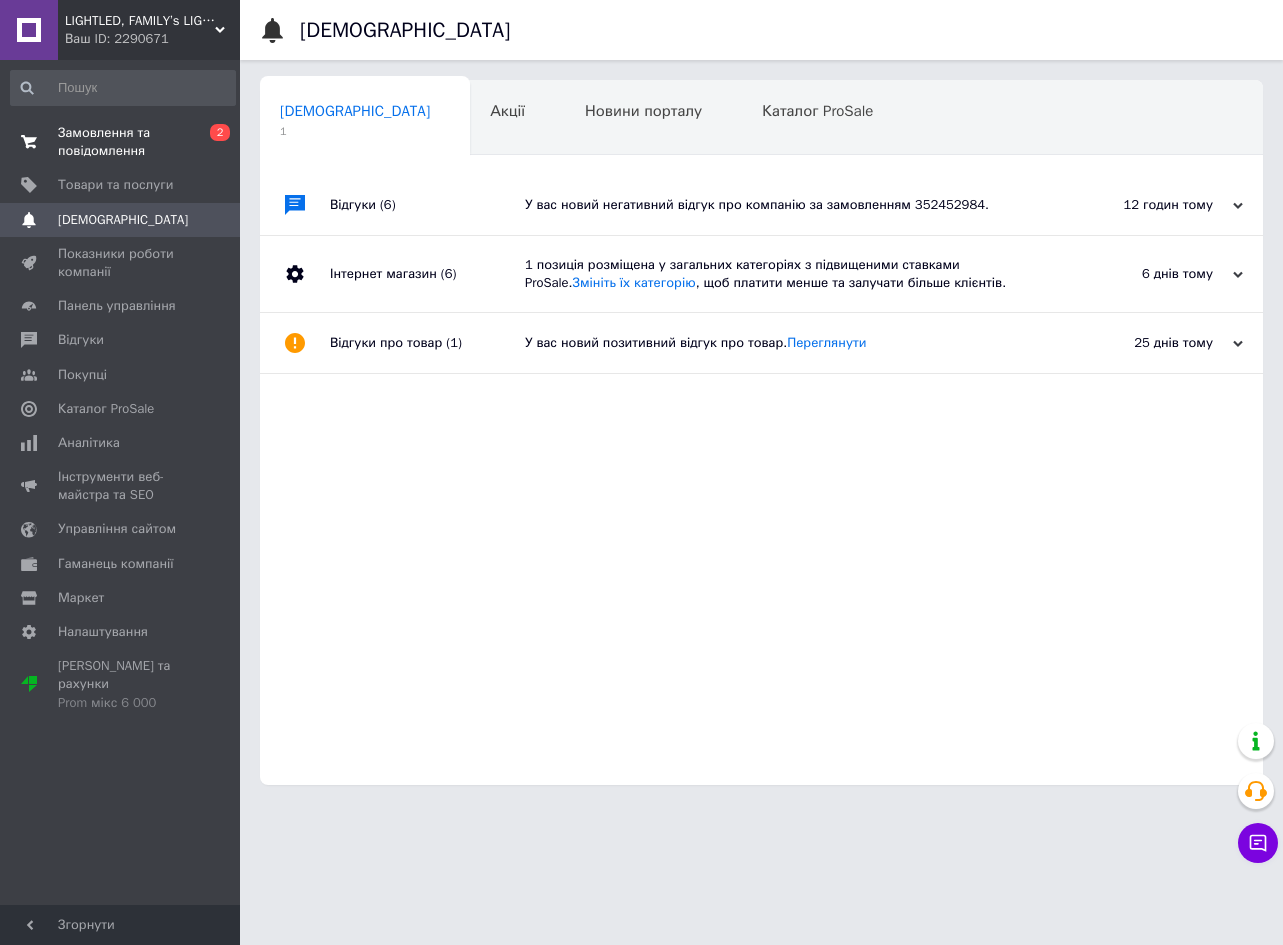 click on "Замовлення та повідомлення" at bounding box center (121, 142) 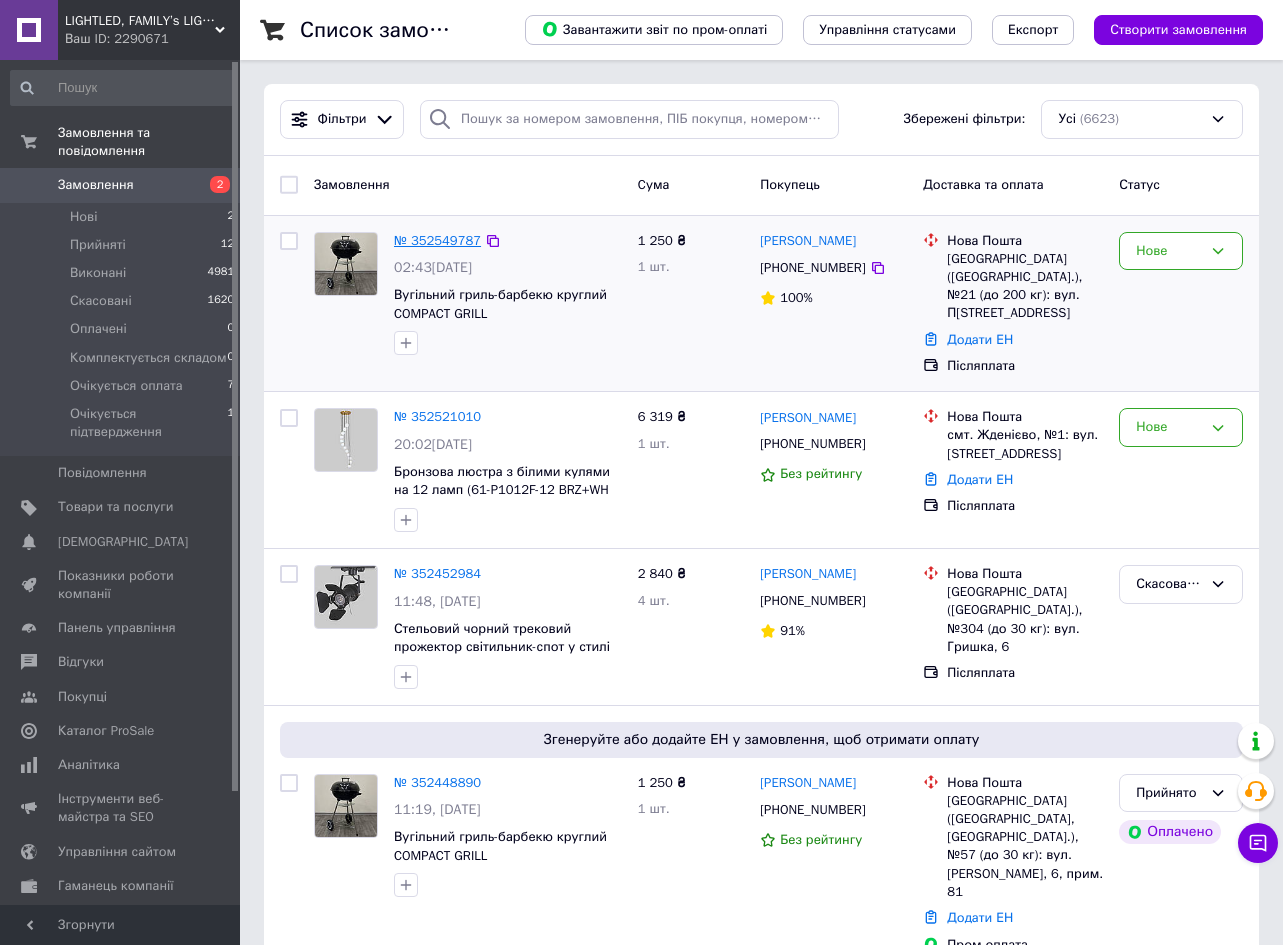 click on "№ 352549787" at bounding box center (437, 240) 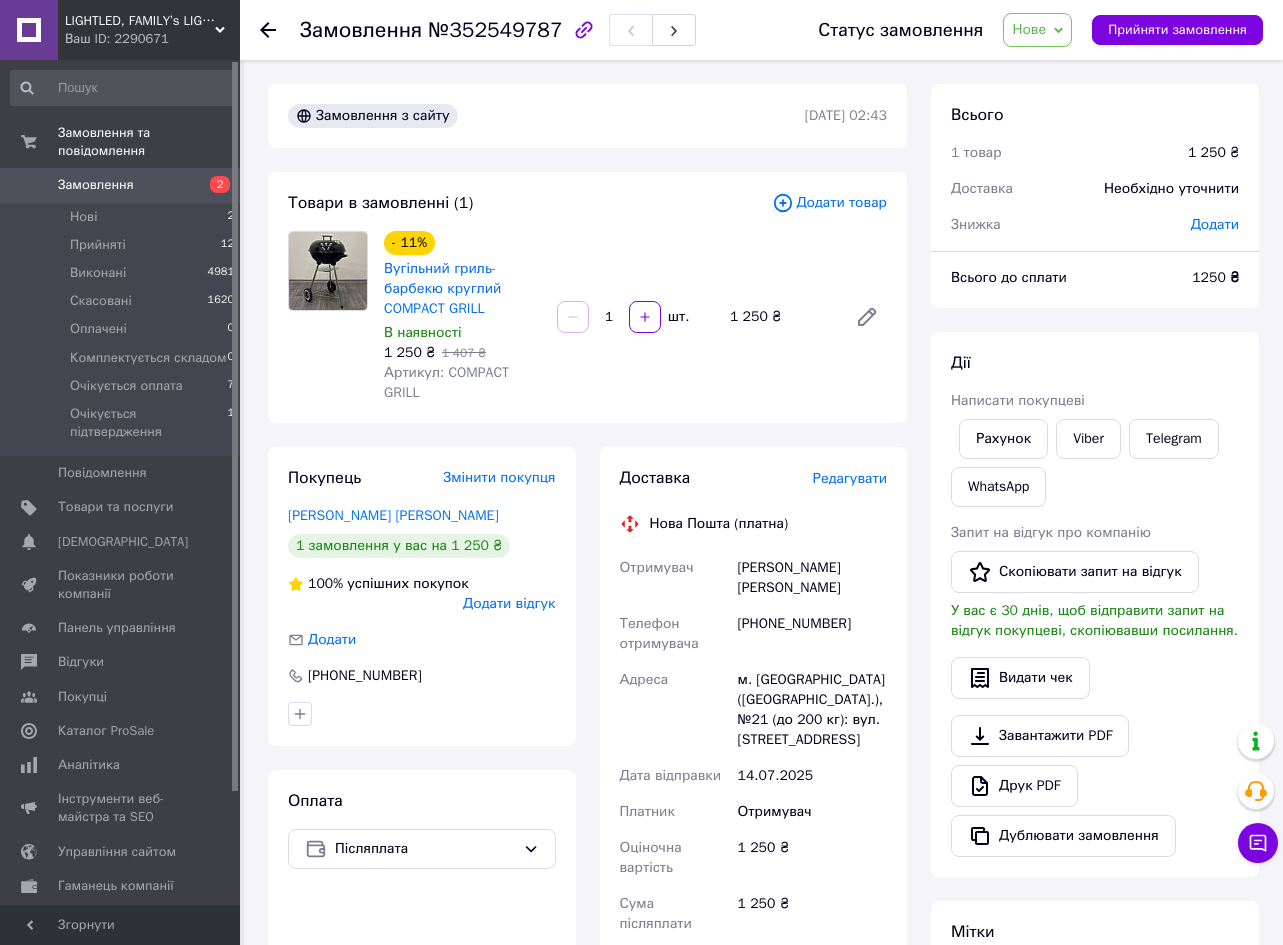 click on "Нове" at bounding box center [1029, 29] 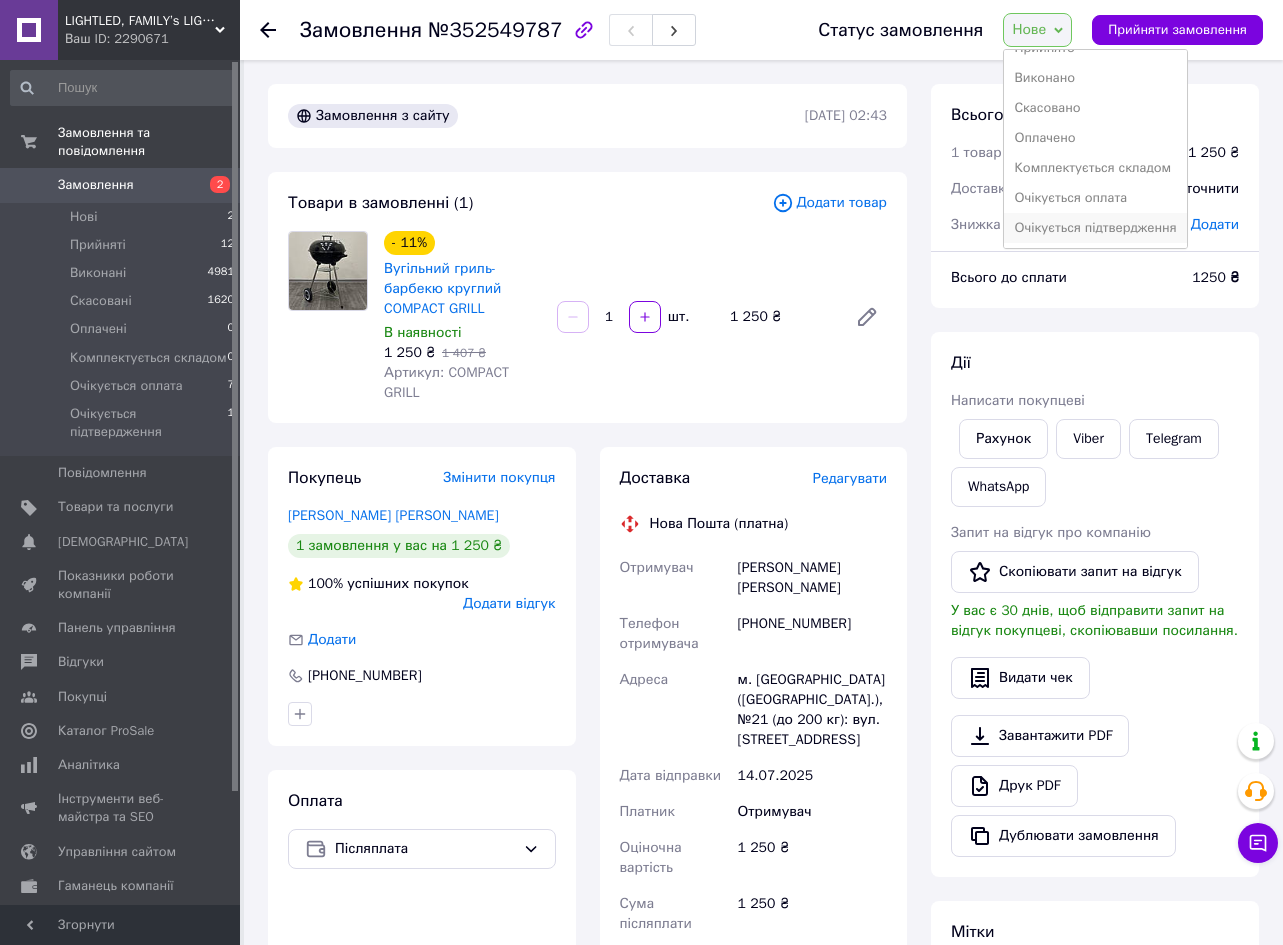 scroll, scrollTop: 22, scrollLeft: 0, axis: vertical 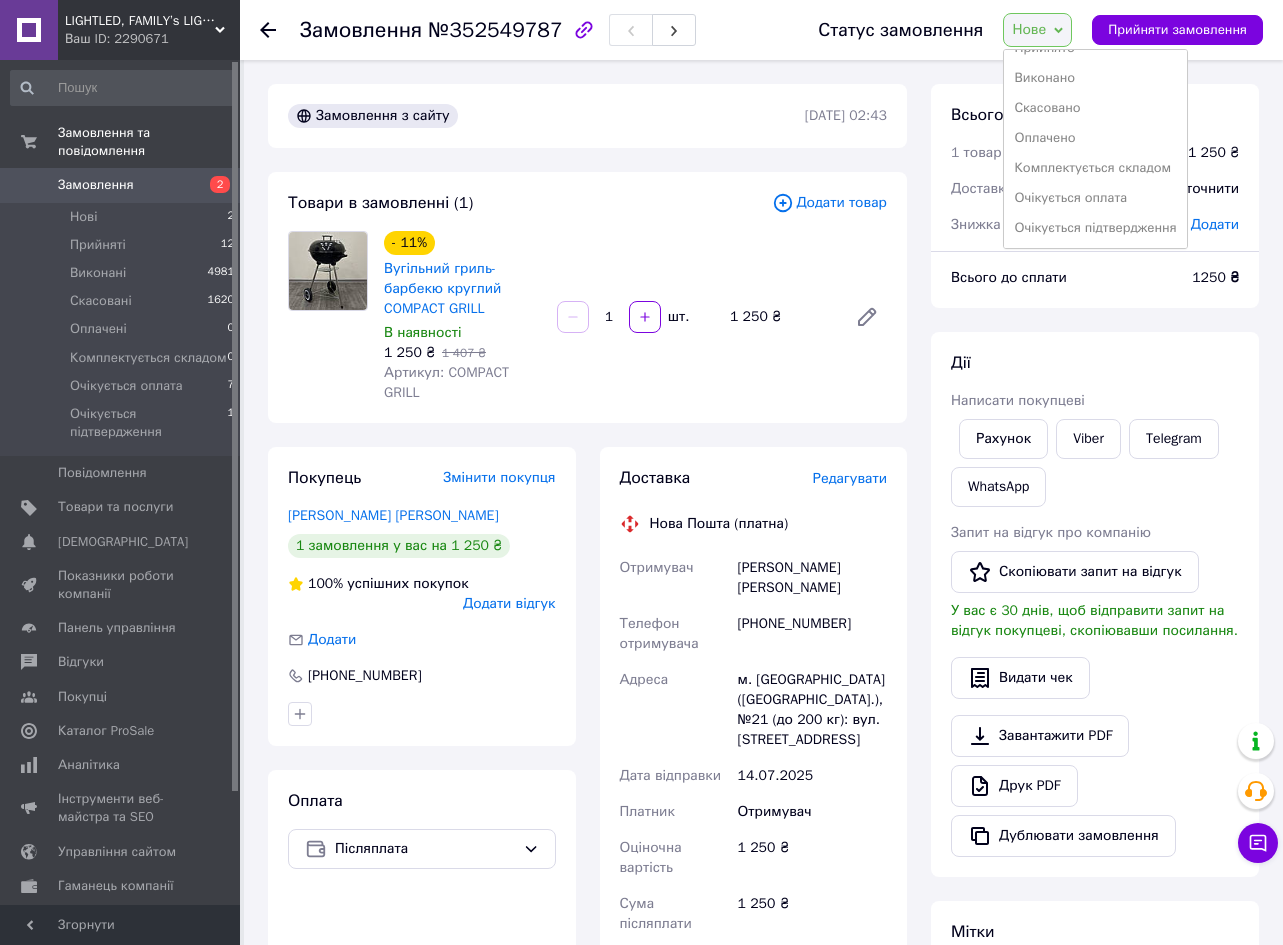 click on "Очікується підтвердження" at bounding box center [1095, 228] 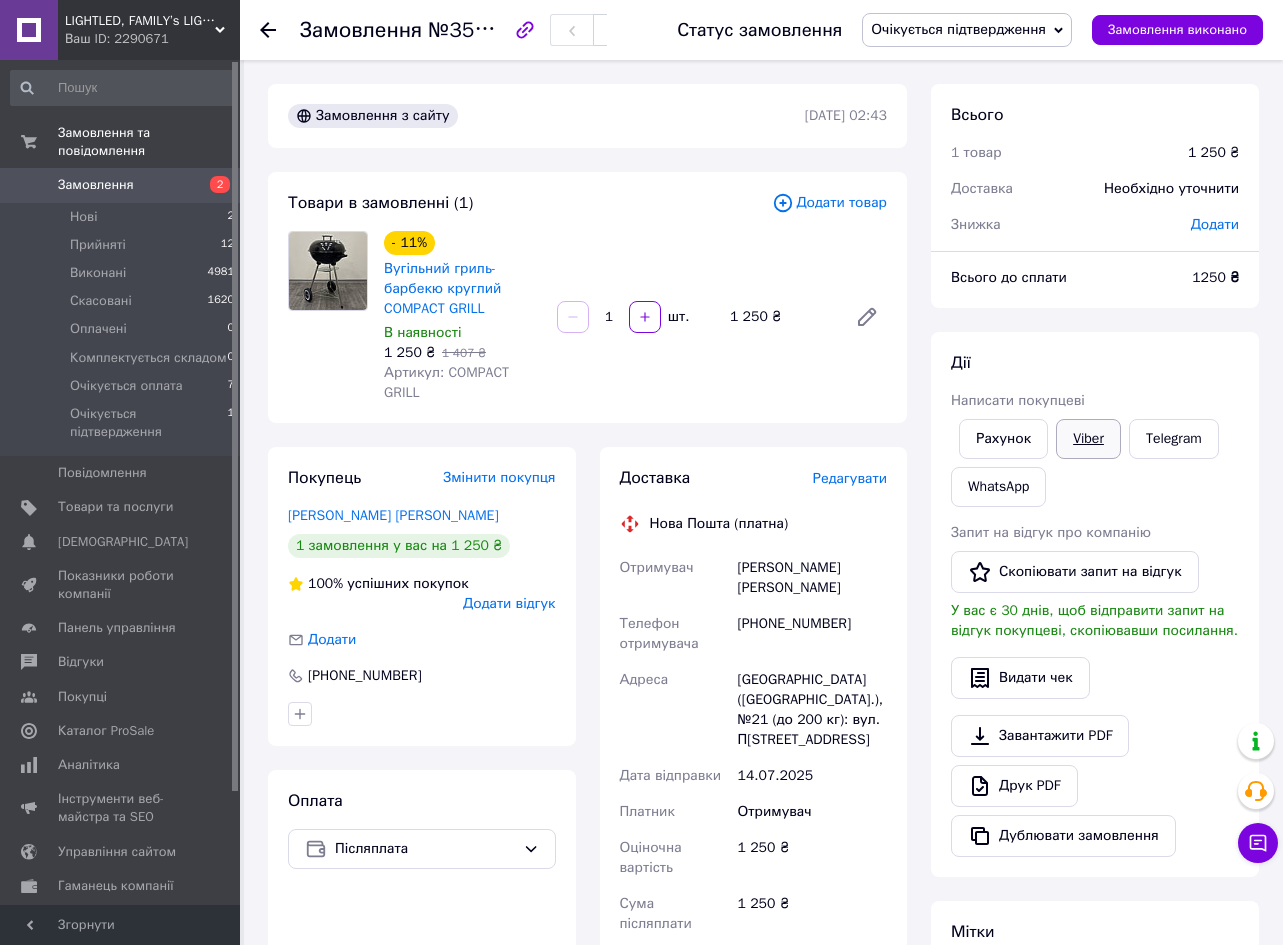 click on "Viber" at bounding box center (1088, 439) 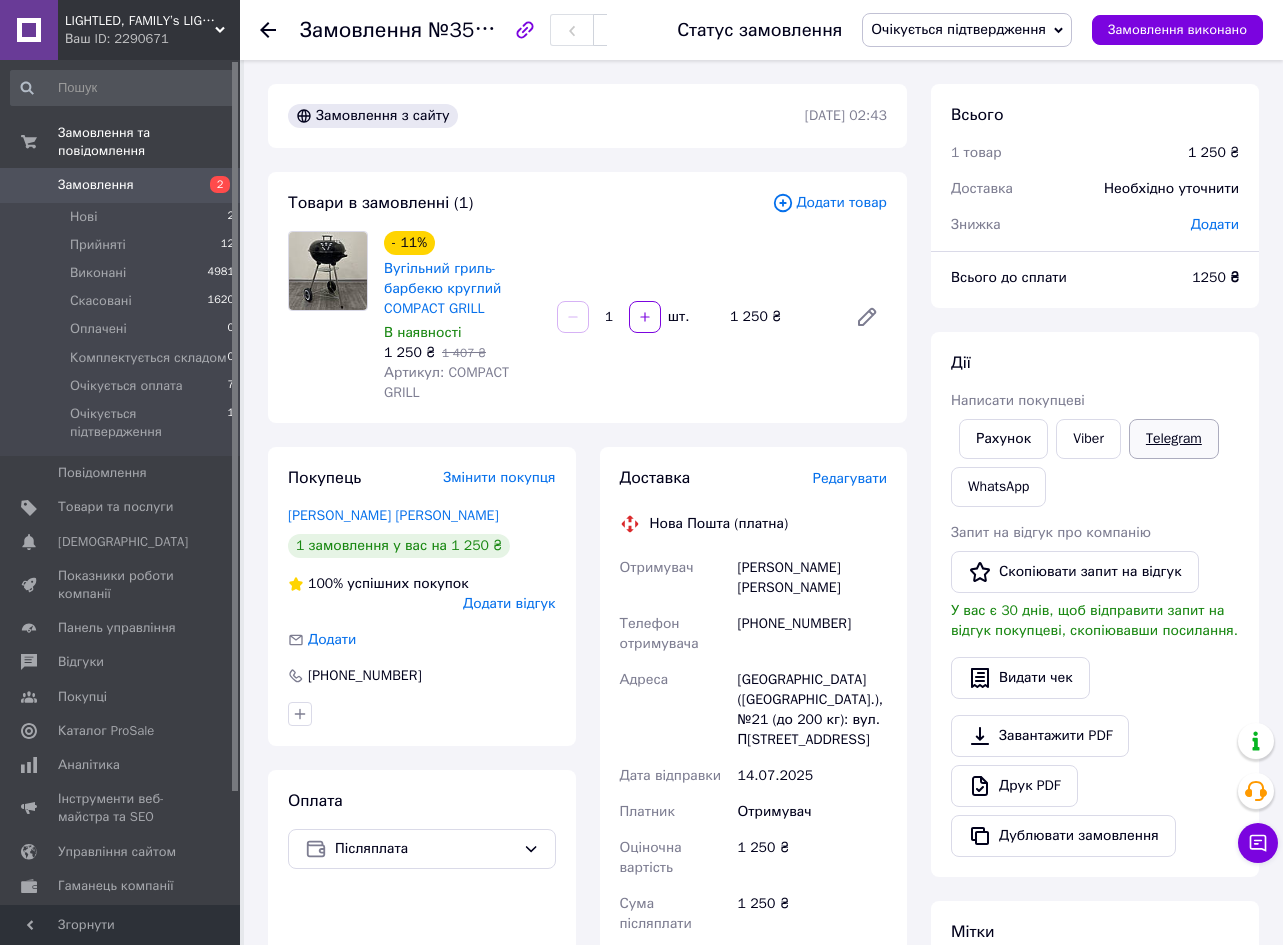 click on "Telegram" at bounding box center [1174, 439] 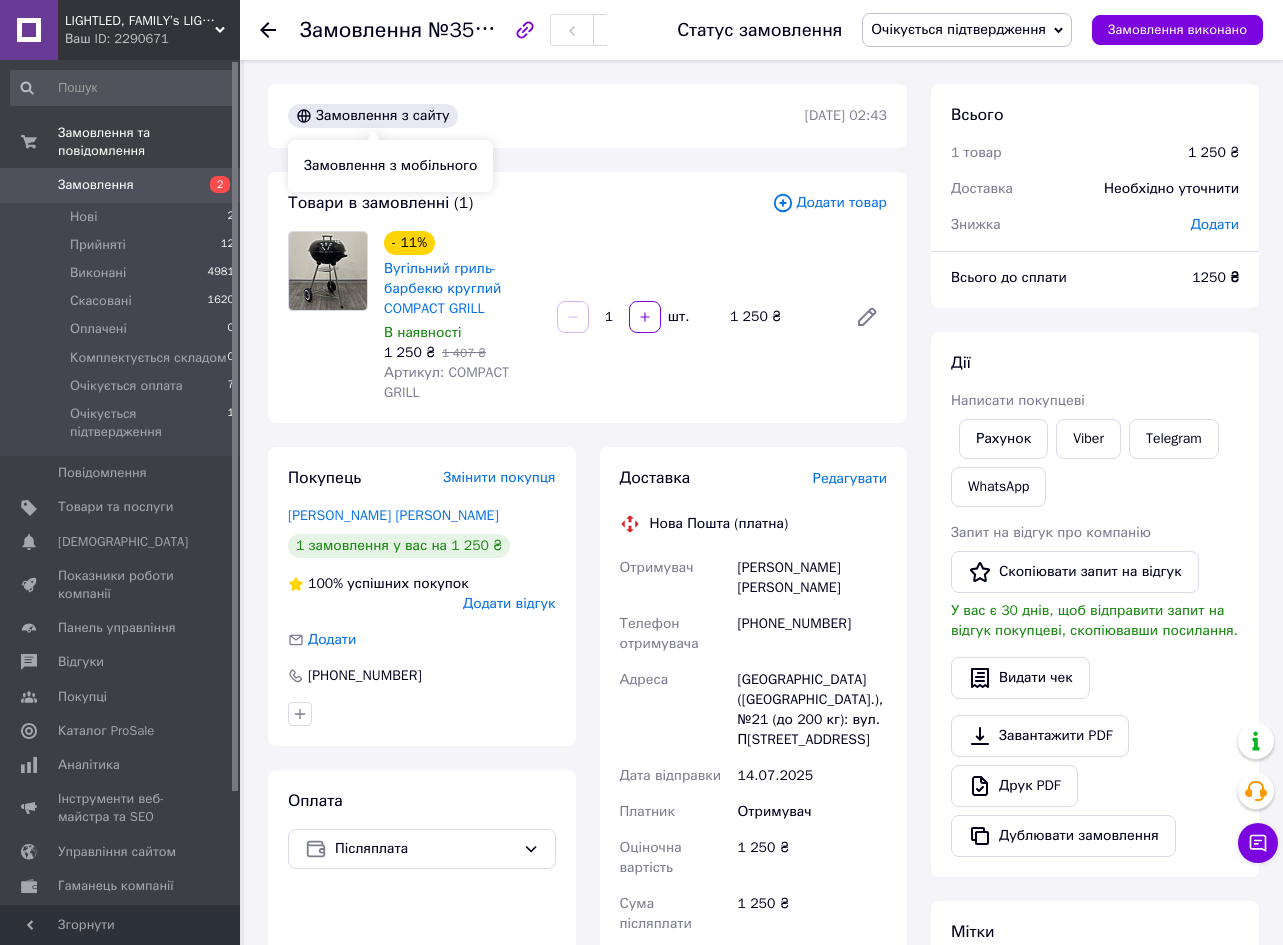 scroll, scrollTop: 0, scrollLeft: 0, axis: both 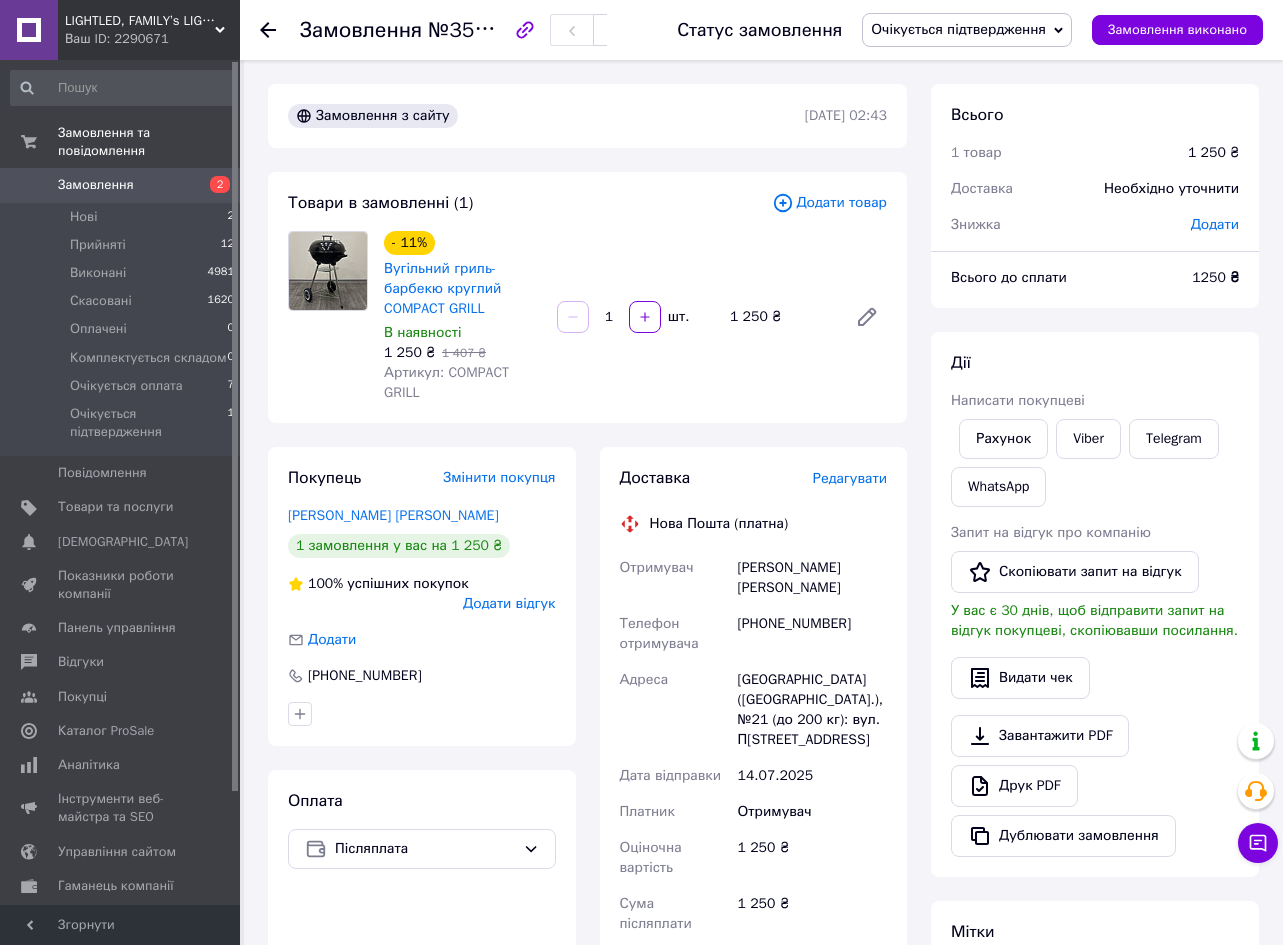 click 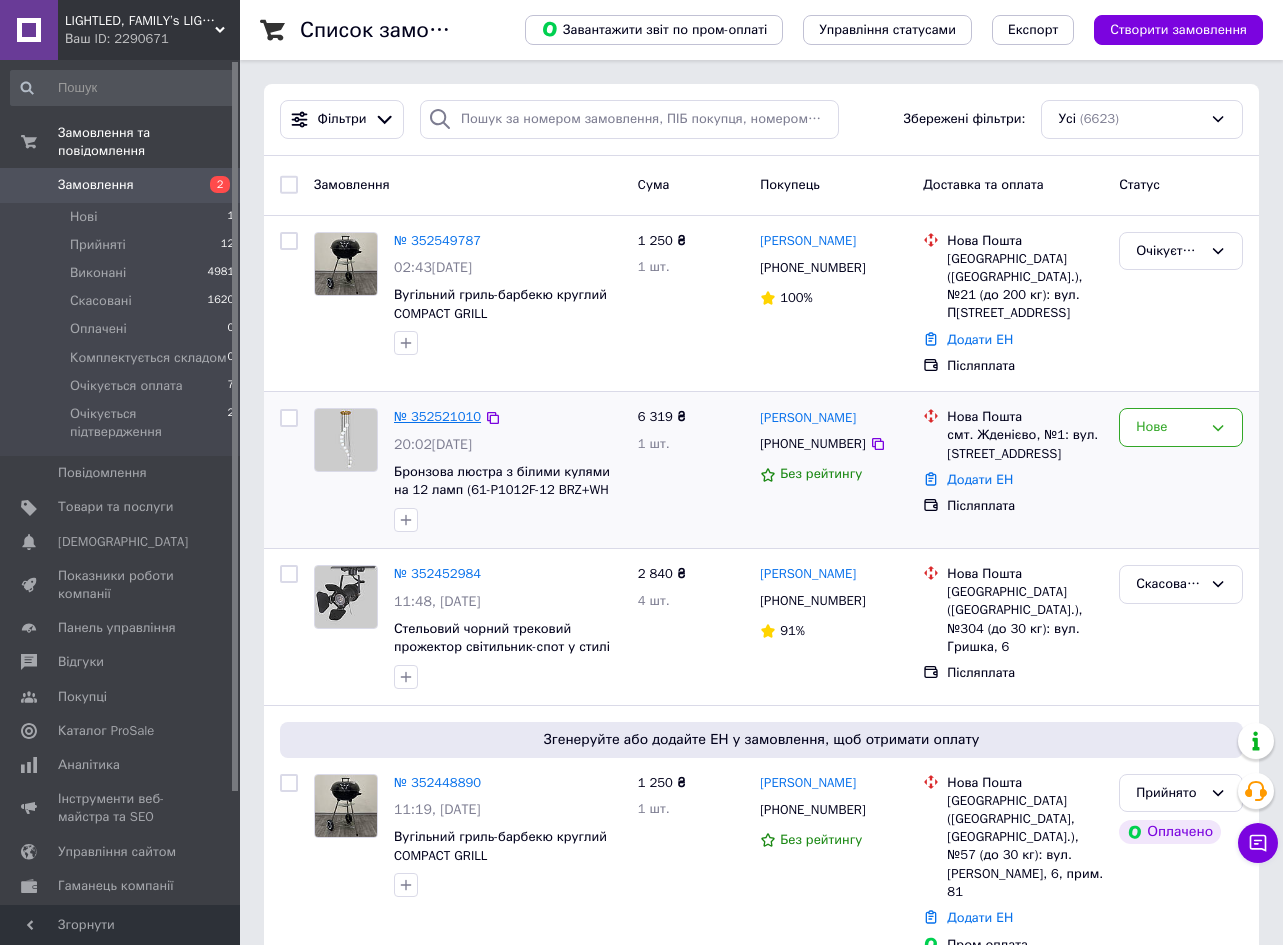 click on "№ 352521010" at bounding box center (437, 416) 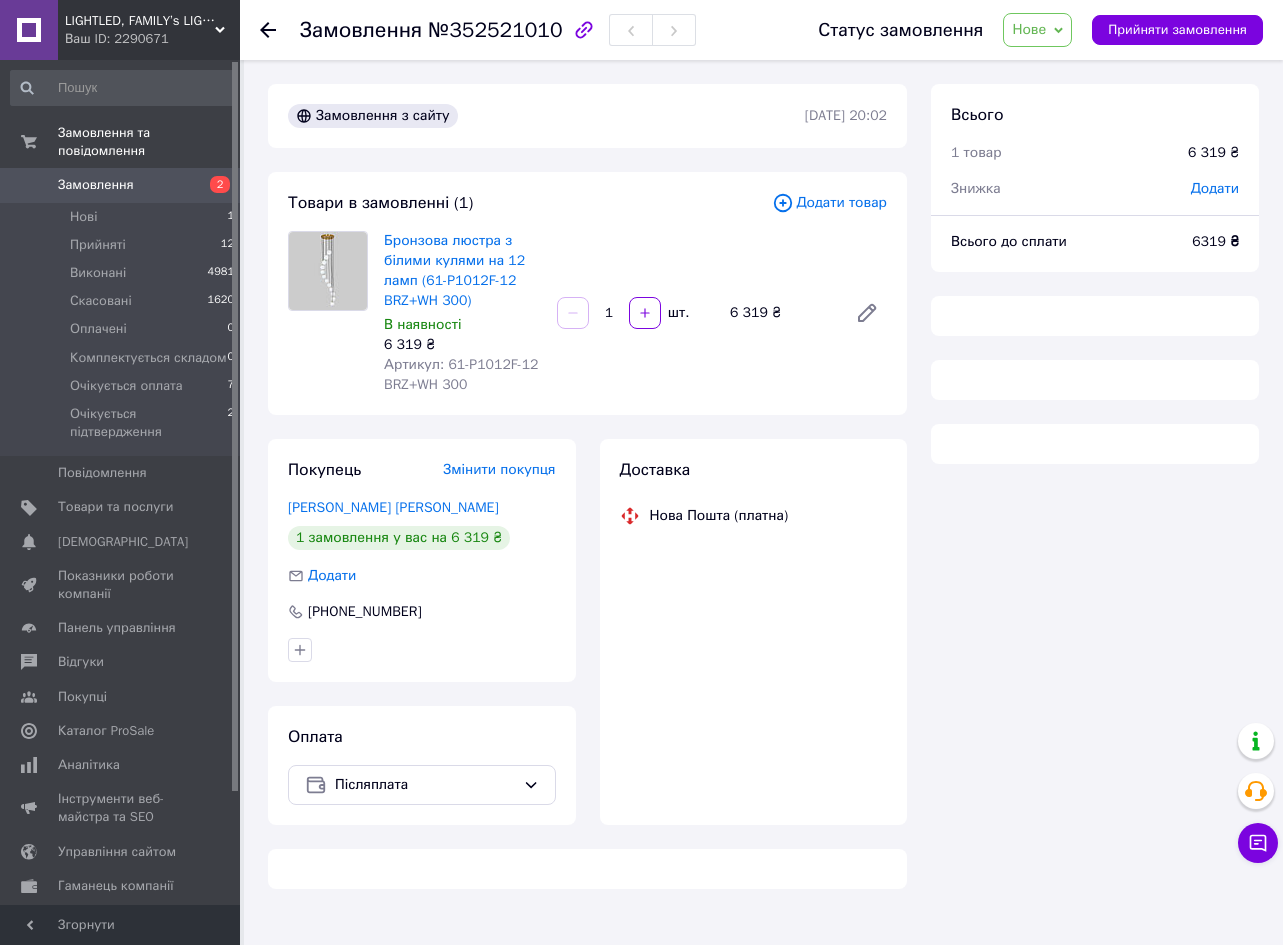 click on "Нове" at bounding box center (1029, 29) 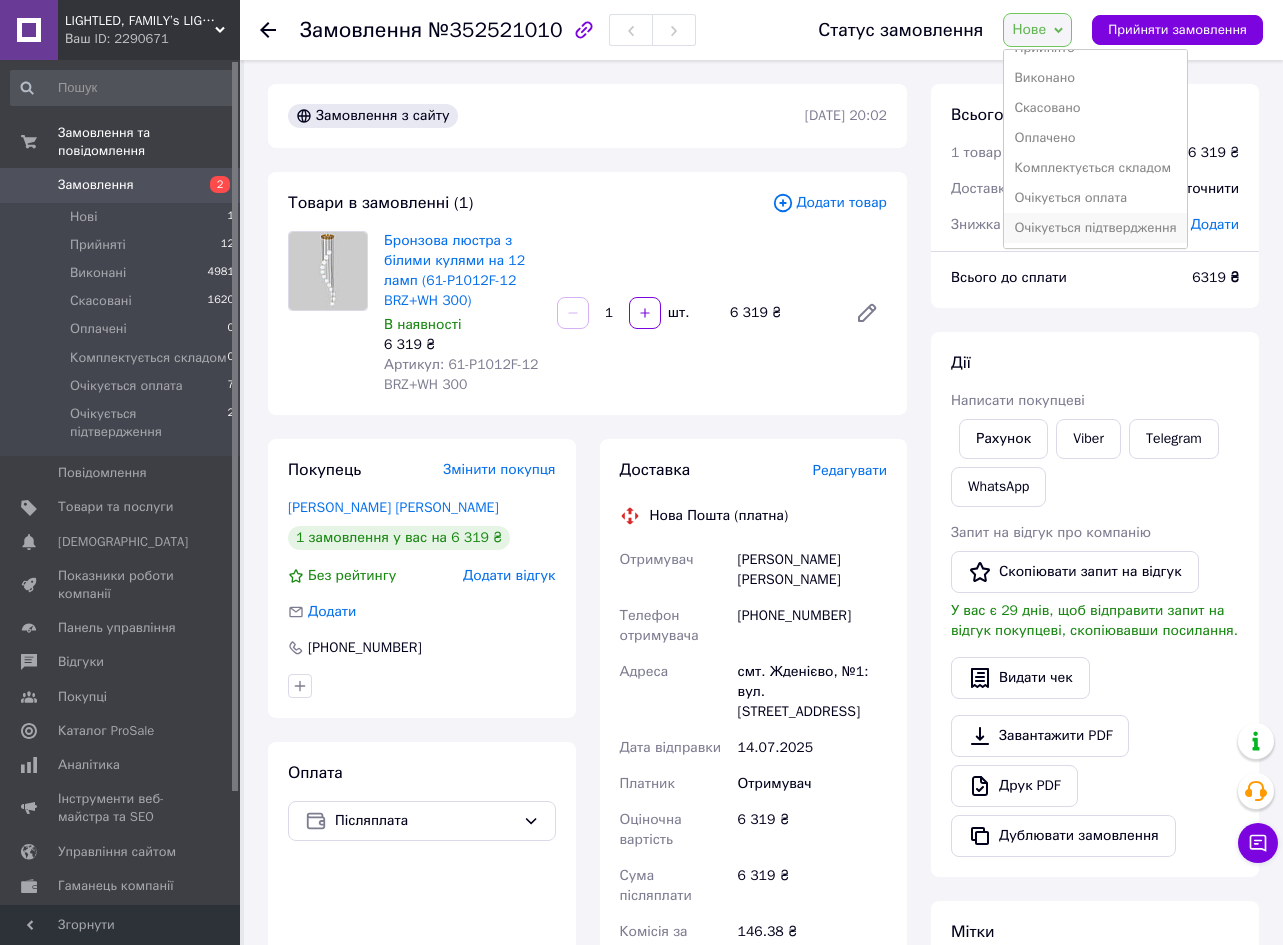 scroll, scrollTop: 22, scrollLeft: 0, axis: vertical 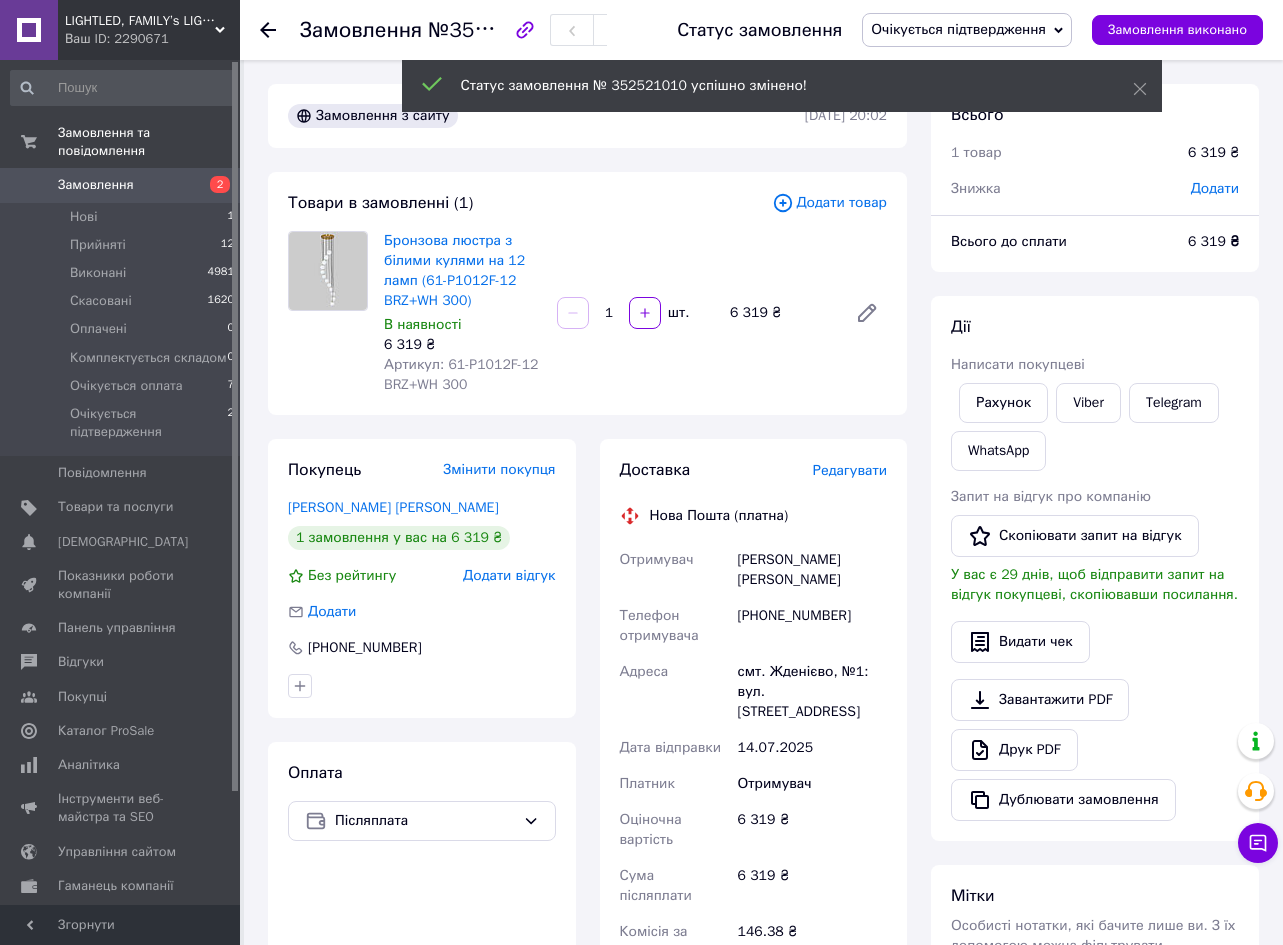 click on "Очікується підтвердження" at bounding box center (958, 29) 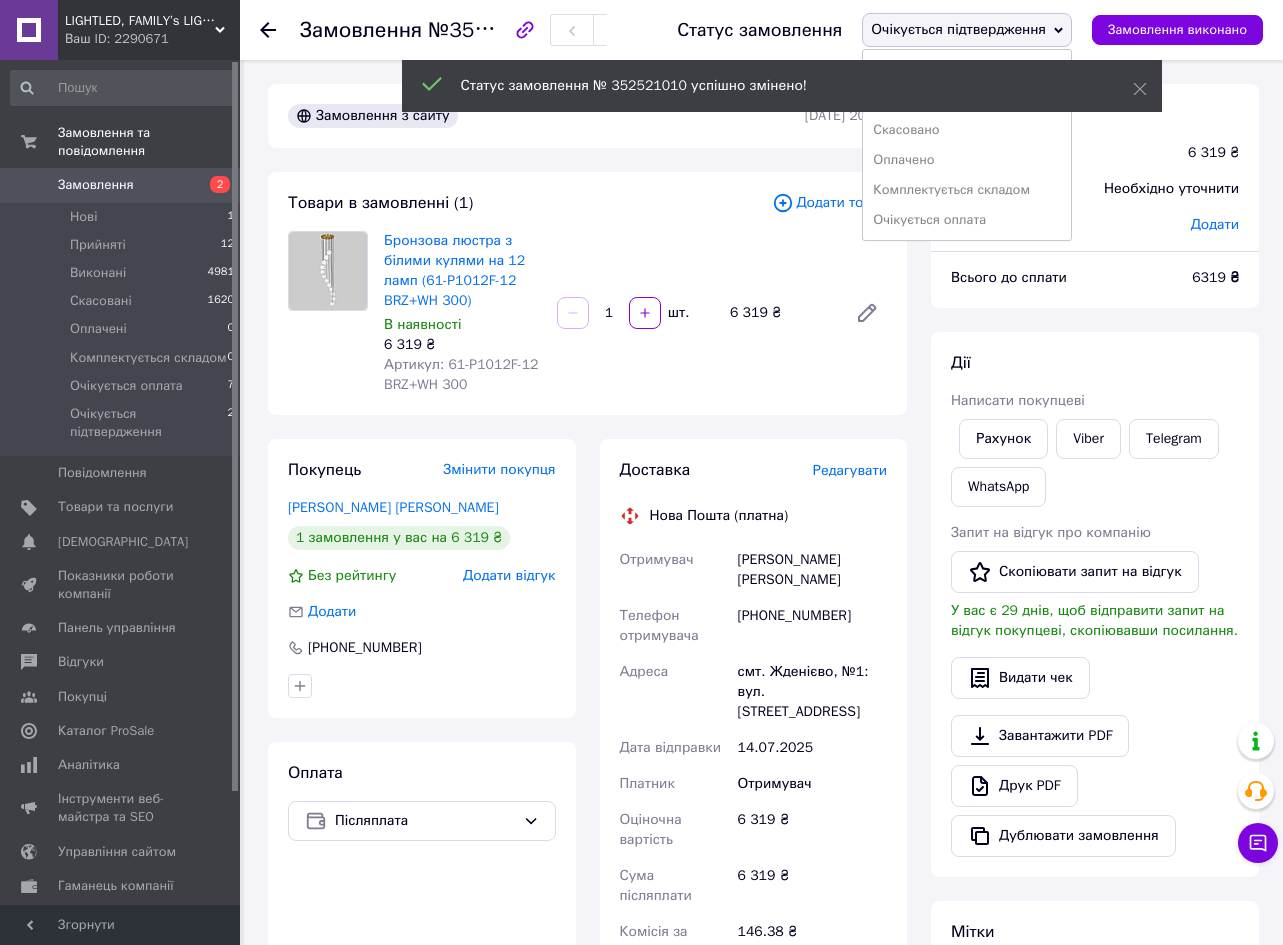 click on "Бронзова люстра з білими кулями на 12 ламп (61-P1012F-12 BRZ+WH 300) В наявності 6 319 ₴ Артикул: 61-P1012F-12 BRZ+WH 300 1   шт. 6 319 ₴" at bounding box center [635, 313] 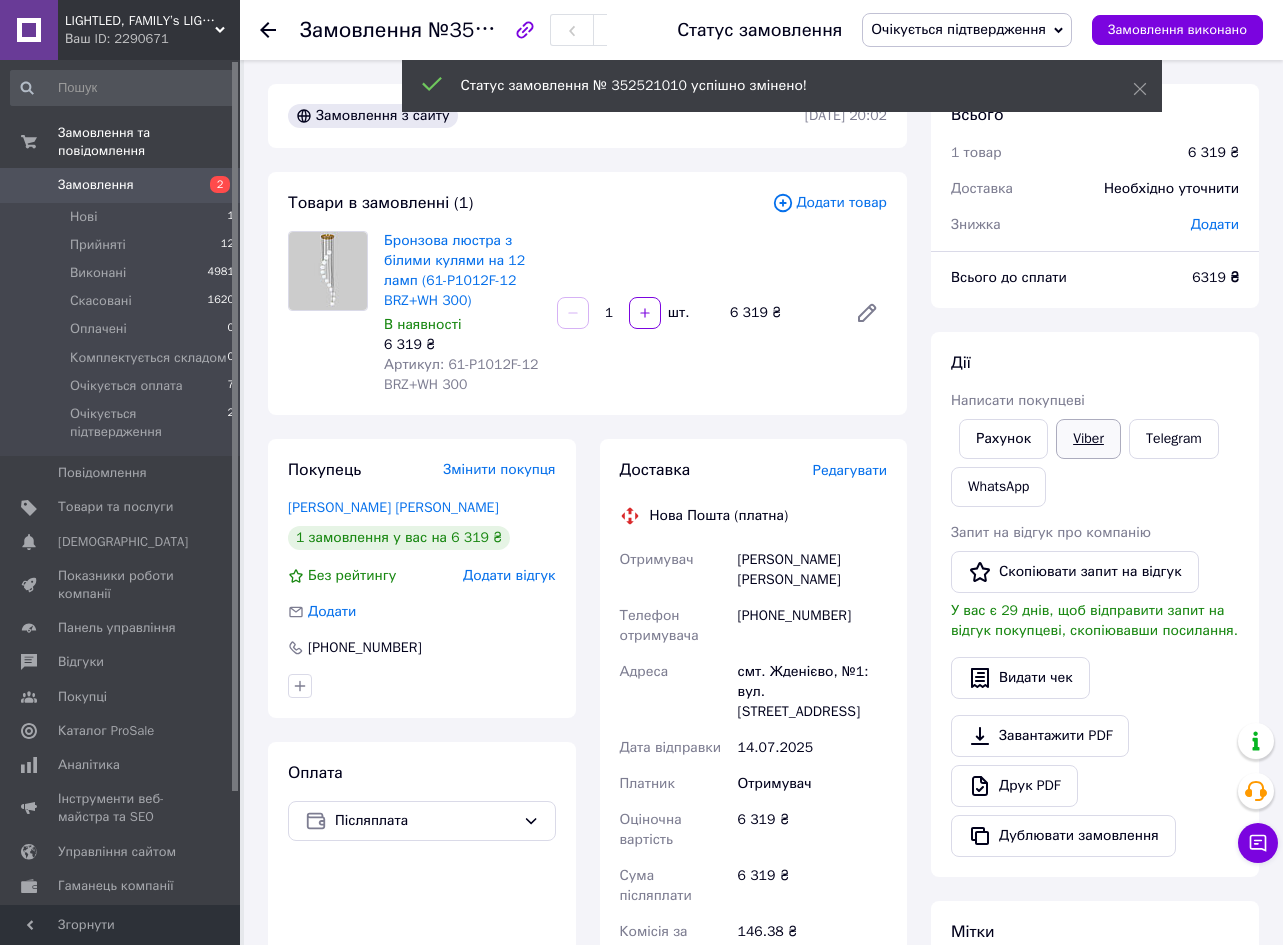click on "Viber" at bounding box center (1088, 439) 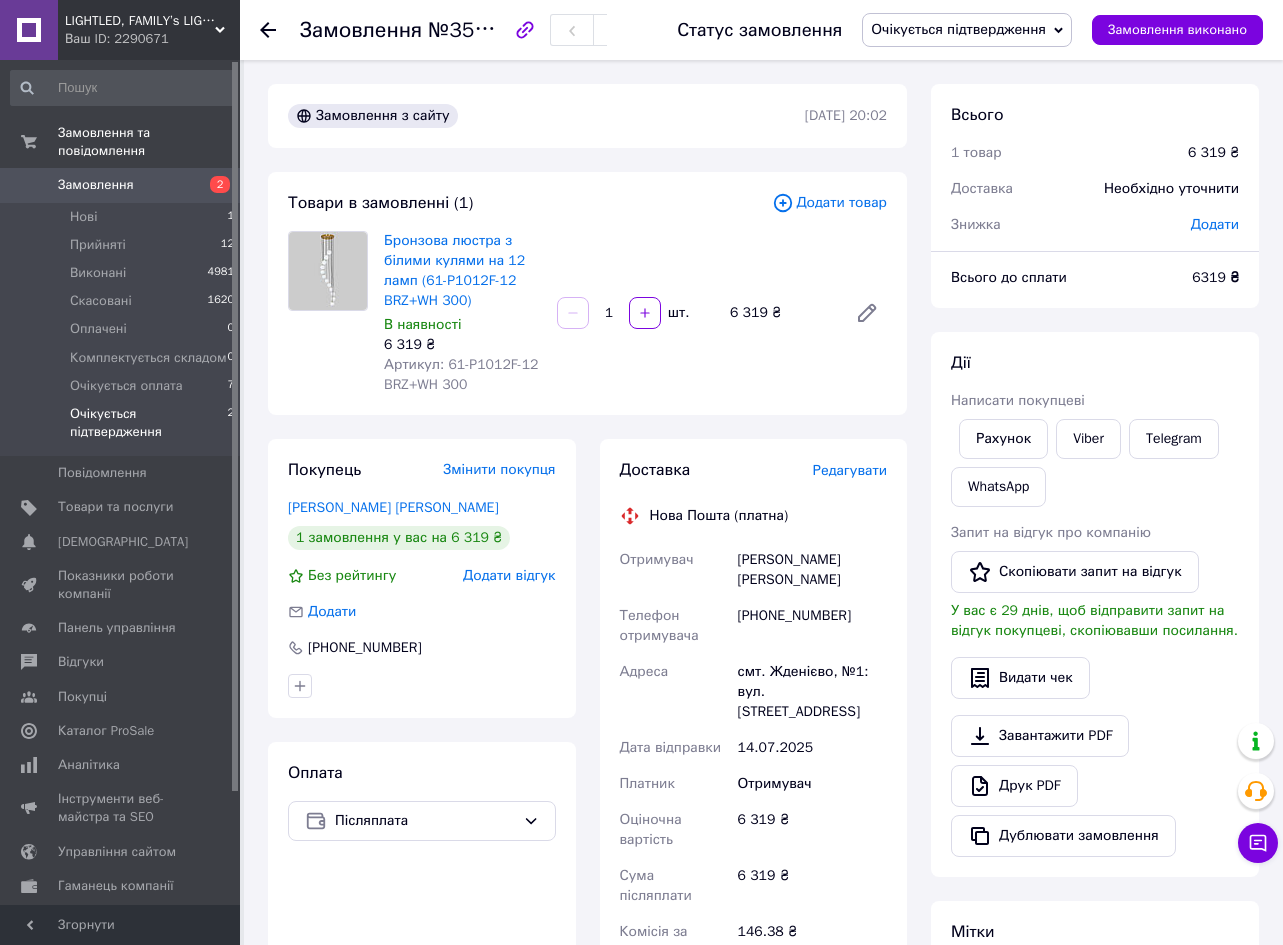click on "Очікується підтвердження" at bounding box center [148, 423] 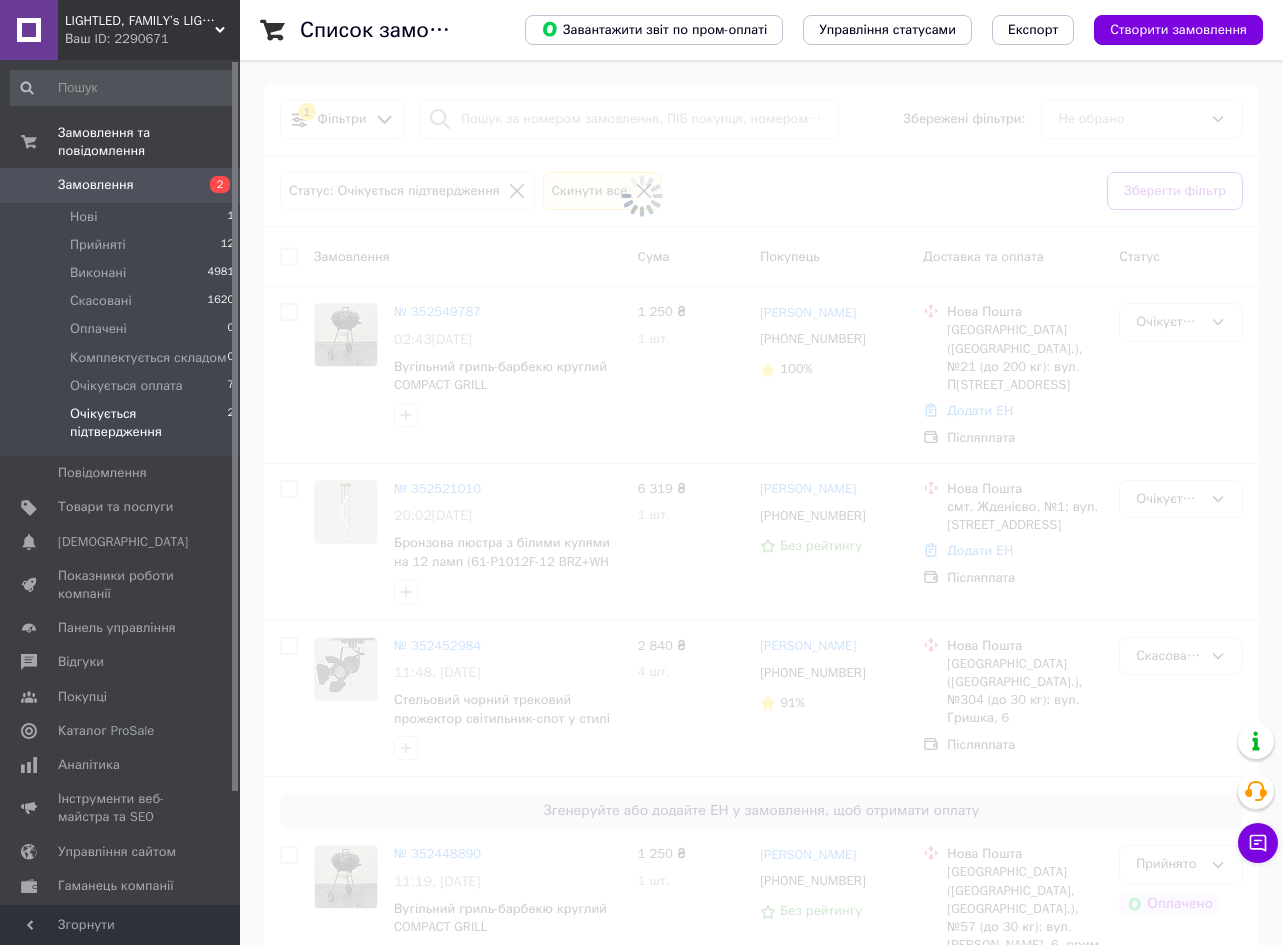 click on "Очікується підтвердження" at bounding box center (148, 423) 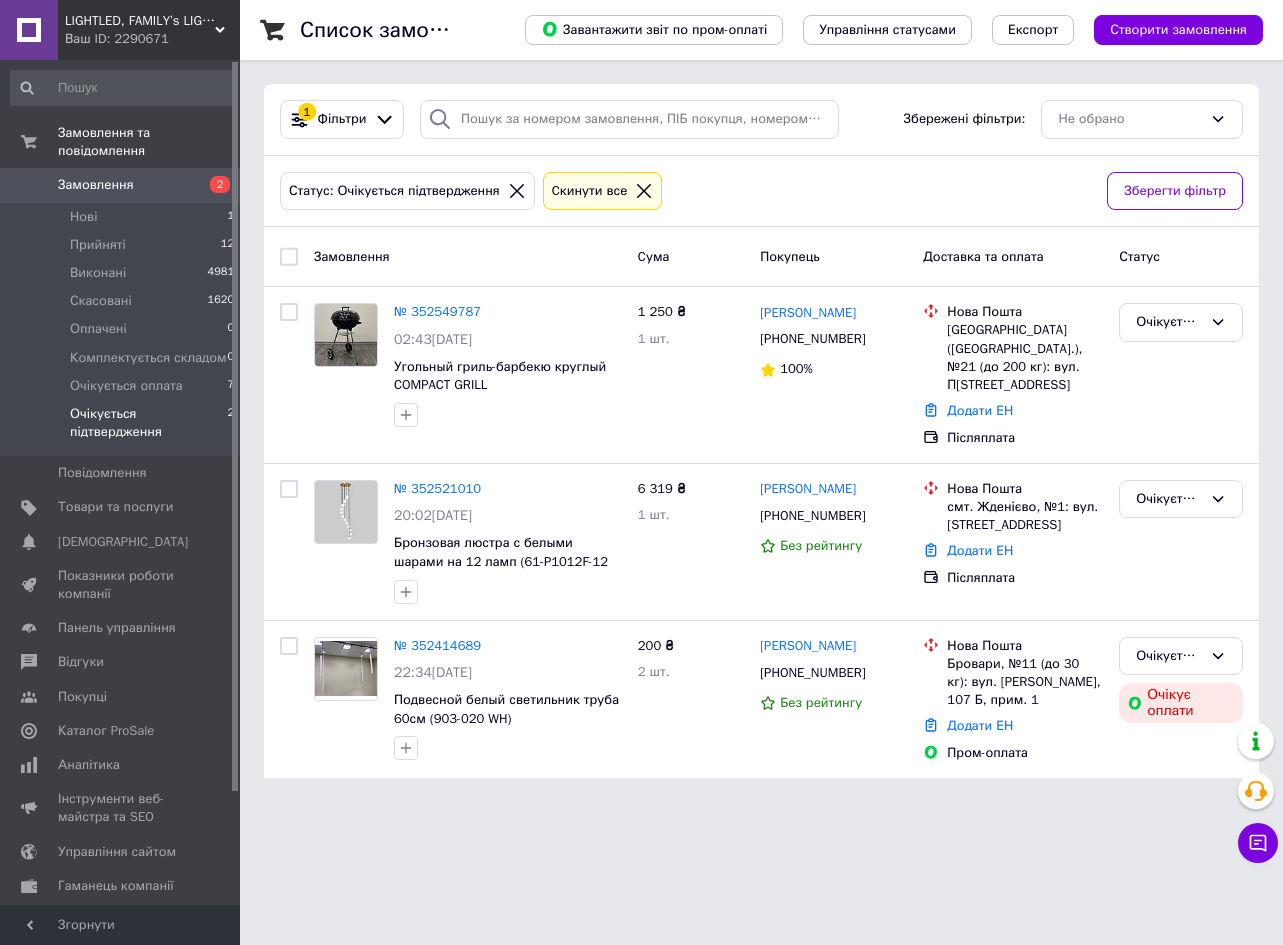 scroll, scrollTop: 0, scrollLeft: 0, axis: both 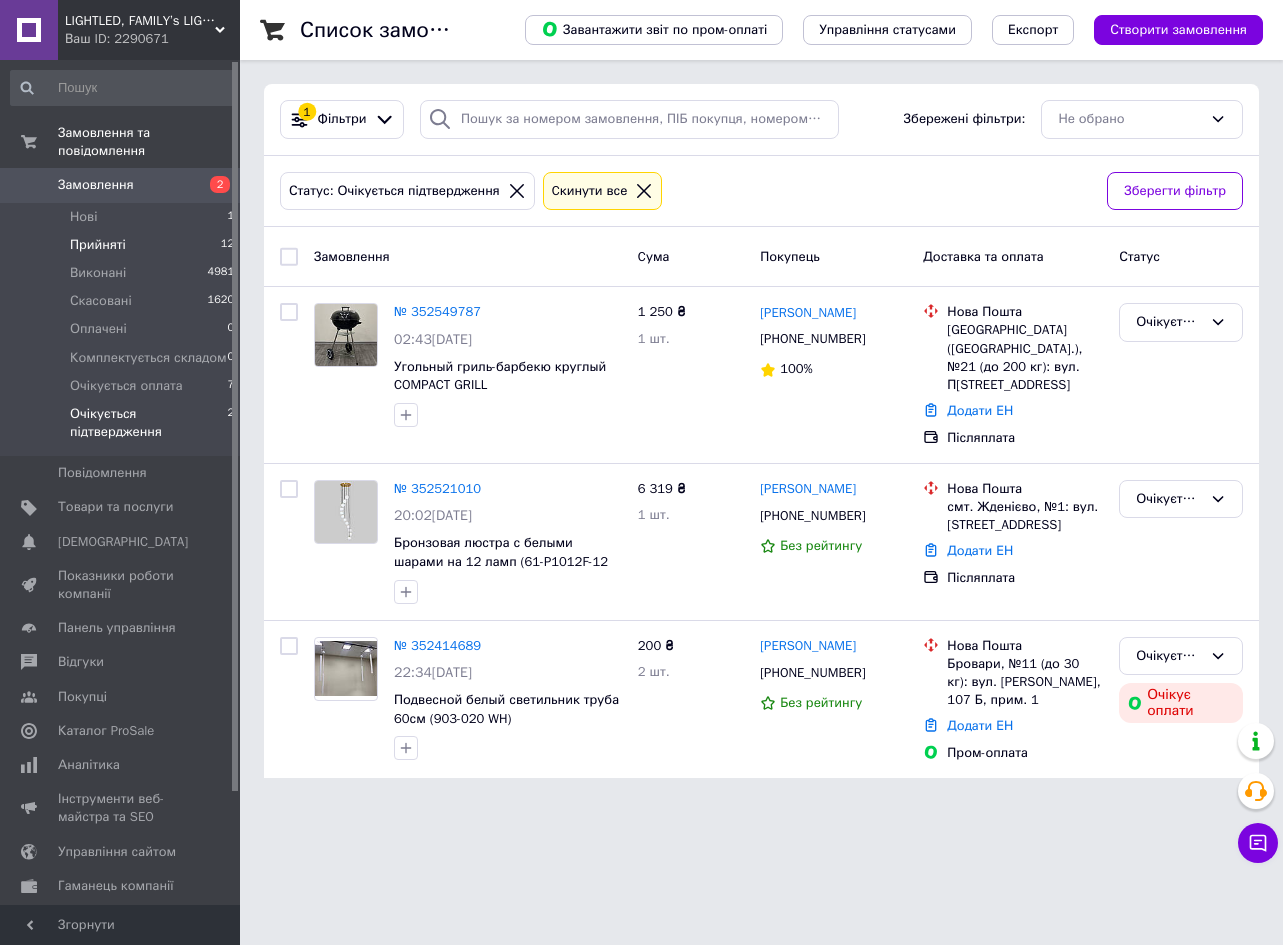 click on "Прийняті 12" at bounding box center (123, 245) 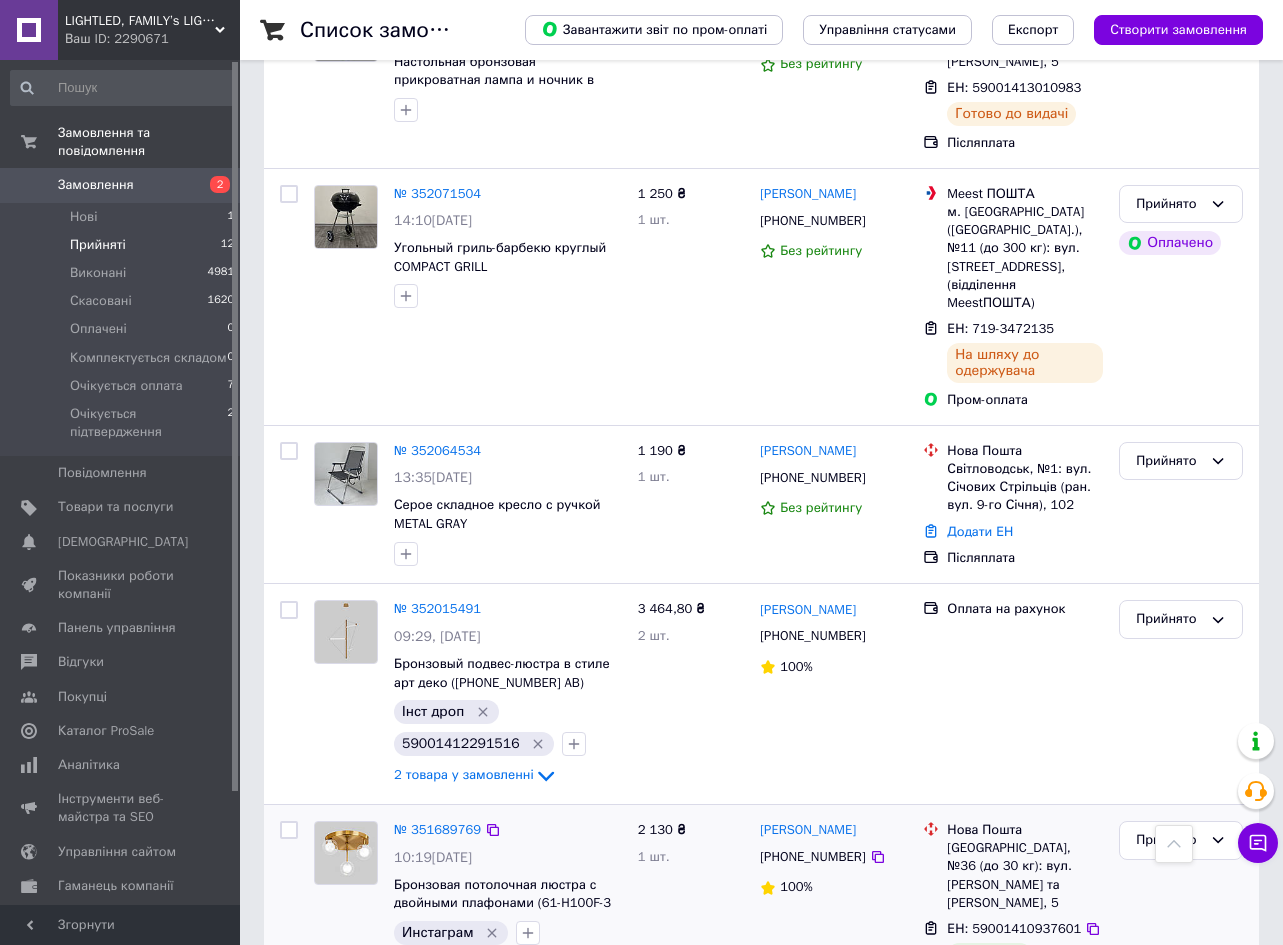 scroll, scrollTop: 1478, scrollLeft: 0, axis: vertical 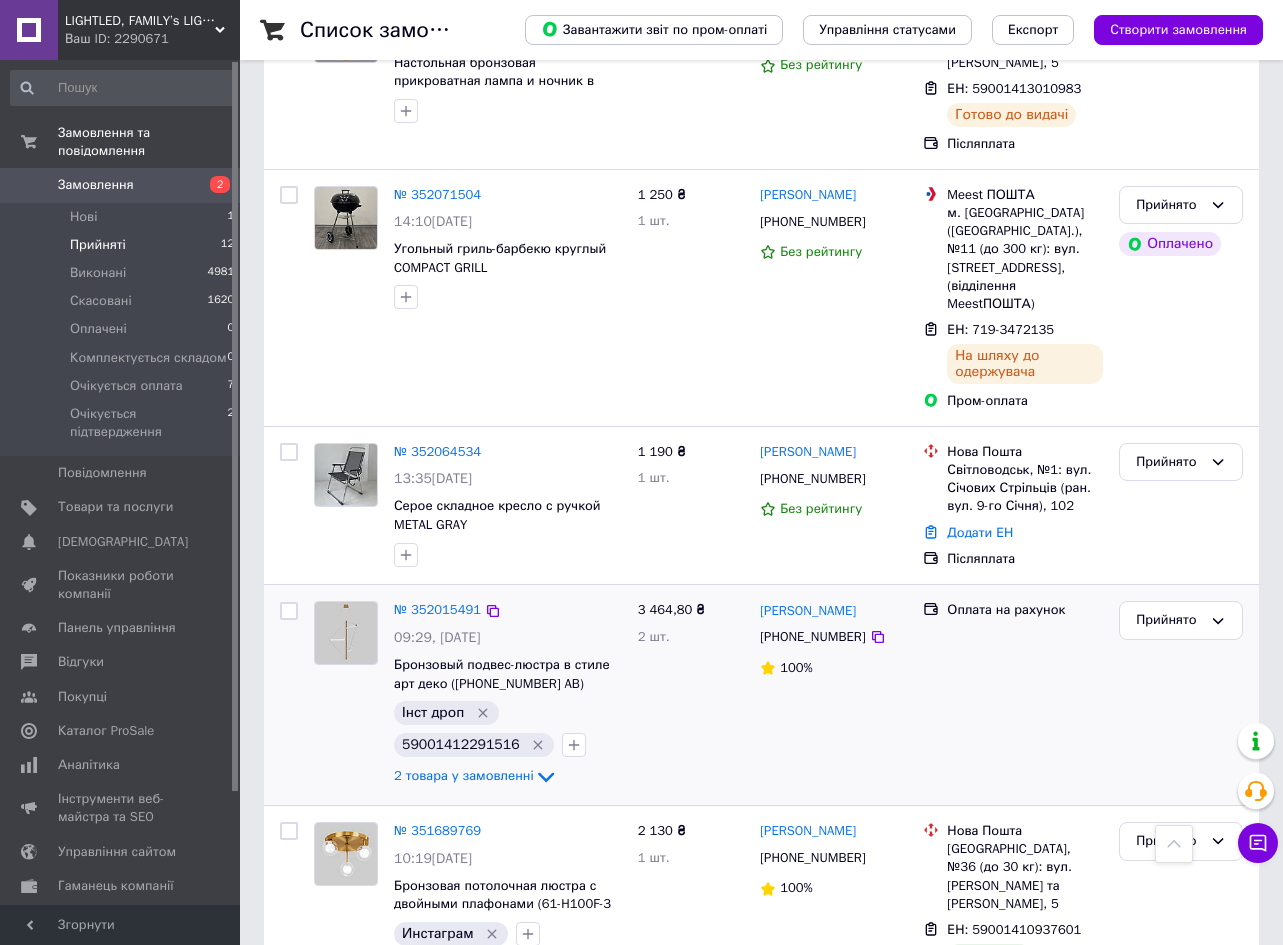 click on "59001412291516" at bounding box center (461, 745) 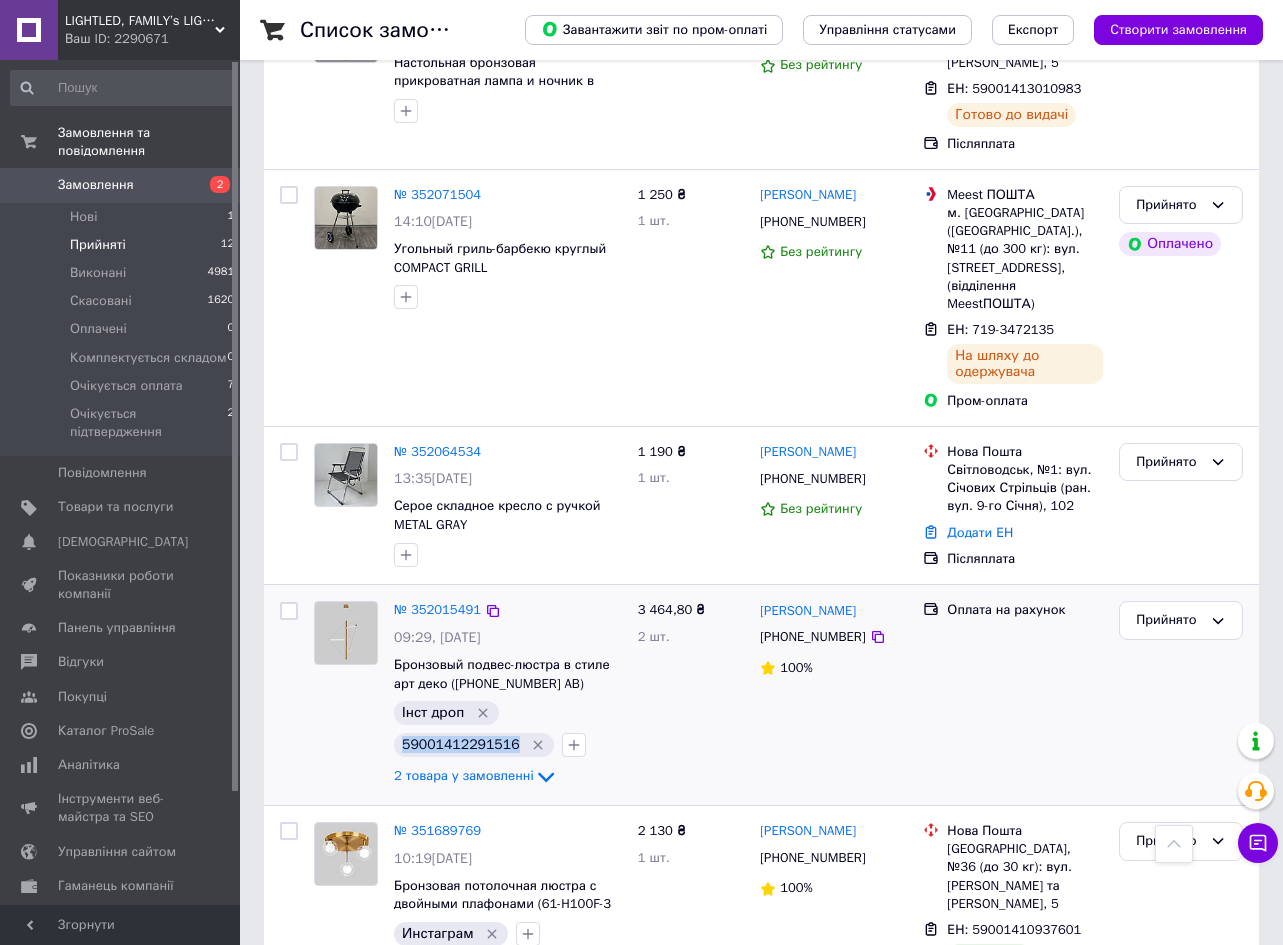 click on "59001412291516" at bounding box center (461, 745) 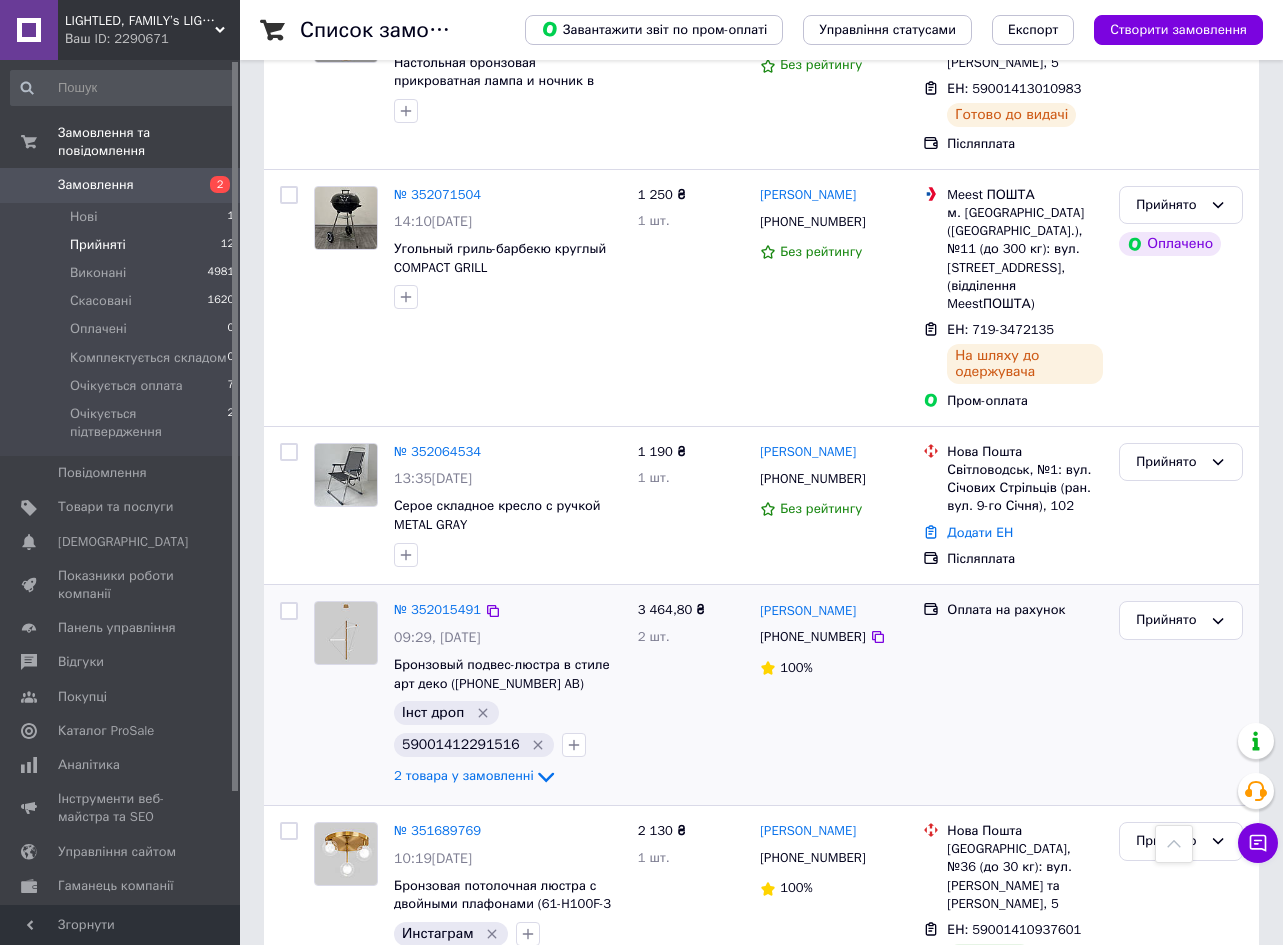 click on "[PERSON_NAME]  [PHONE_NUMBER] 100%" at bounding box center [833, 695] 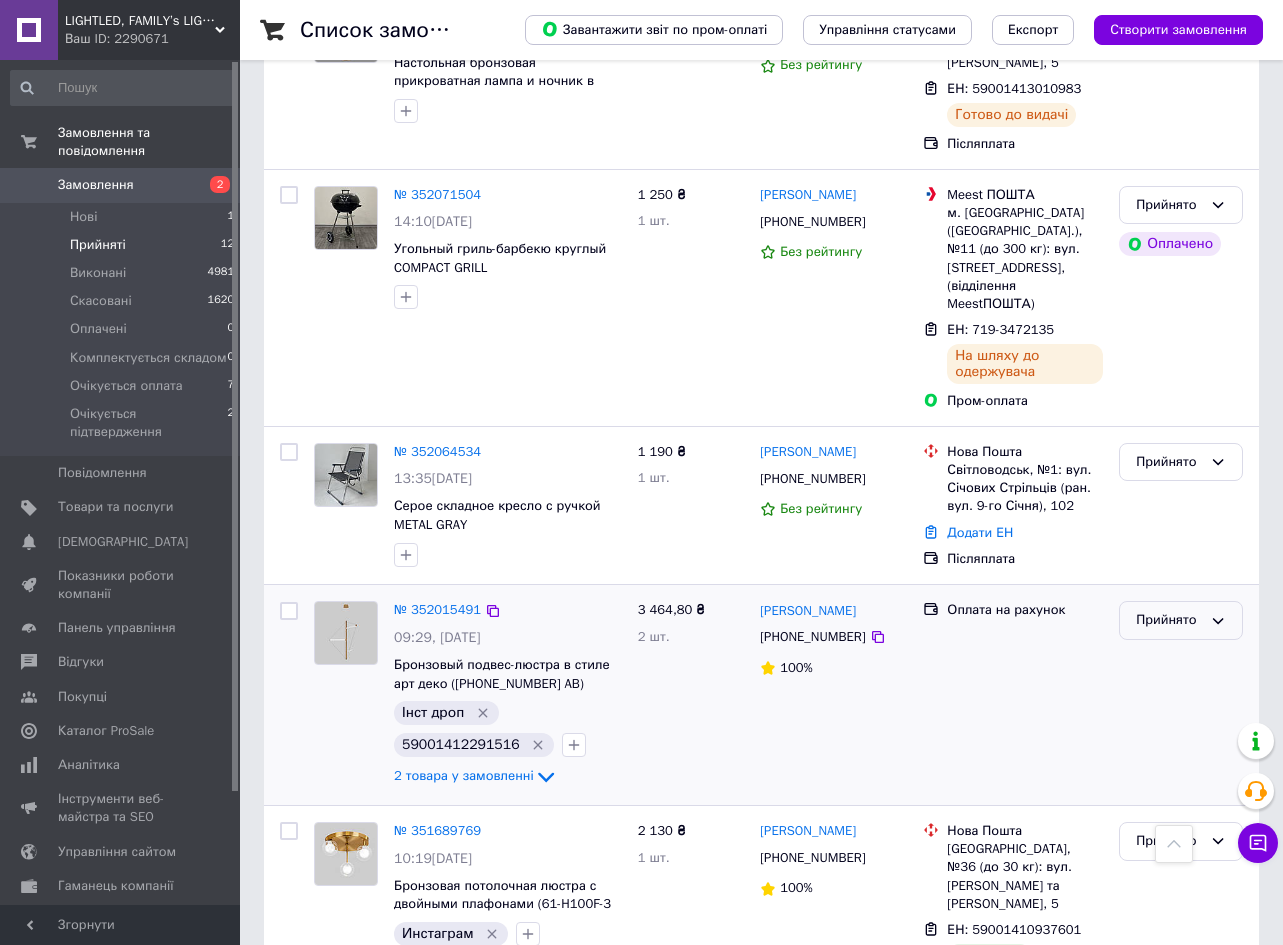click on "Прийнято" at bounding box center (1181, 620) 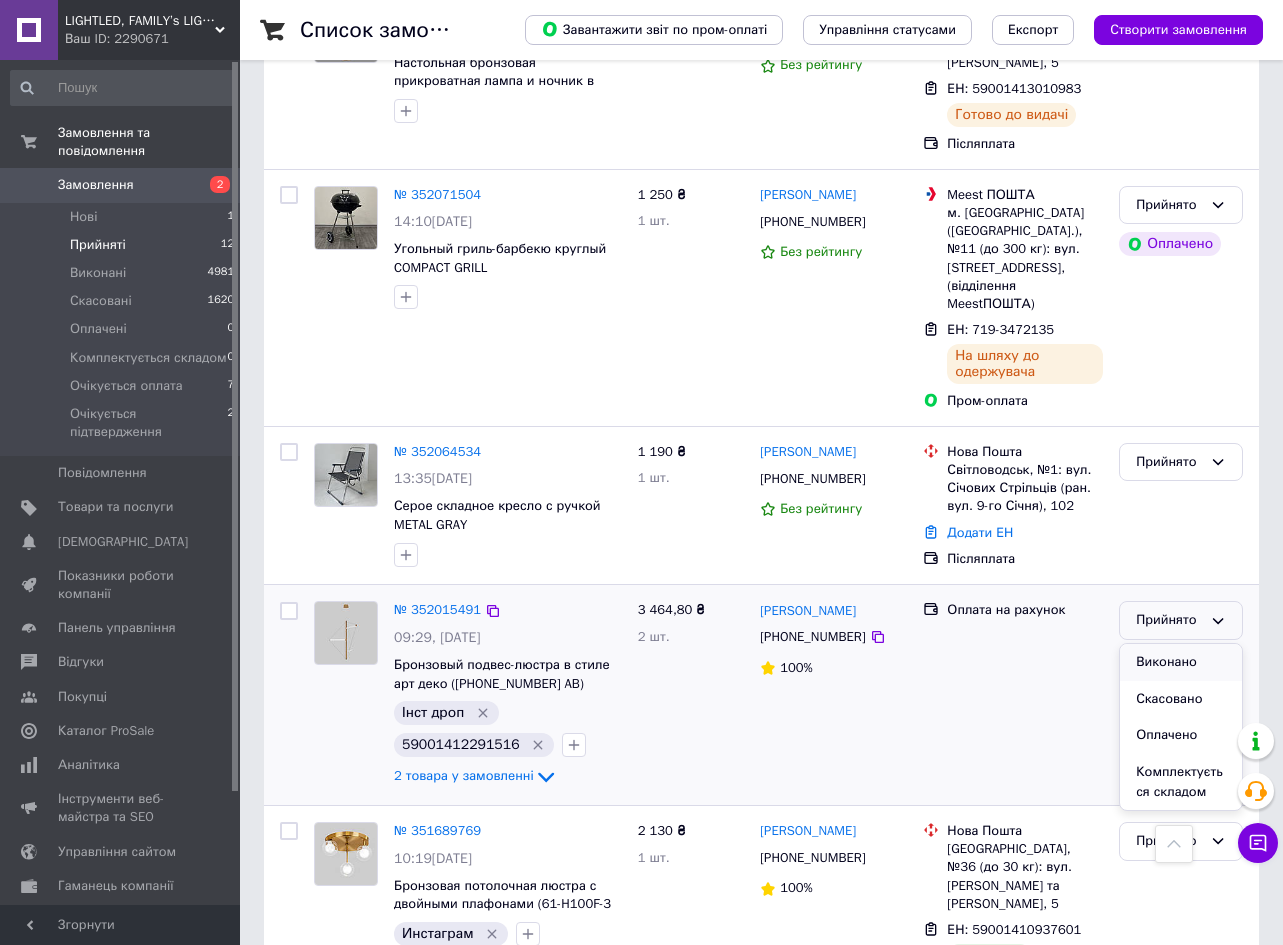 click on "Виконано" at bounding box center [1181, 662] 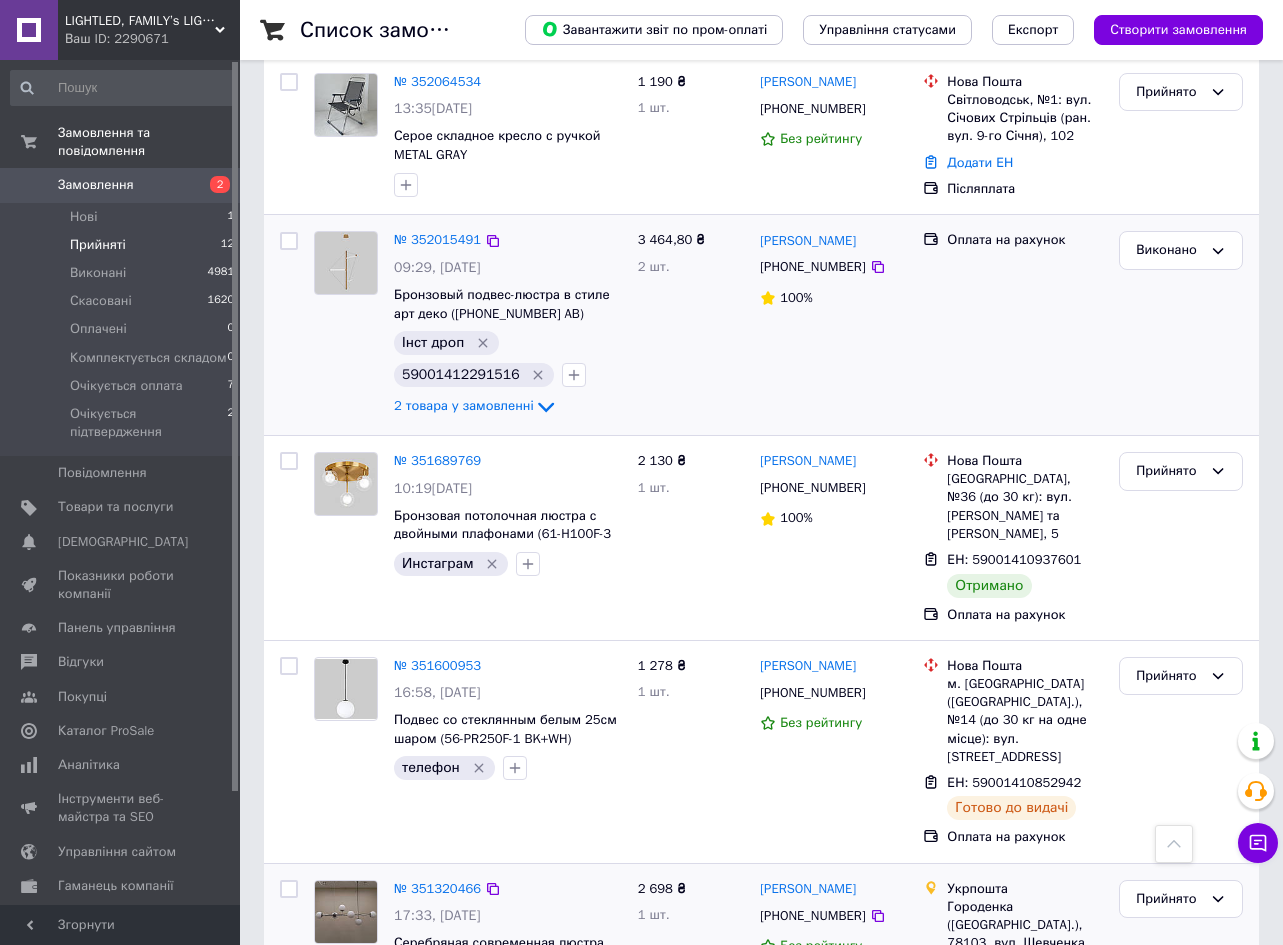 scroll, scrollTop: 1847, scrollLeft: 0, axis: vertical 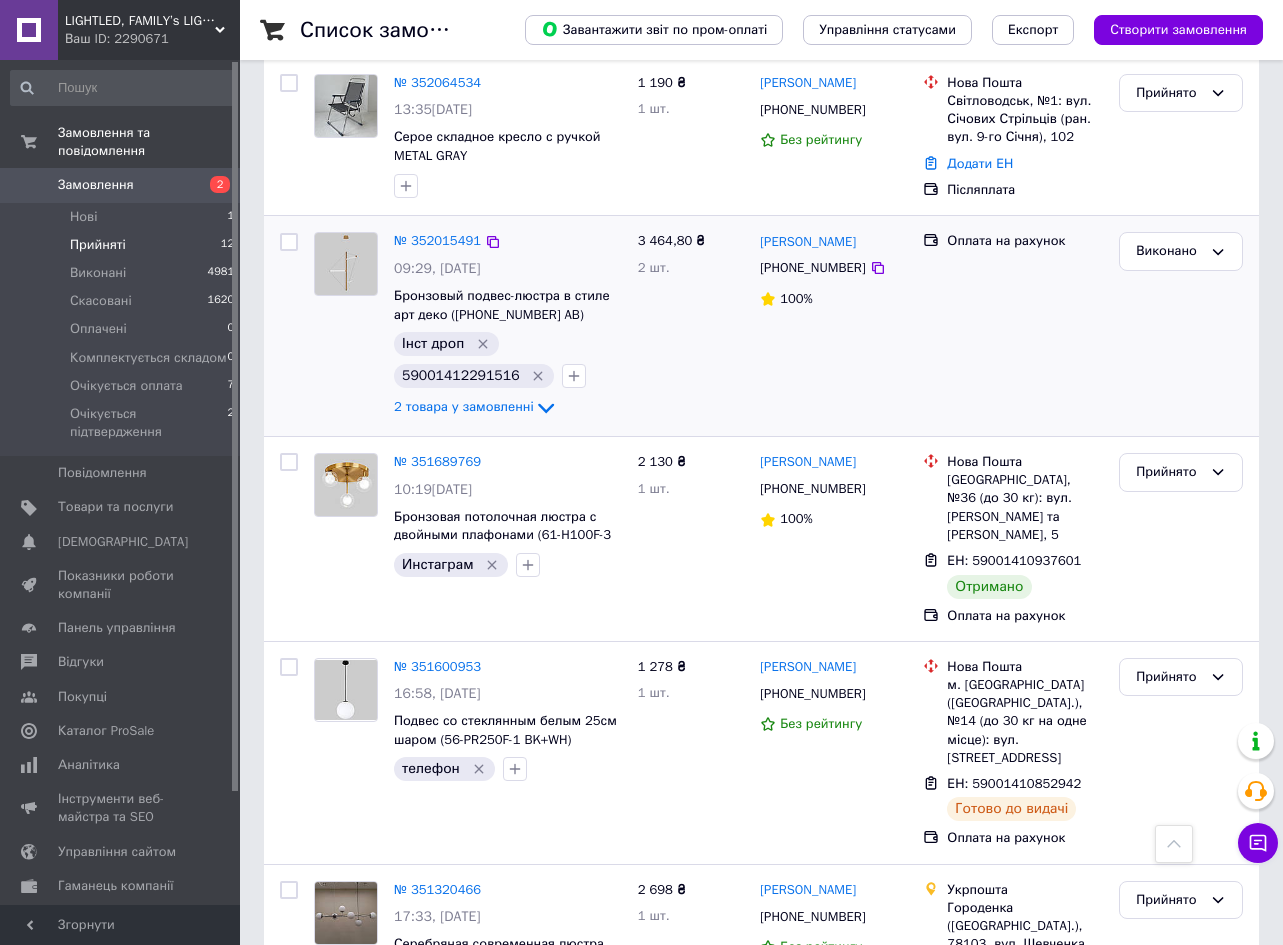 drag, startPoint x: 446, startPoint y: 739, endPoint x: 1224, endPoint y: -49, distance: 1107.3518 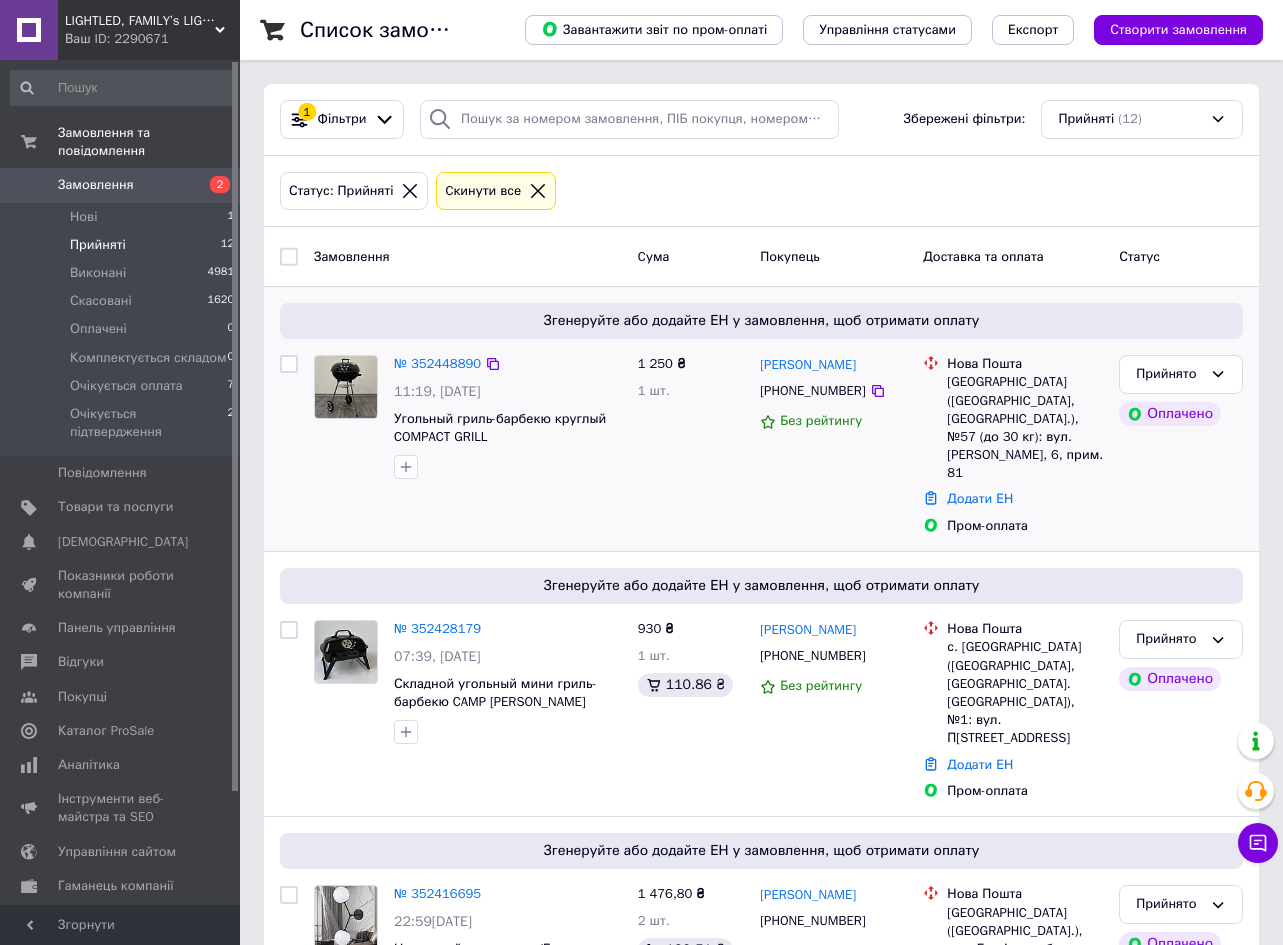 scroll, scrollTop: 0, scrollLeft: 0, axis: both 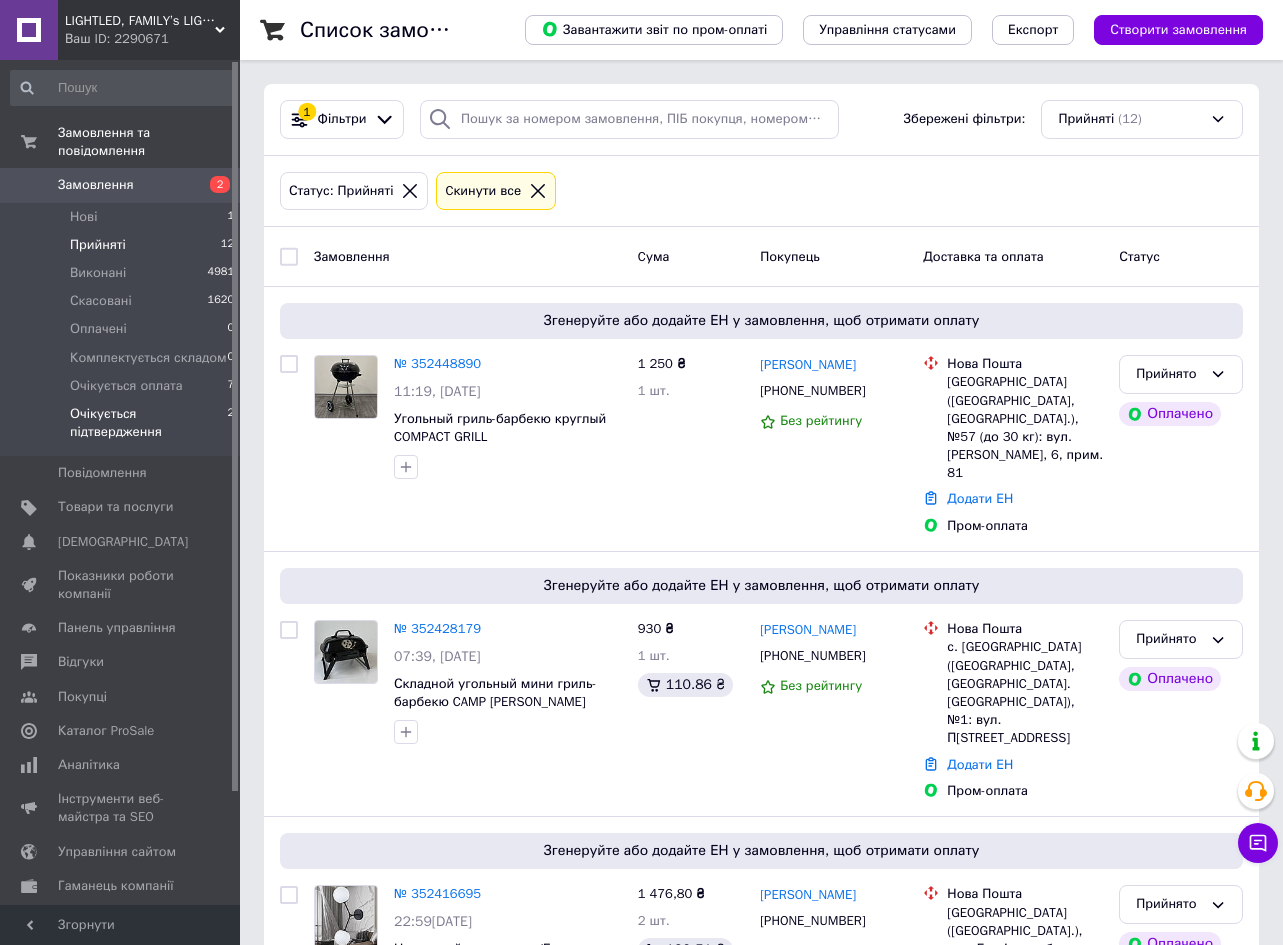 click on "Очікується підтвердження" at bounding box center [148, 423] 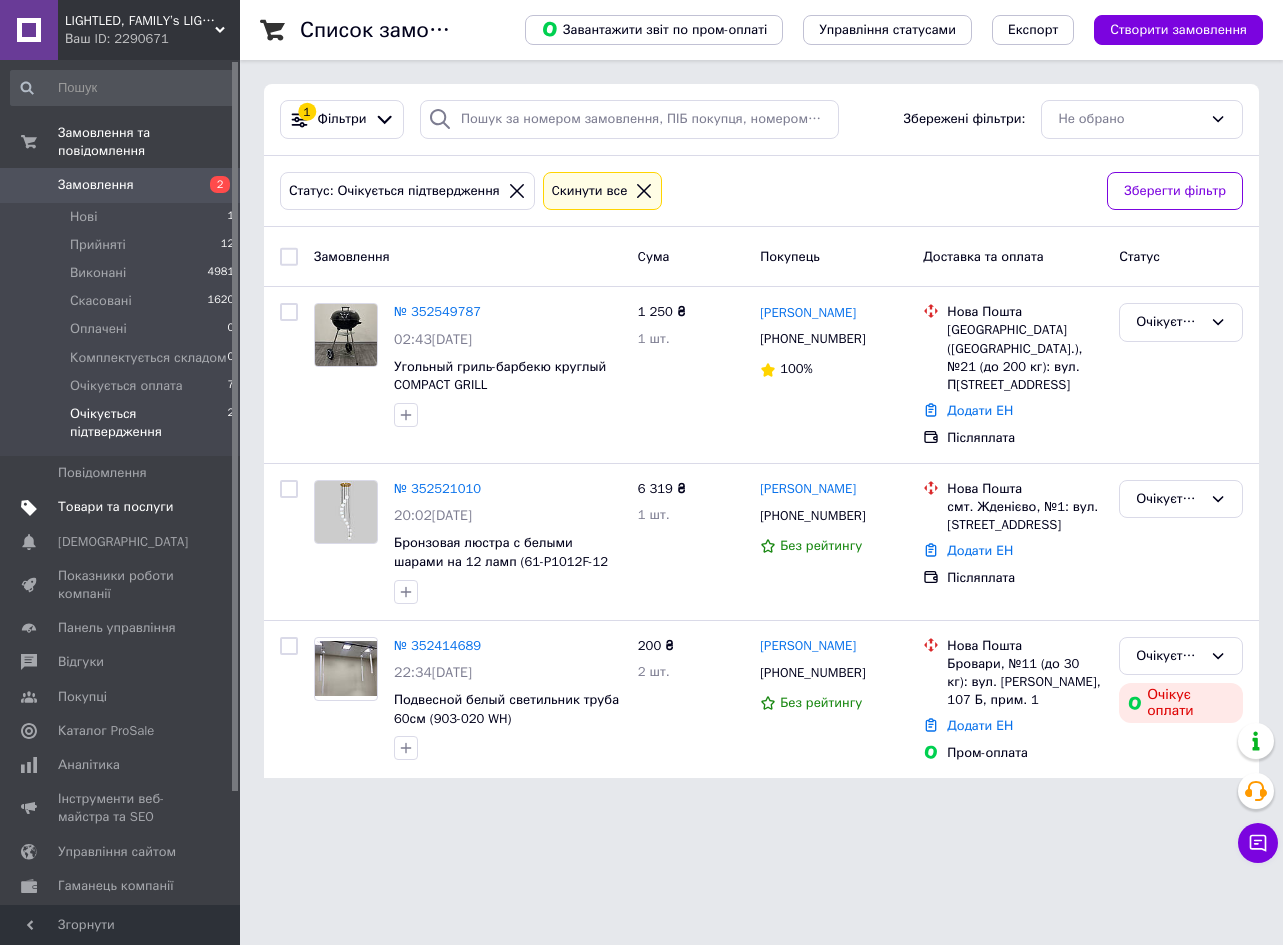 click on "Товари та послуги" at bounding box center (115, 507) 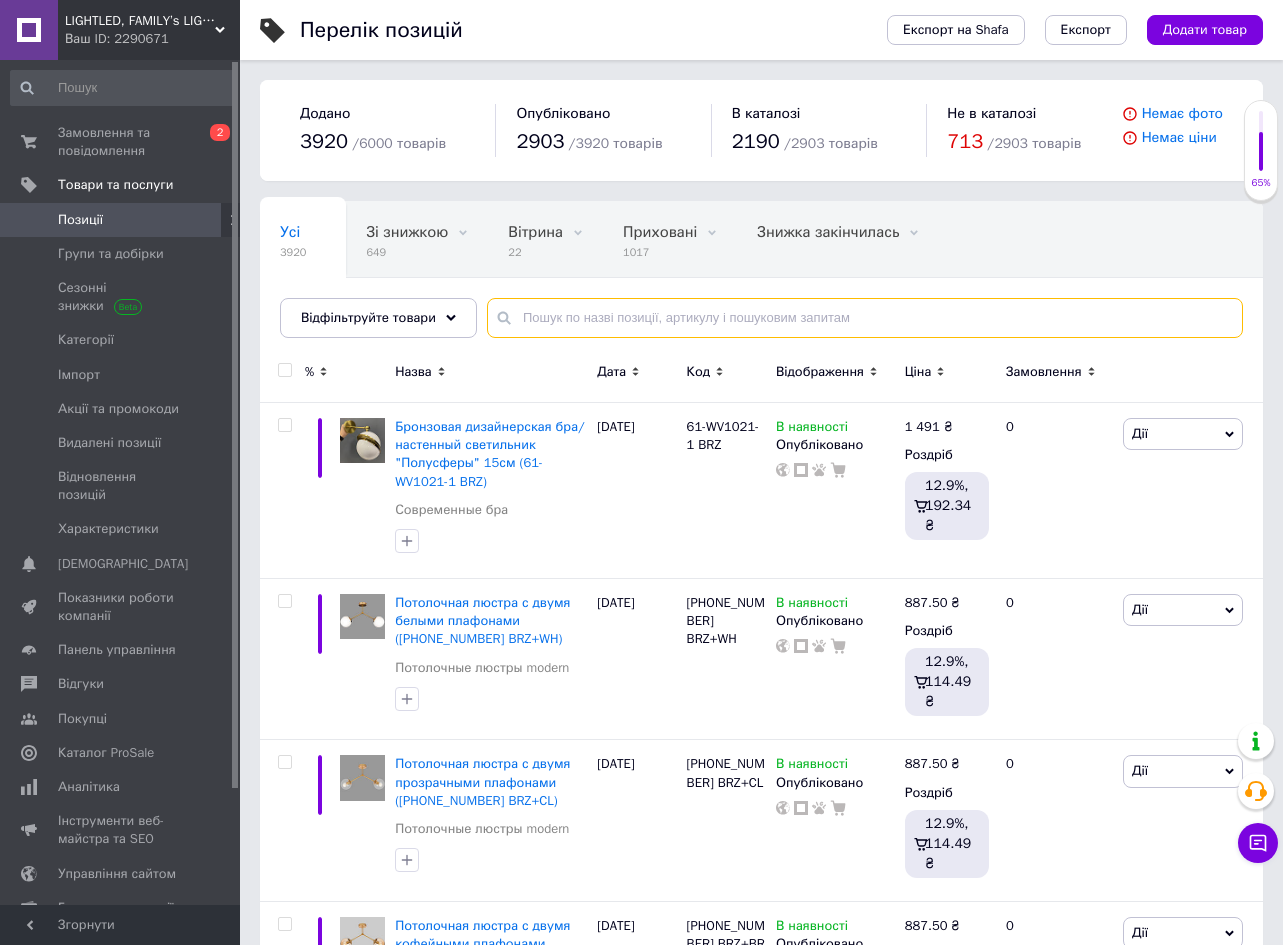 click at bounding box center (865, 318) 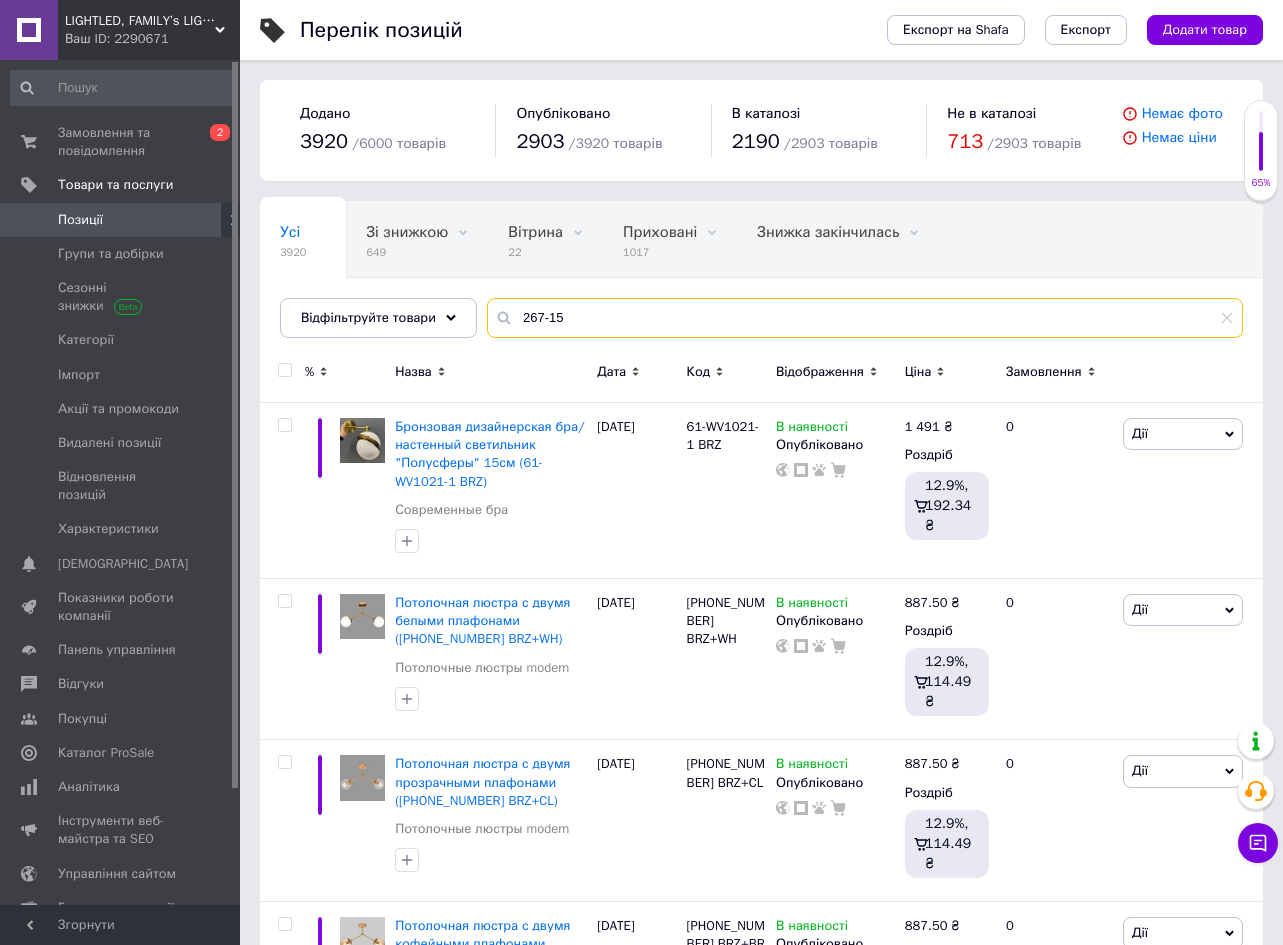 type on "267-15" 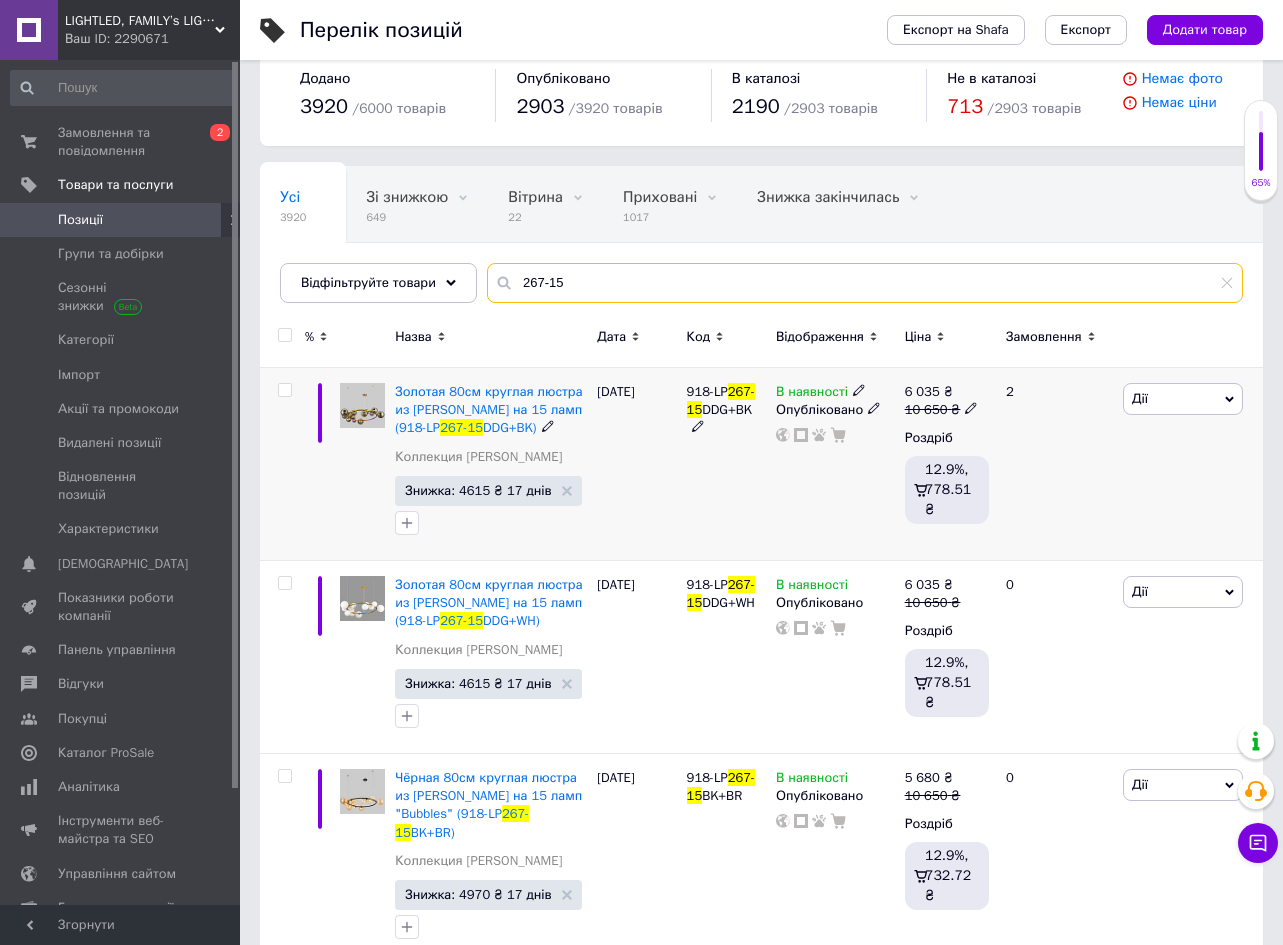 scroll, scrollTop: 48, scrollLeft: 0, axis: vertical 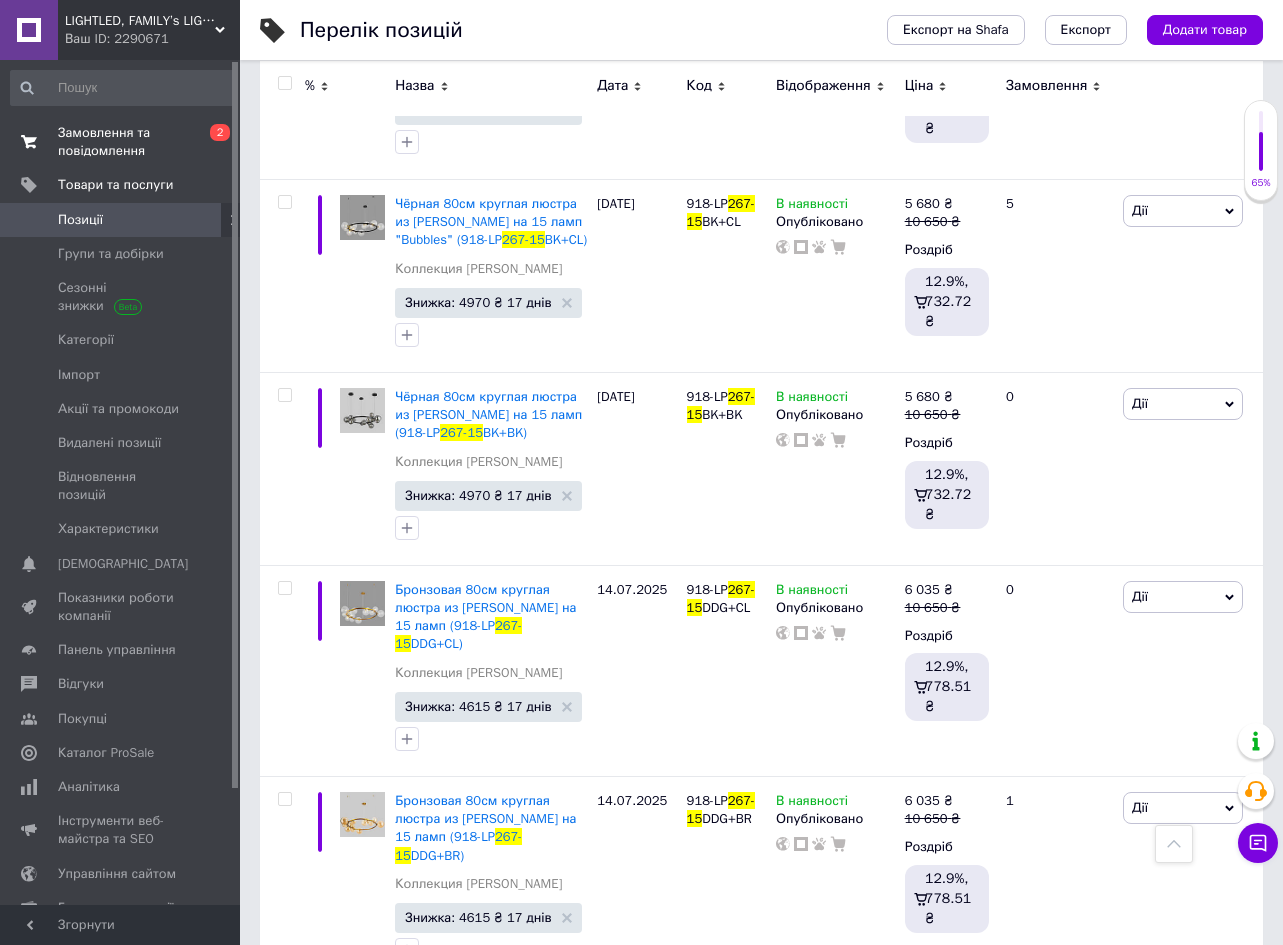 click on "Замовлення та повідомлення" at bounding box center (121, 142) 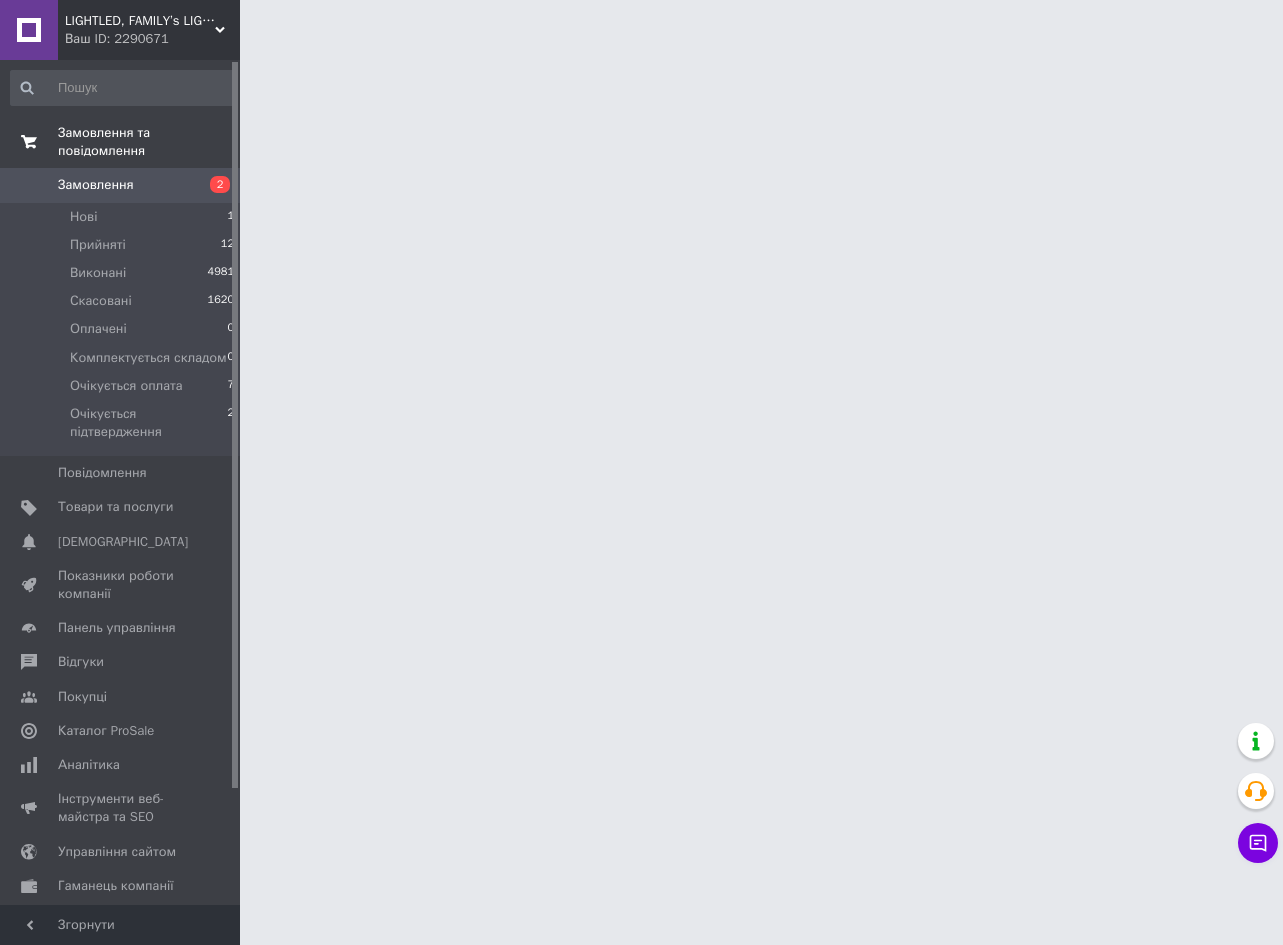 scroll, scrollTop: 0, scrollLeft: 0, axis: both 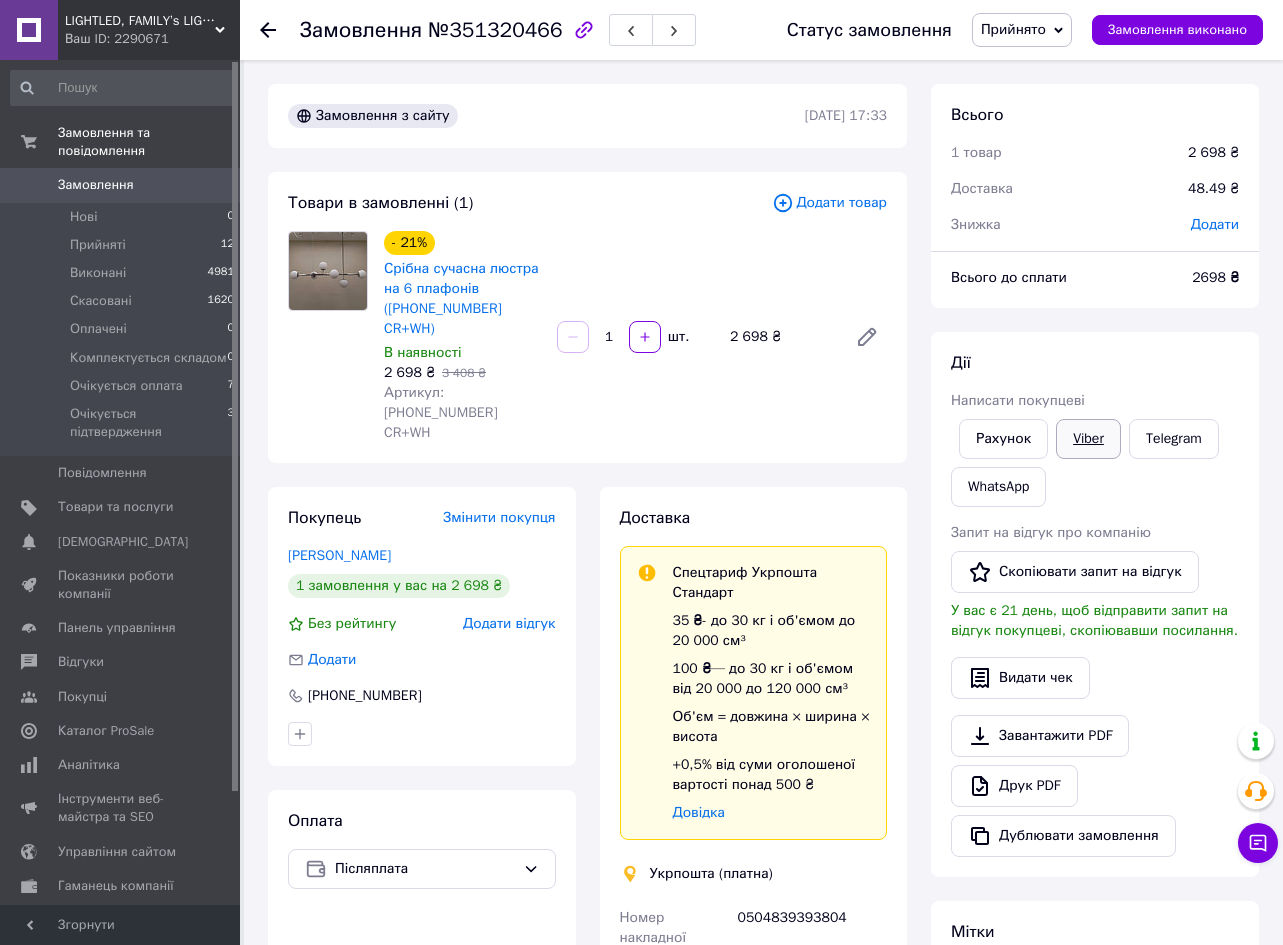 click on "Viber" at bounding box center [1088, 439] 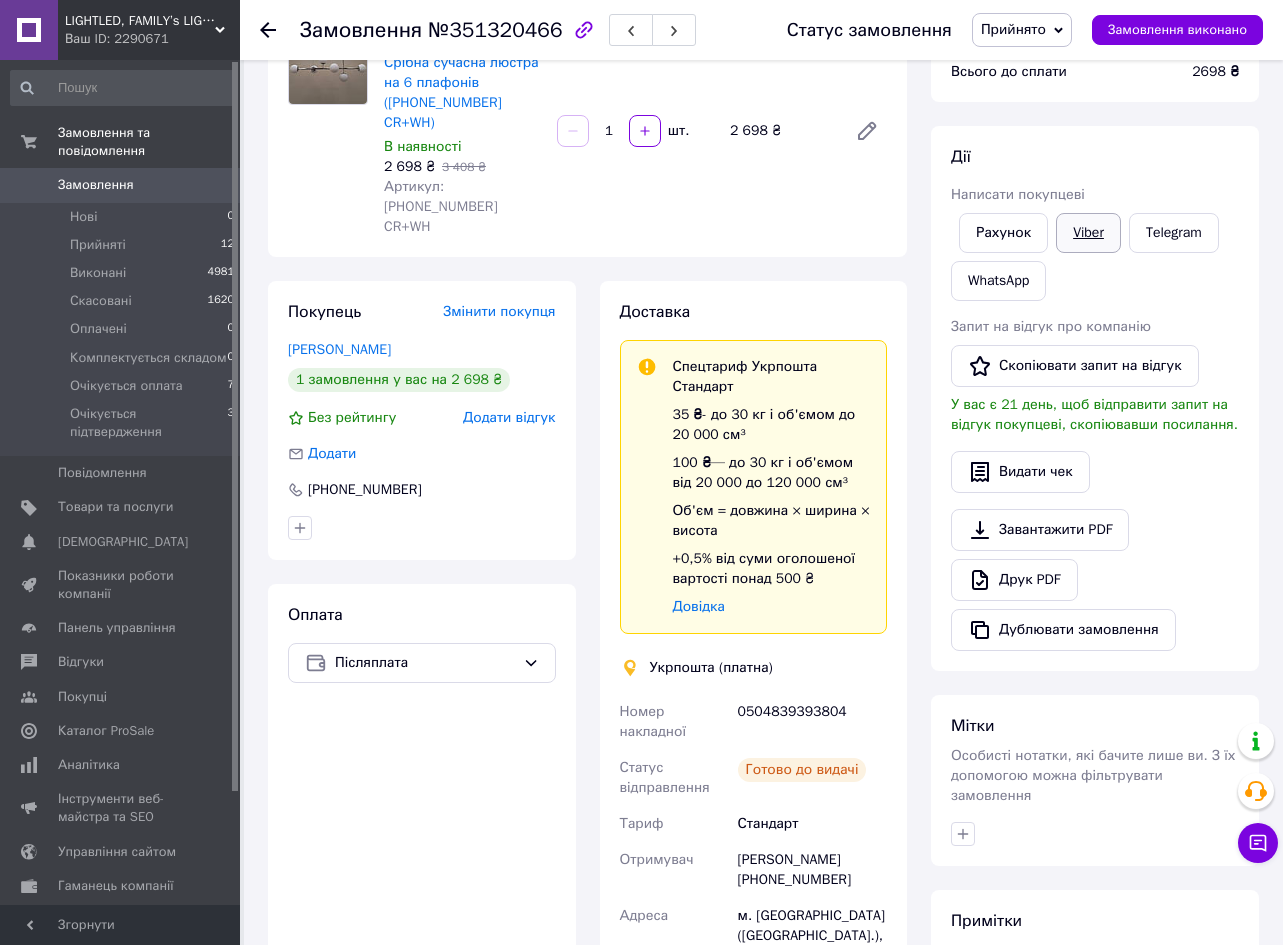 scroll, scrollTop: 228, scrollLeft: 0, axis: vertical 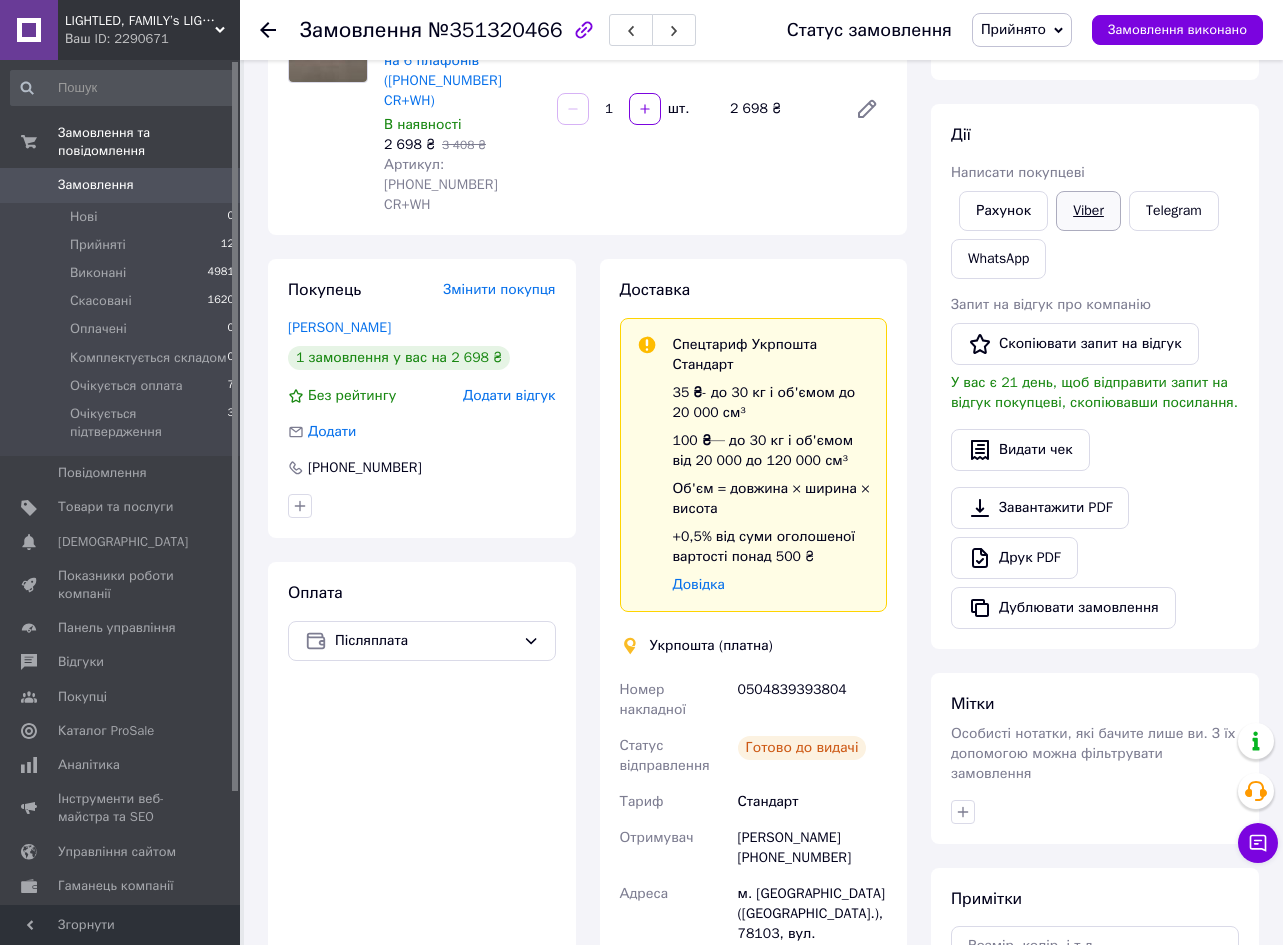 click on "Viber" at bounding box center (1088, 211) 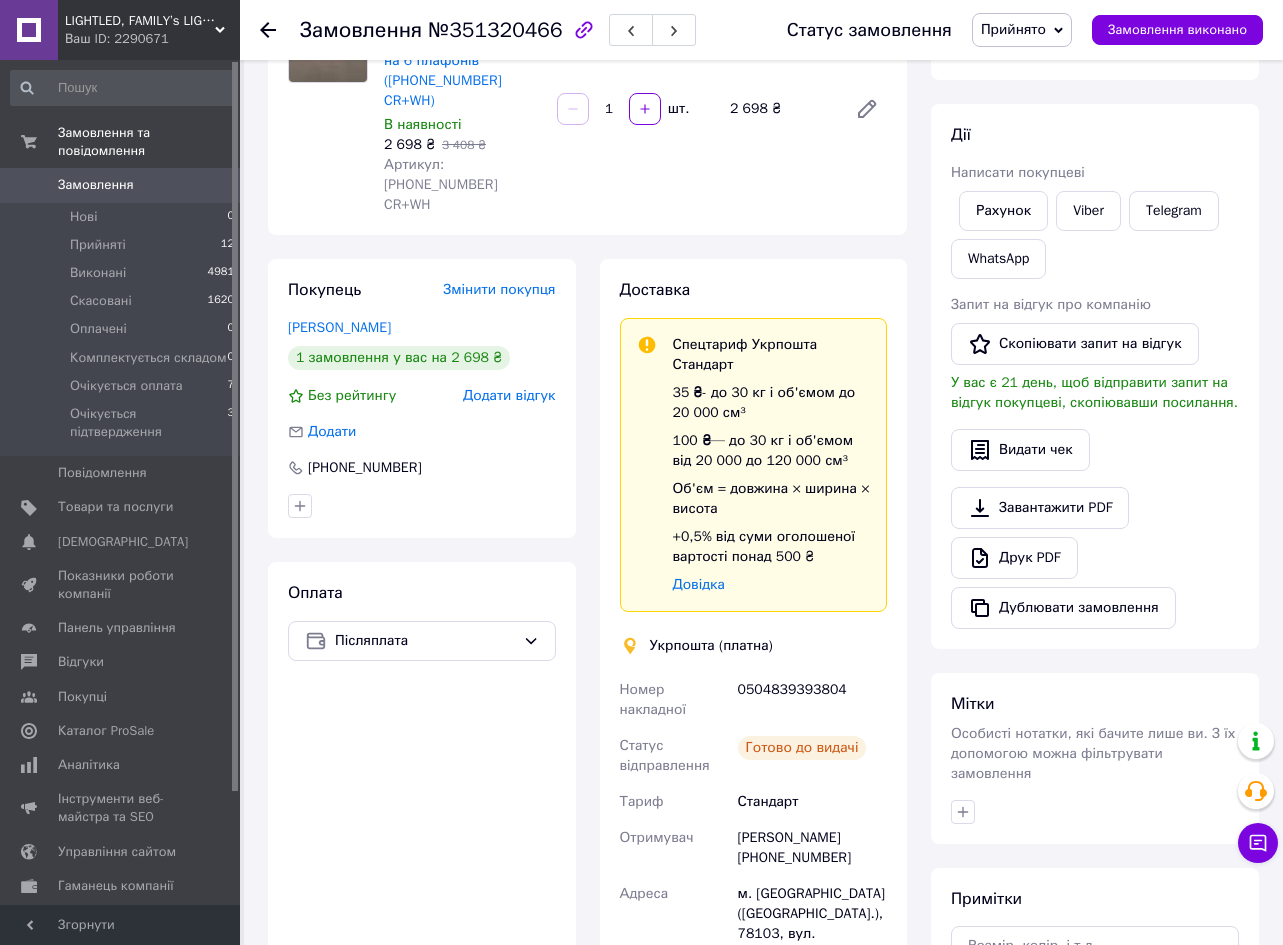 click on "0504839393804" at bounding box center [812, 700] 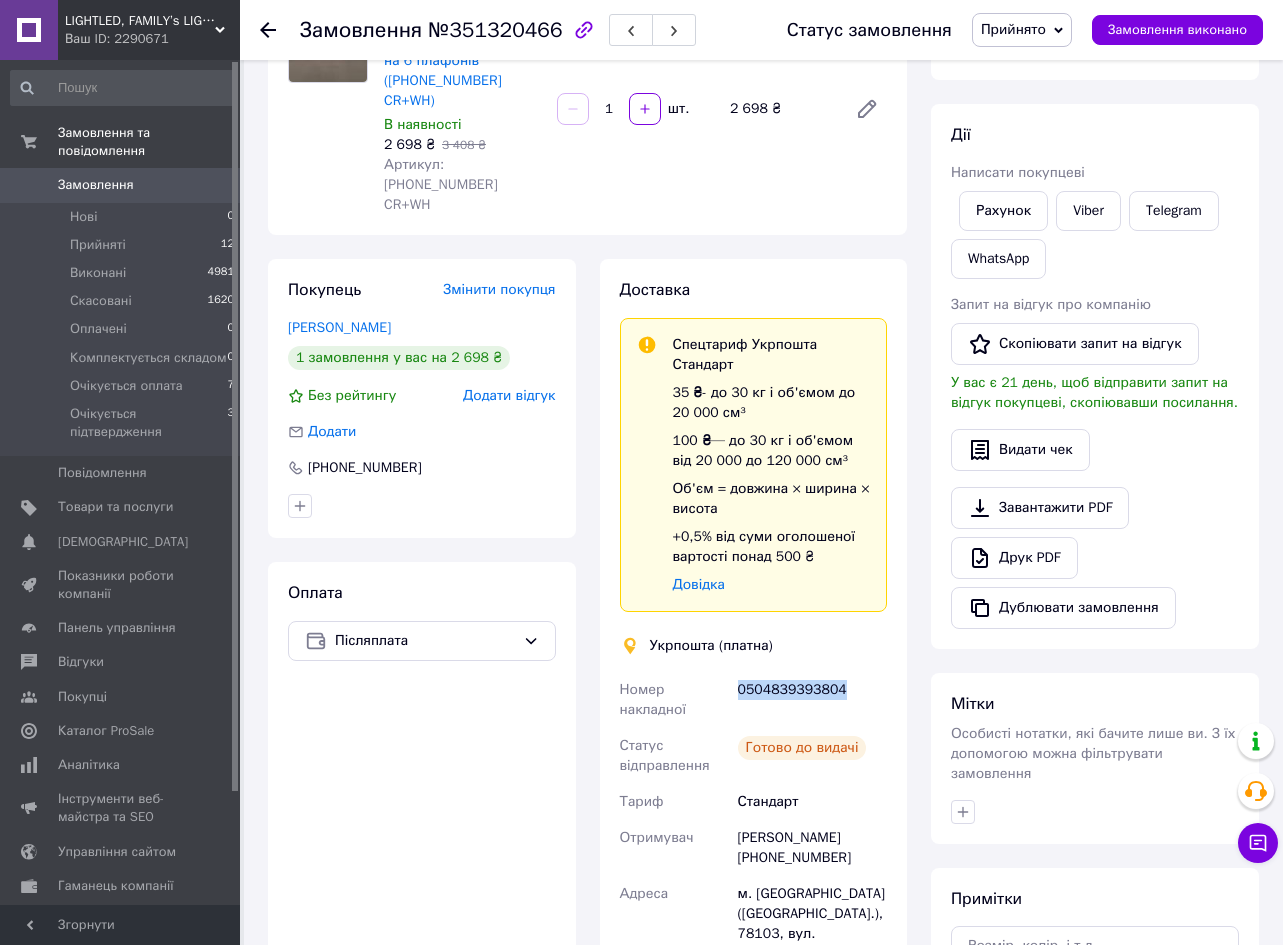 click on "0504839393804" at bounding box center (812, 700) 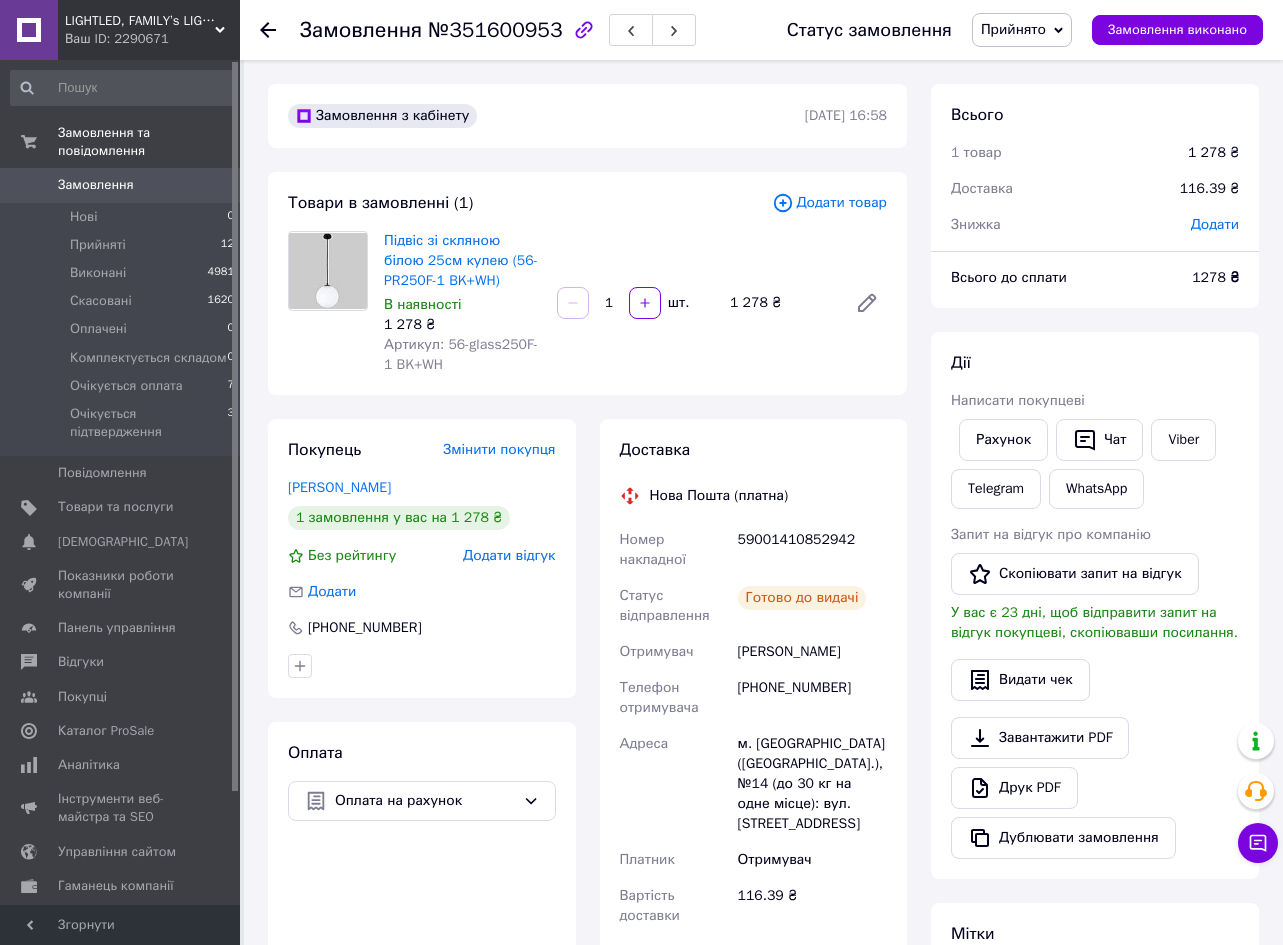 scroll, scrollTop: 0, scrollLeft: 0, axis: both 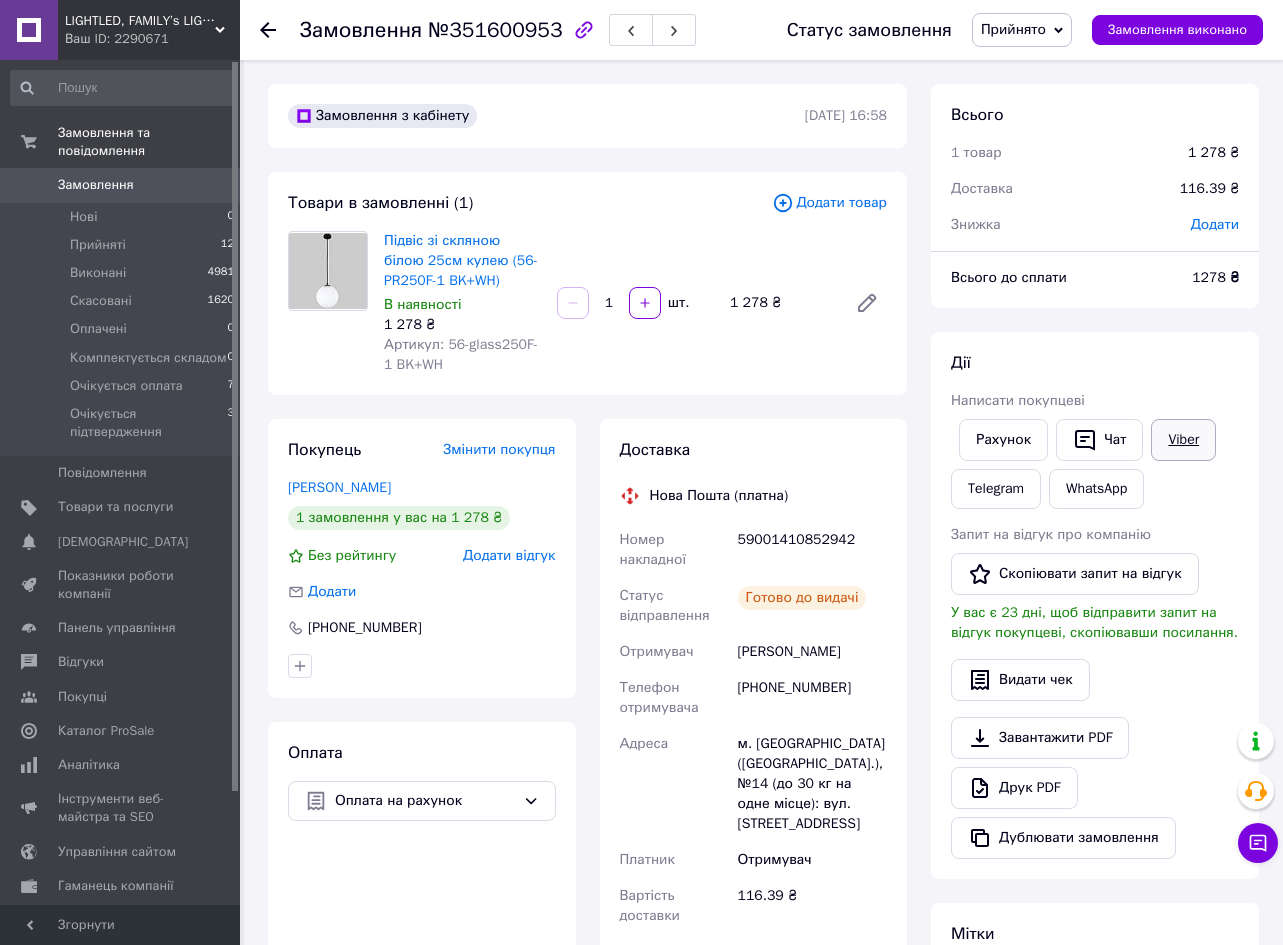 click on "Viber" at bounding box center [1183, 440] 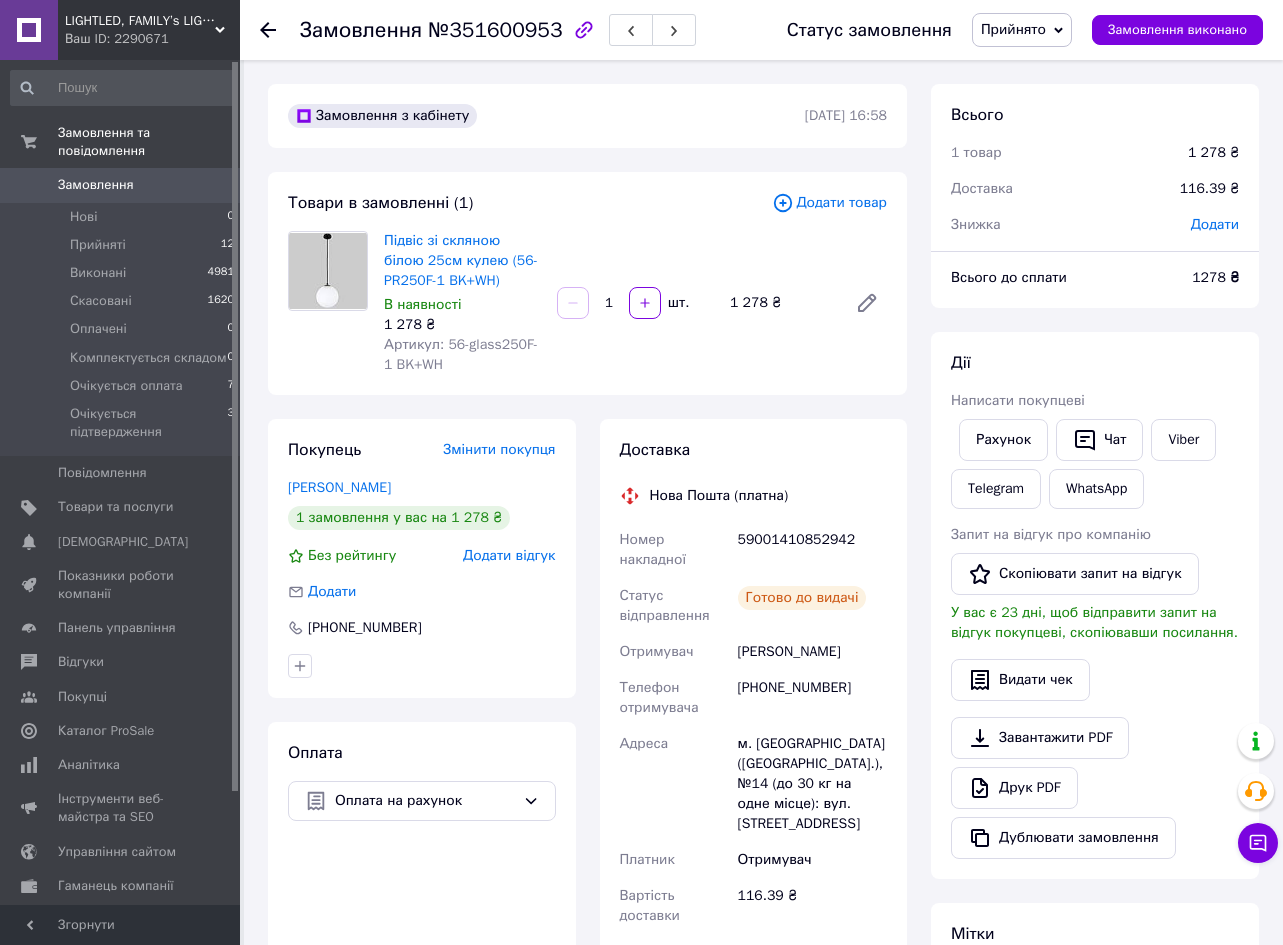 click on "59001410852942" at bounding box center (812, 550) 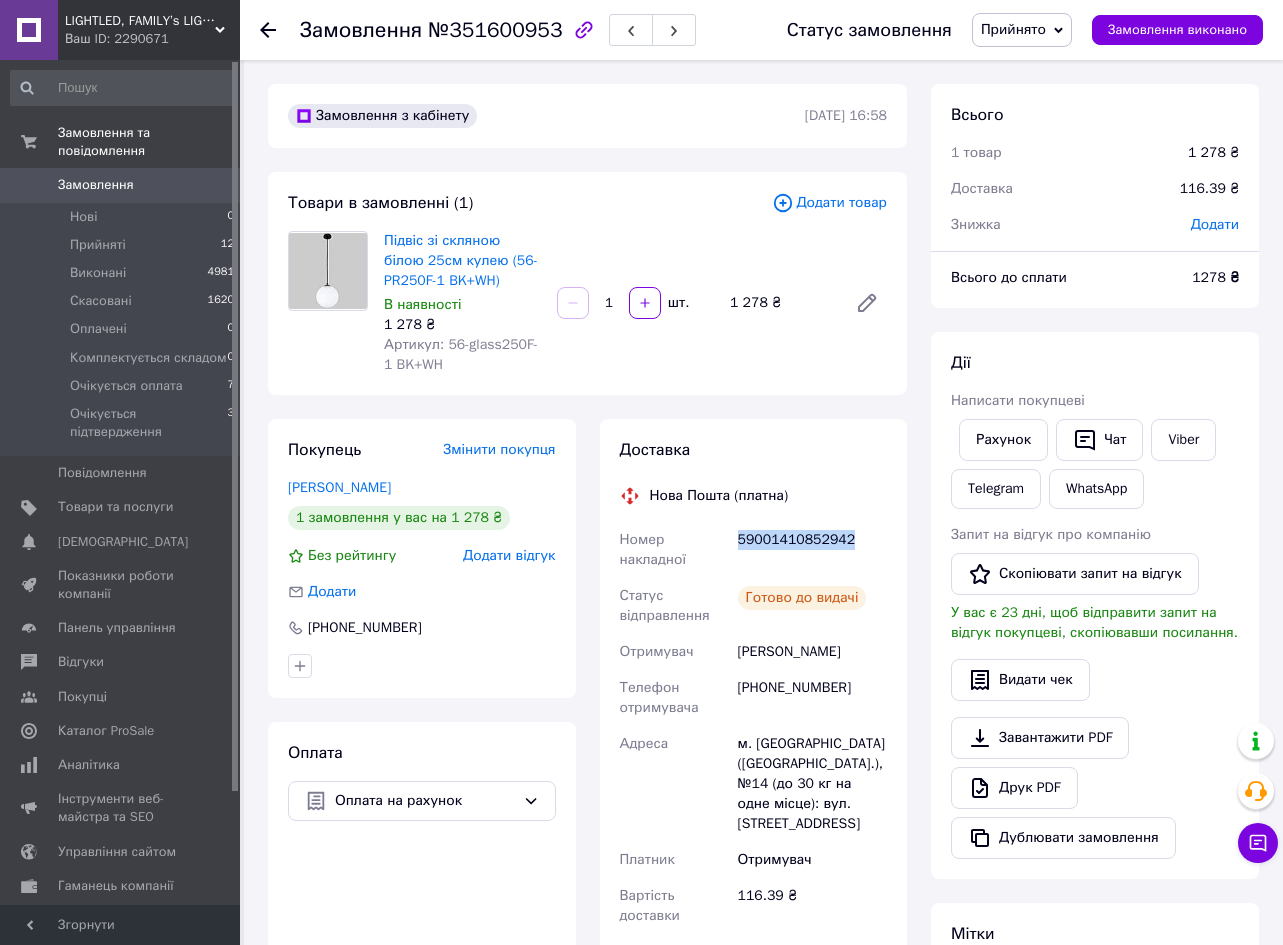 click on "59001410852942" at bounding box center (812, 550) 